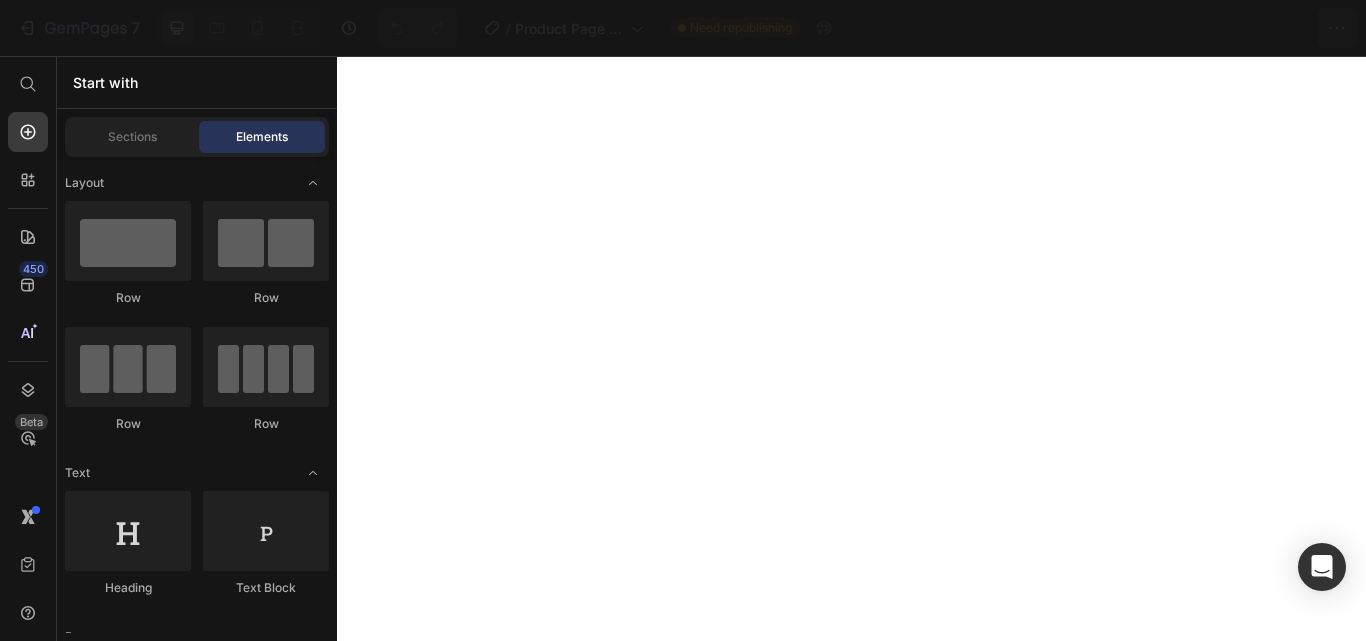 scroll, scrollTop: 0, scrollLeft: 0, axis: both 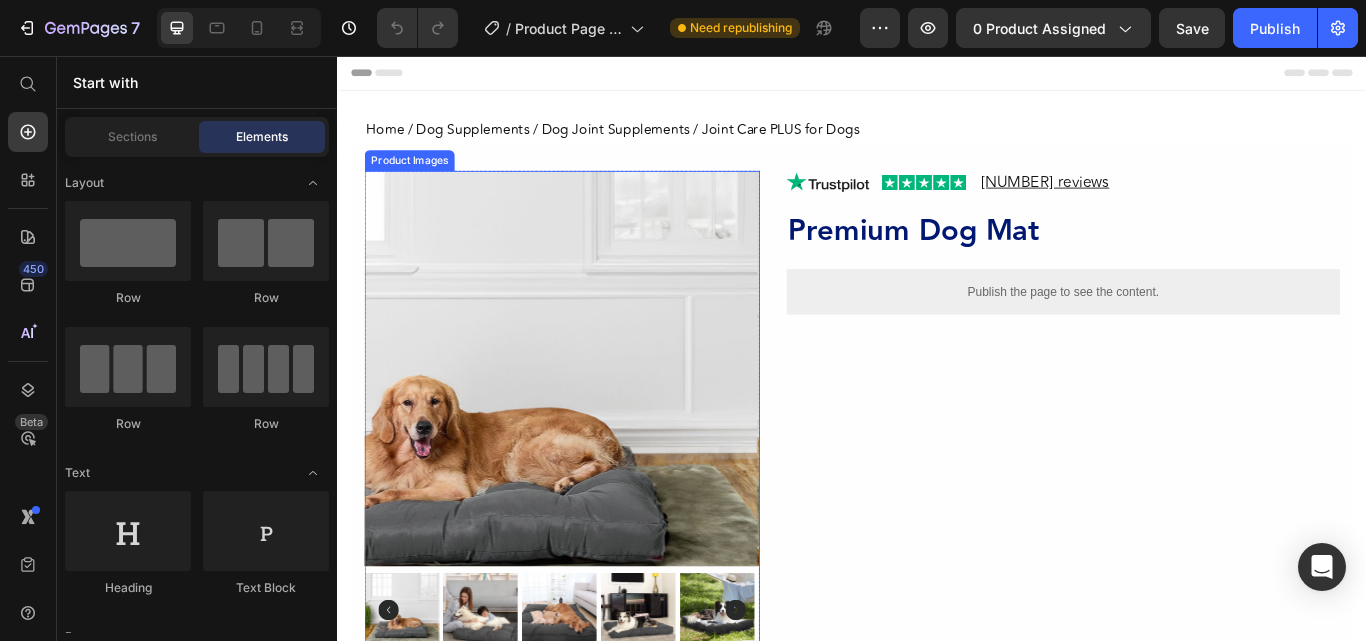 click on "Publish the page to see the content." at bounding box center [1183, 331] 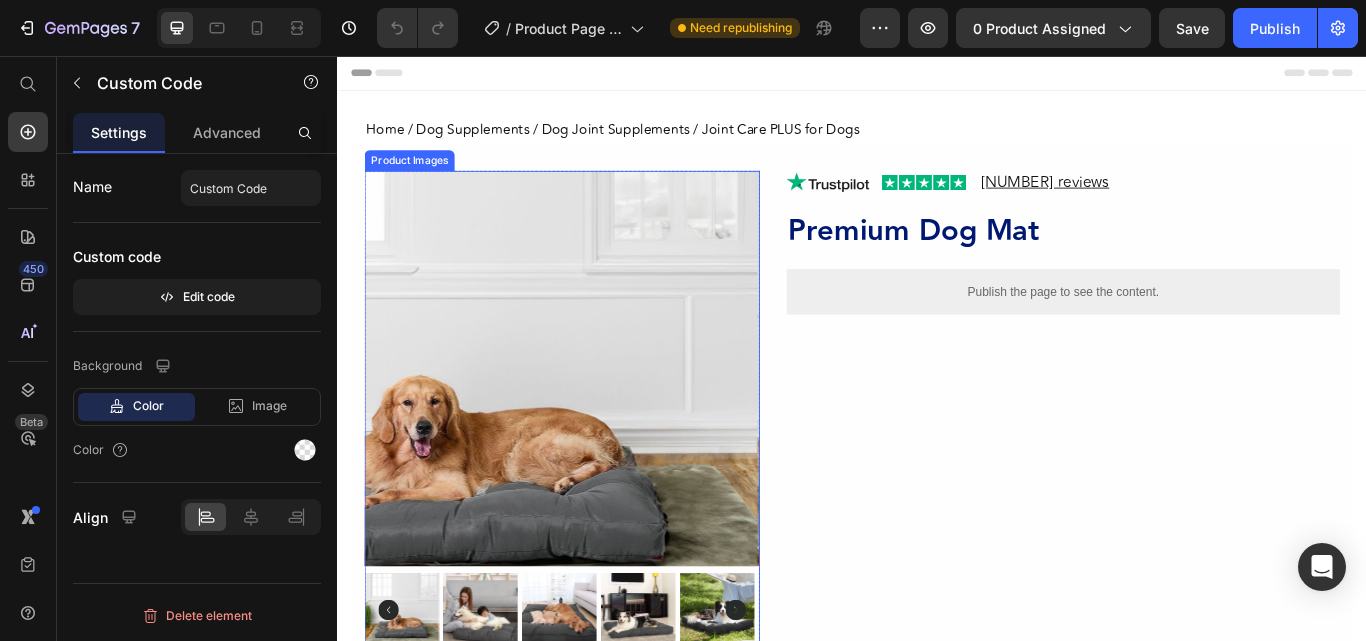 scroll, scrollTop: 0, scrollLeft: 0, axis: both 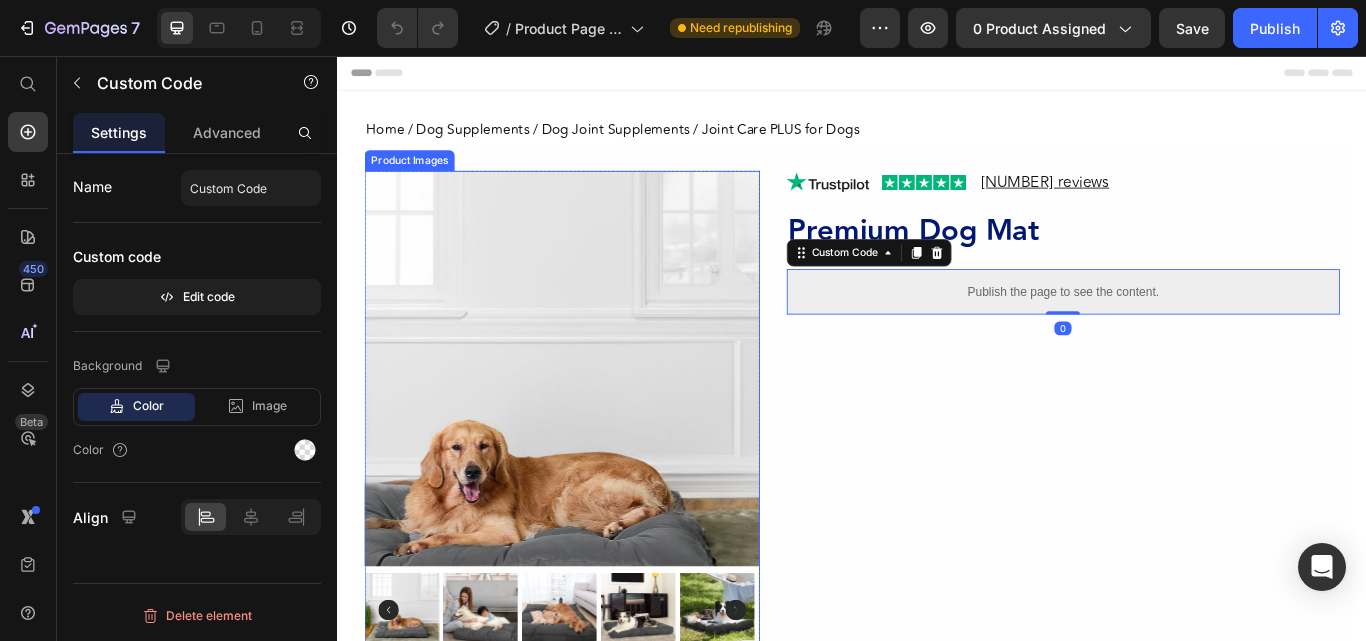 click on "Name Custom Code Custom code  Edit code" 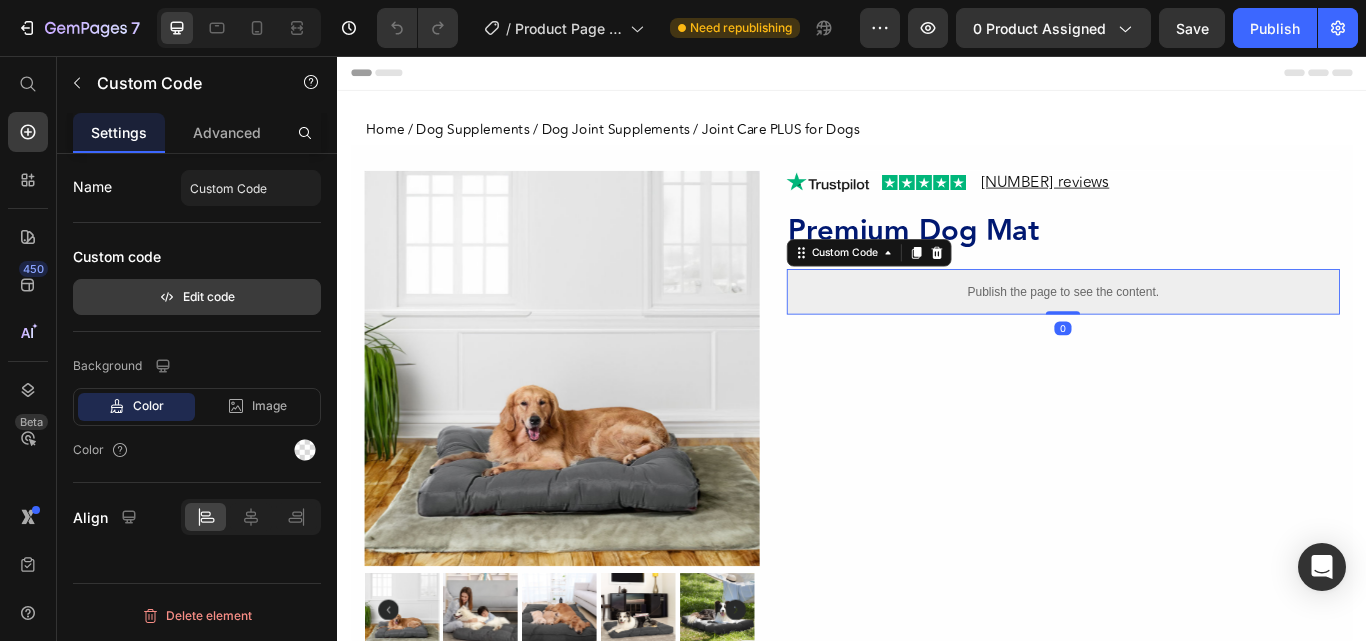 click on "Edit code" at bounding box center (197, 297) 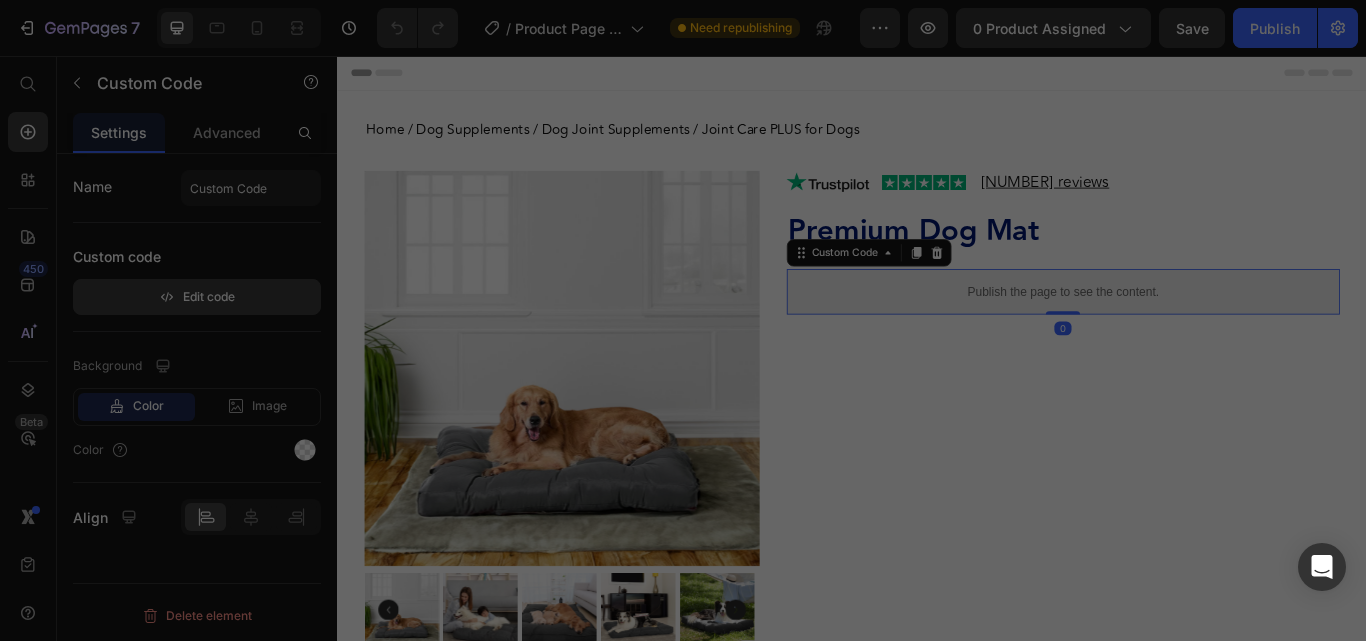 scroll, scrollTop: 0, scrollLeft: 0, axis: both 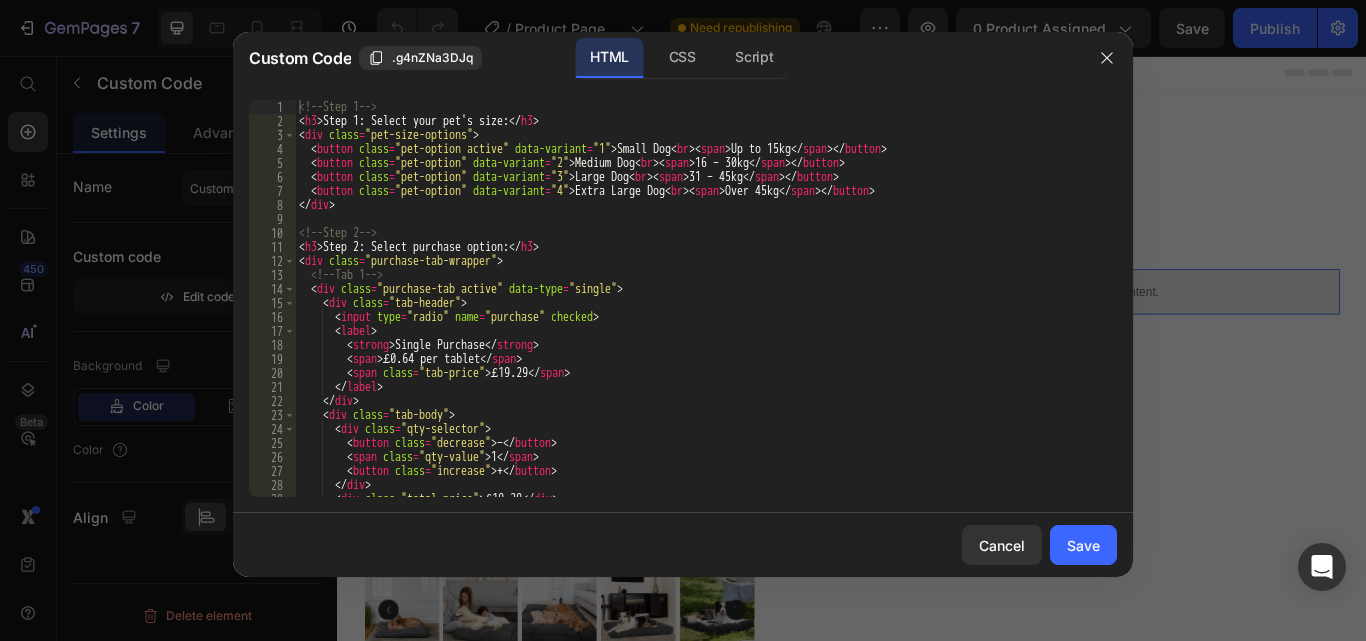 click on "<!--  Step 1  --> < h3 > Step 1: Select your pet's size: </ h3 > < div   class = "pet-size-options" >    < button   class = "pet-option active"   data-variant = "1" > Small Dog < br > < span > Up to 15kg </ span > </ button >    < button   class = "pet-option"   data-variant = "2" > Medium Dog < br > < span > 16 – 30kg </ span > </ button >    < button   class = "pet-option"   data-variant = "3" > Large Dog < br > < span > 31 – 45kg </ span > </ button >    < button   class = "pet-option"   data-variant = "4" > Extra Large Dog < br > < span > Over 45kg </ span > </ button > </ div > <!--  Step 2  --> < h3 > Step 2: Select purchase option: </ h3 > < div   class = "purchase-tab-wrapper" >    <!--  Tab 1  -->    < div   class = "purchase-tab active"   data-type = "single" >      < div   class = "tab-header" >         < input   type = "radio"   name = "purchase"   checked >         < label >           < strong > Single Purchase </ strong >           < span > £0.64 per tablet </ span >           < span   = >" at bounding box center (698, 312) 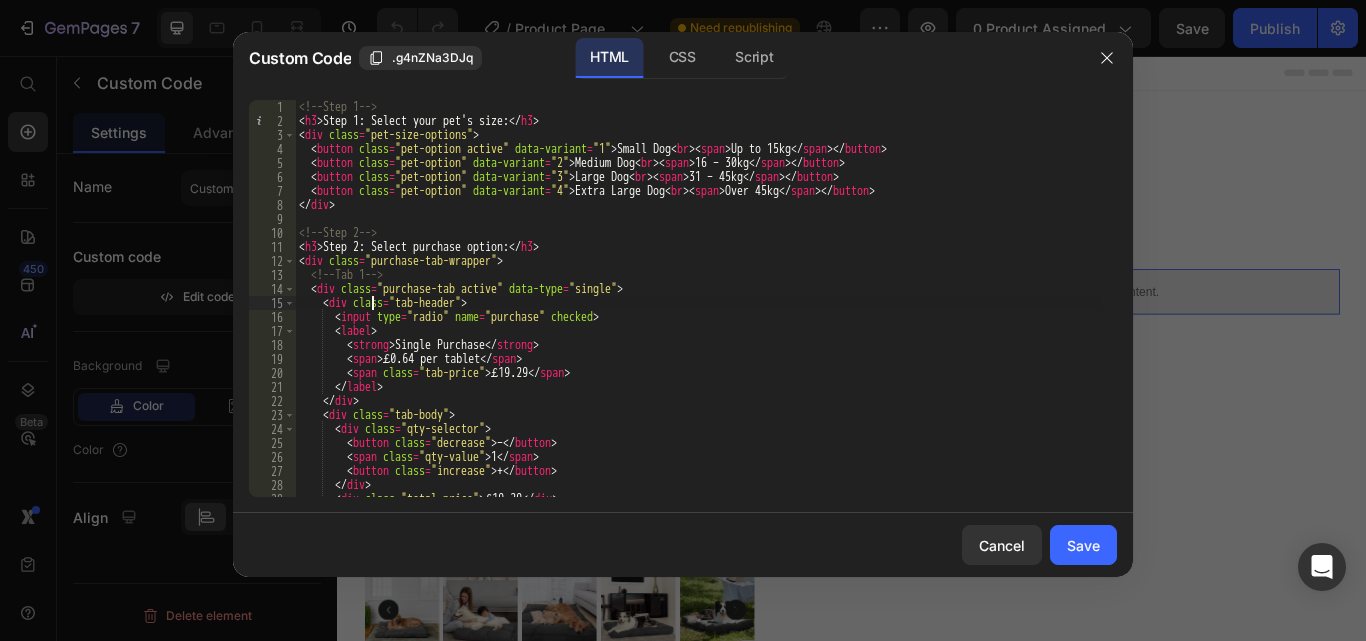 type on "</div>" 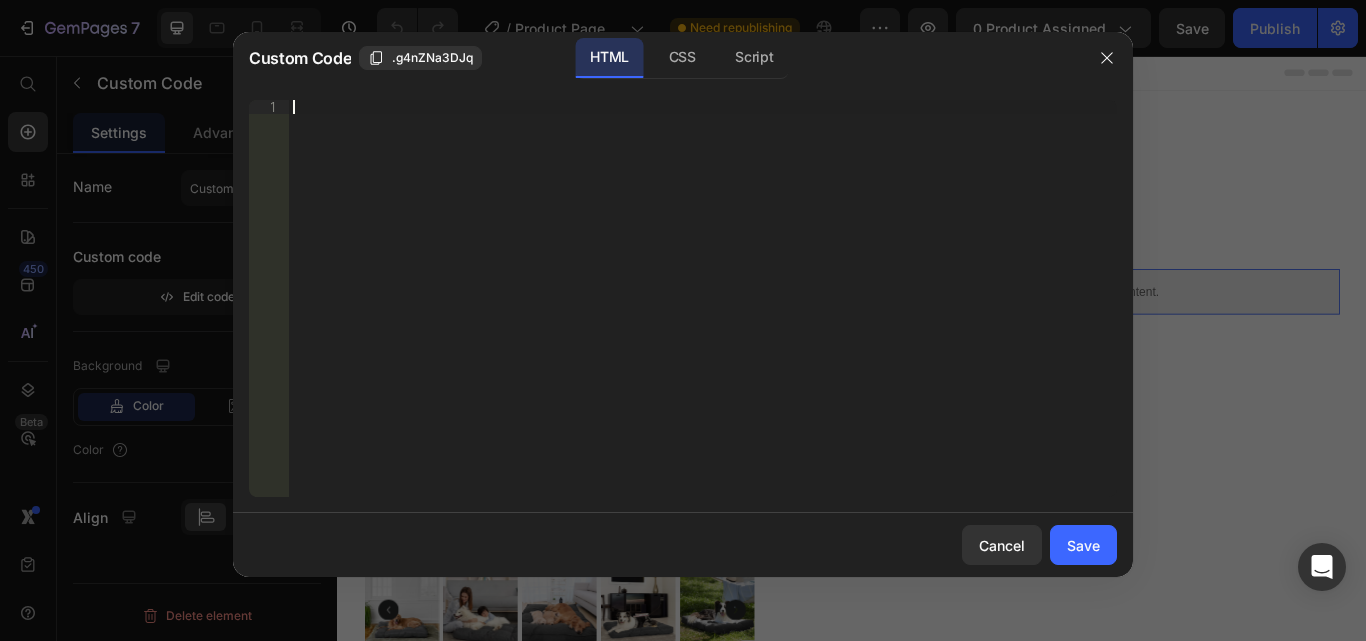 paste on "</div>" 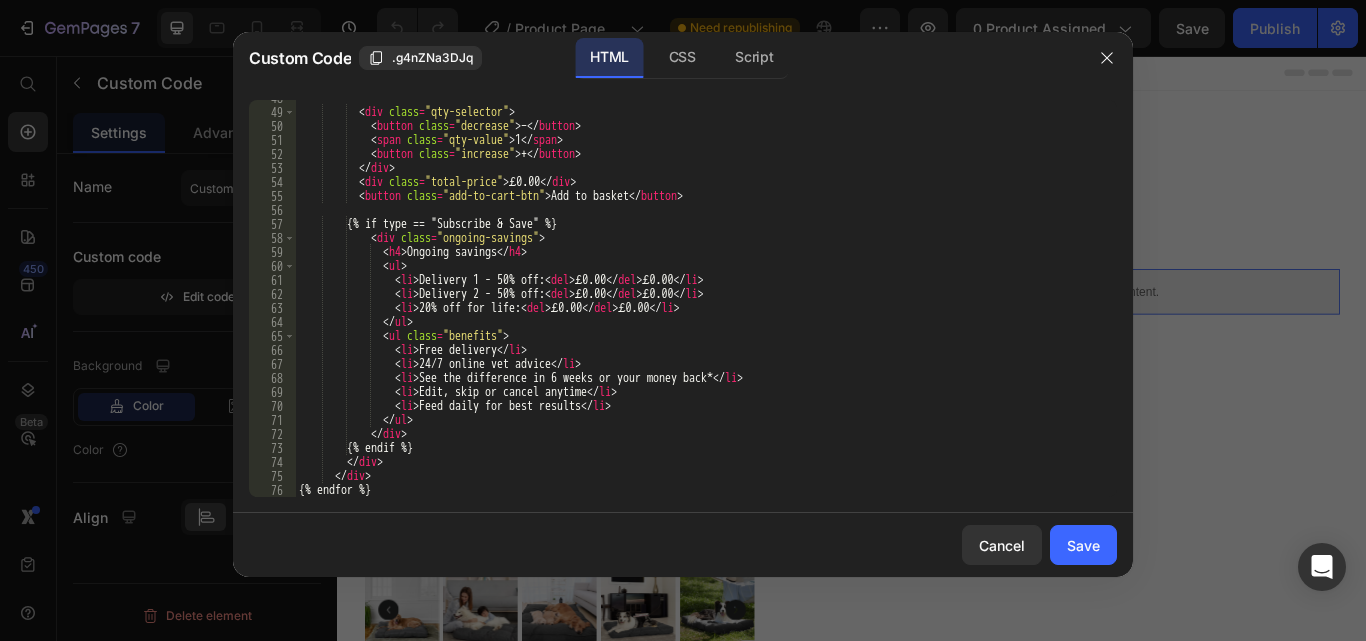 type on "<li>20% off for life: <del>£0.00</del> £0.00</li>" 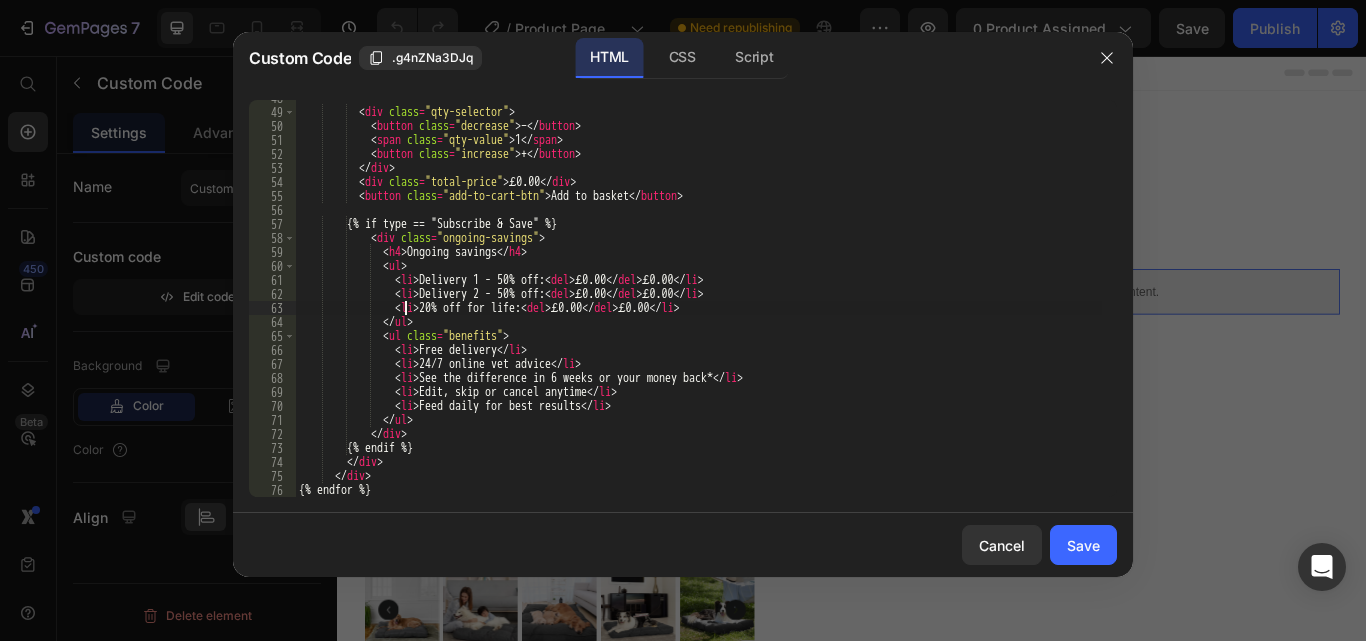 scroll, scrollTop: 695, scrollLeft: 0, axis: vertical 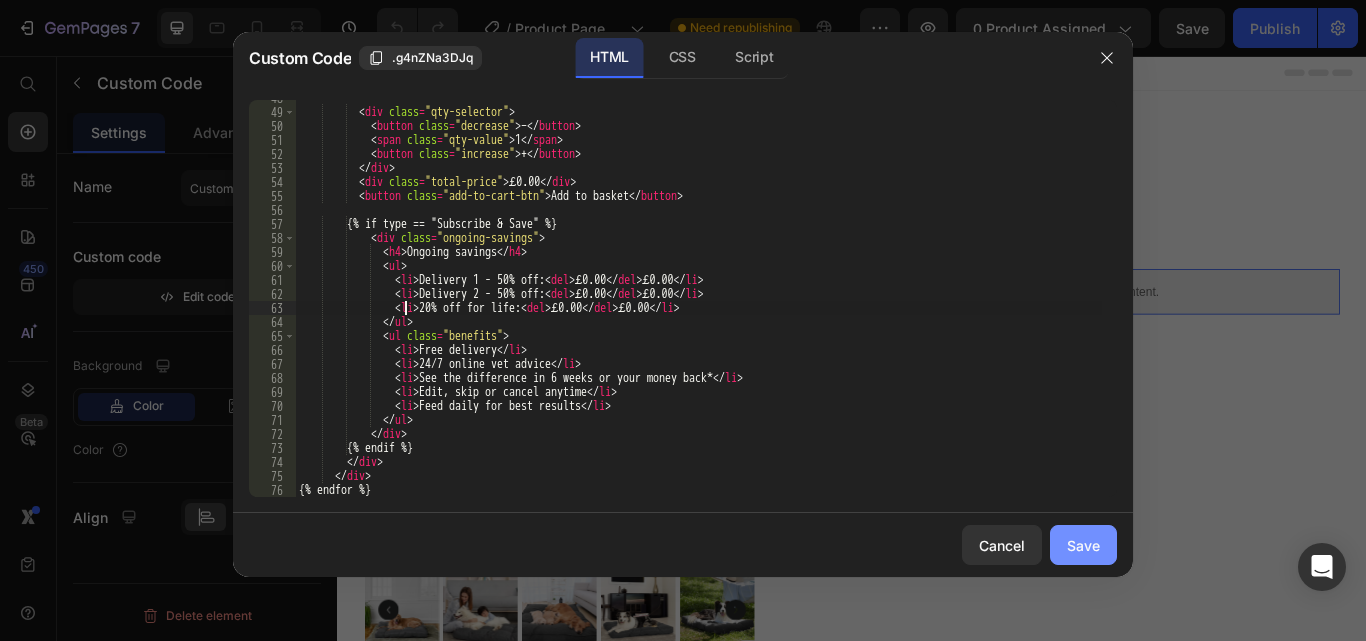 click on "Save" 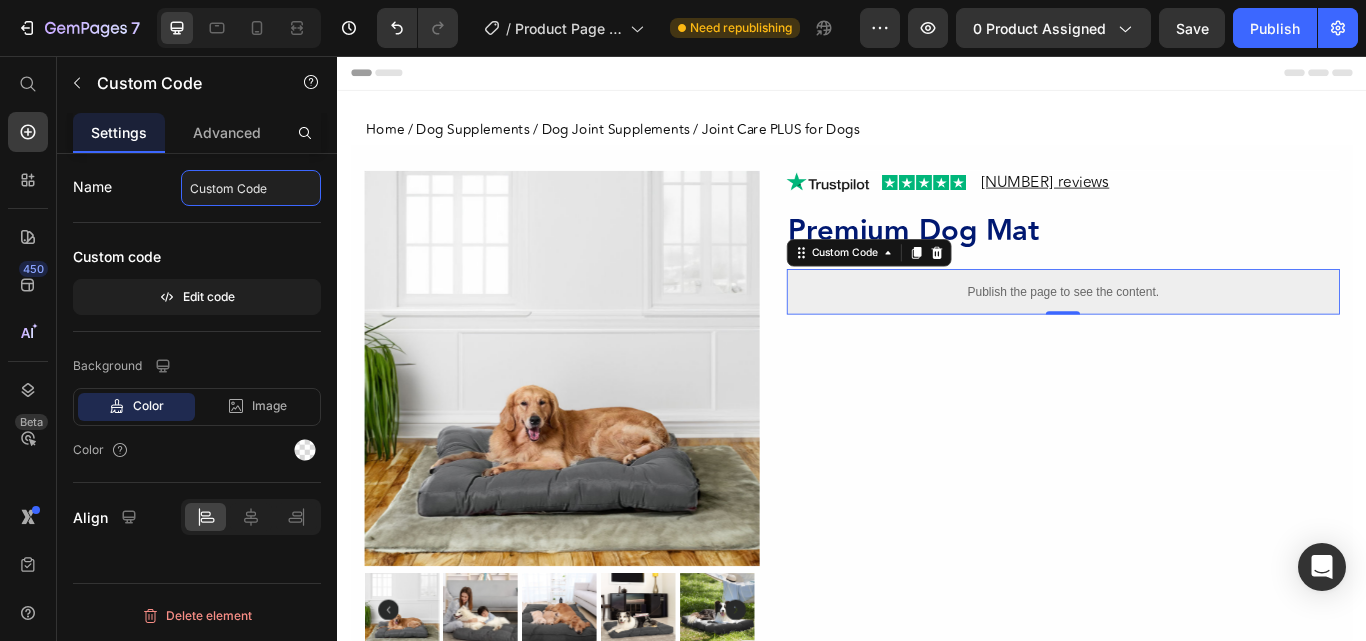 drag, startPoint x: 263, startPoint y: 190, endPoint x: 8, endPoint y: 225, distance: 257.39075 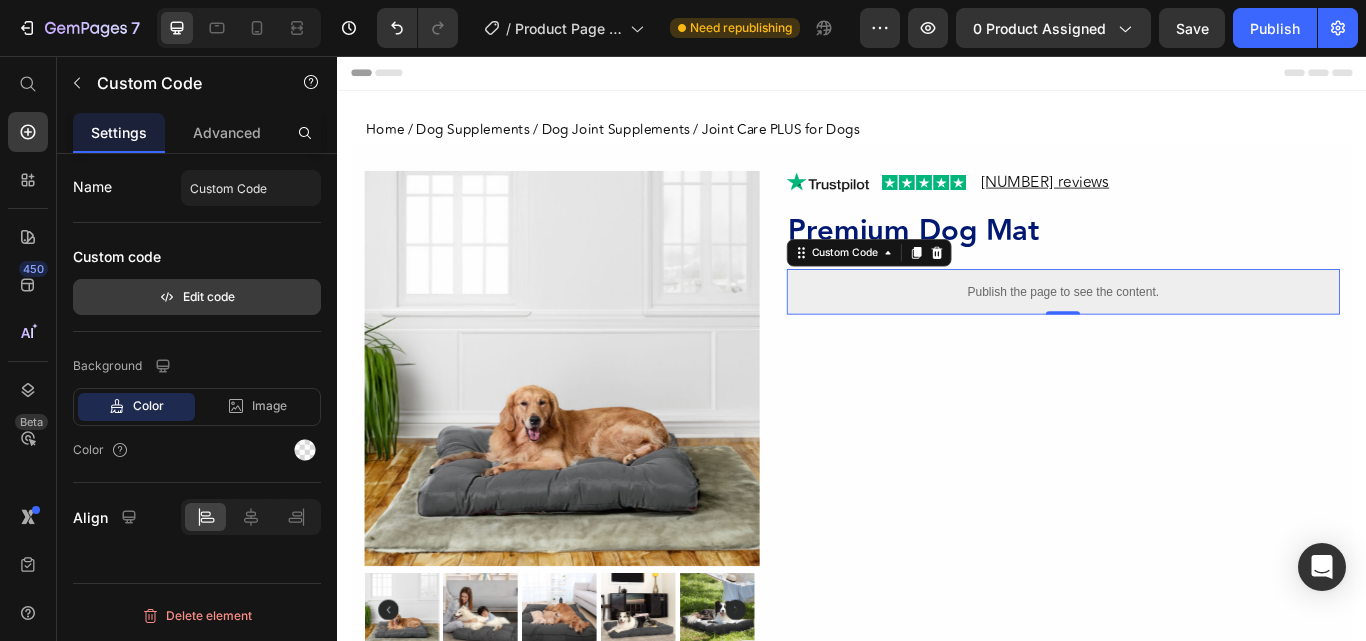 click on "Edit code" at bounding box center (197, 297) 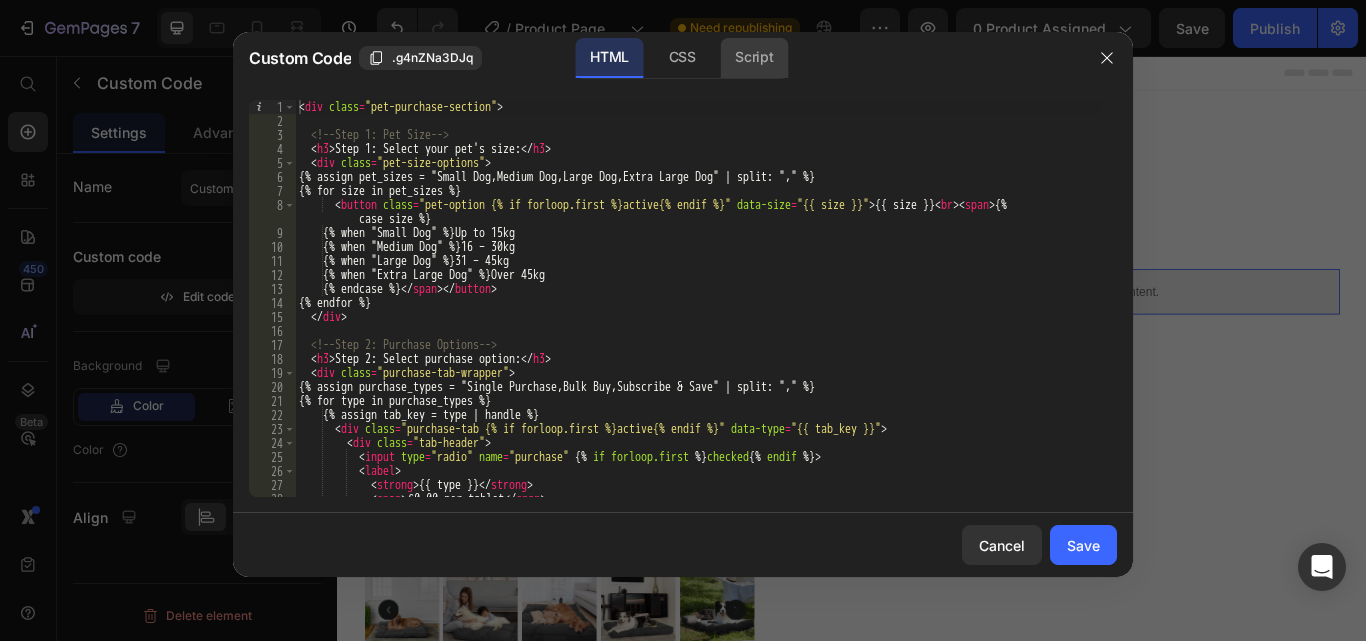 click on "Script" 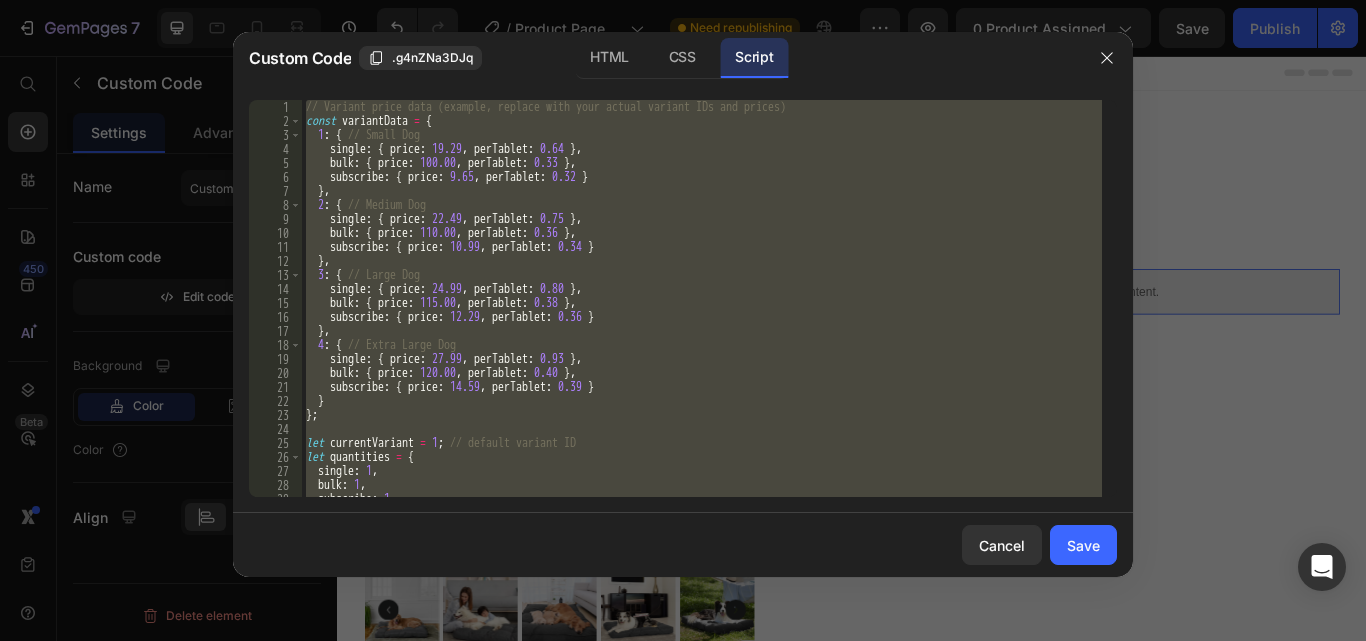 click on "case size %}
{    display :   flex ;   gap :   10 px ;    margin-bottom :   20 px ; } .pet-option   {    flex :   1 ;    border :   1 px   solid   #ccc ;    padding :   10 px ;    text-align :   center ;    cursor :   pointer ;    border-radius :   6 px ;    background :   #fff ; } .pet-option.active   {    background :   #014d21 ;    color :   white ;    border-color :   #014d21 ; } .purchase-tab   {    border :   1 px   solid   #ccc ;    border-radius :   6 px ;    margin-bottom :   10 px ; } .purchase-tab   .tab-header   {    padding :   12 px ;    background :   #f0f0f0 ;    cursor :   pointer ;    display :   flex ;" at bounding box center [702, 298] 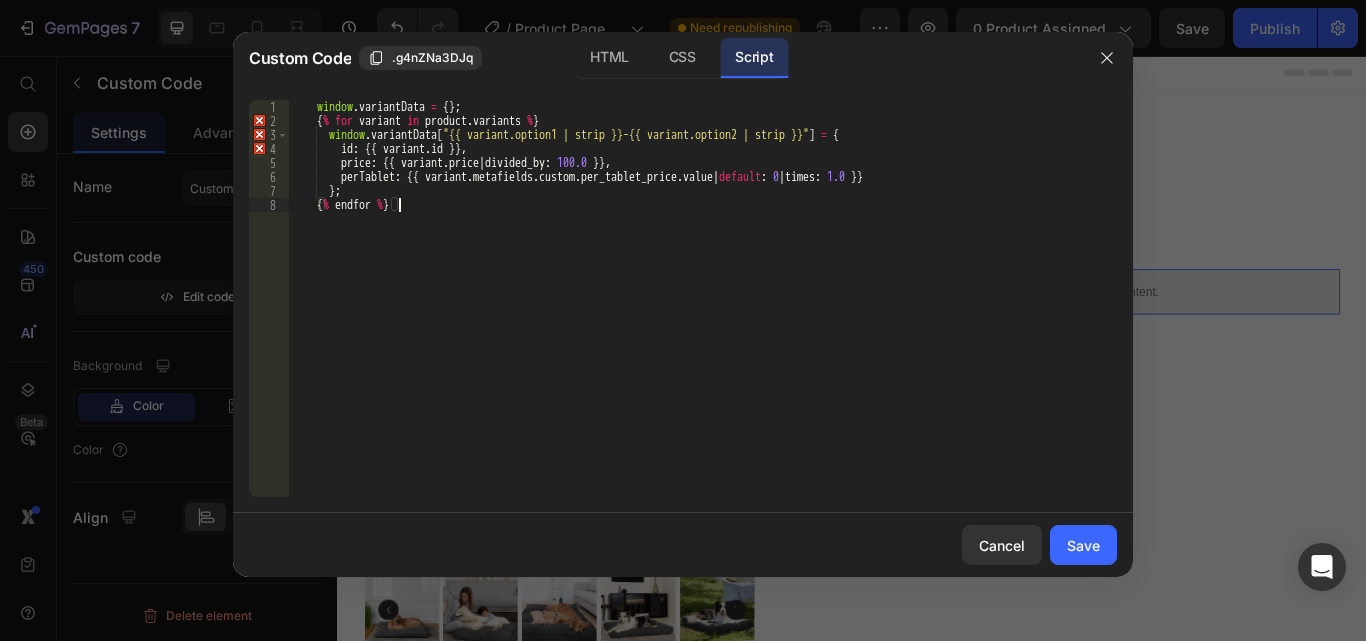 click on "window . variantData   =   { } ;      { %   for   variant   in   product . variants   % }         window . variantData [ "{{ variant.option1 | strip }}-{{ variant.option2 | strip }}" ]   =   {           id :   {{   variant . id   }} ,           price :   {{   variant . price  |  divided_by :   100.0   }} ,           perTablet :   {{   variant . metafields . custom . per_tablet_price . value  |  default :   0  |  times :   1.0   }}         } ;      { %   endfor   % }" at bounding box center (703, 312) 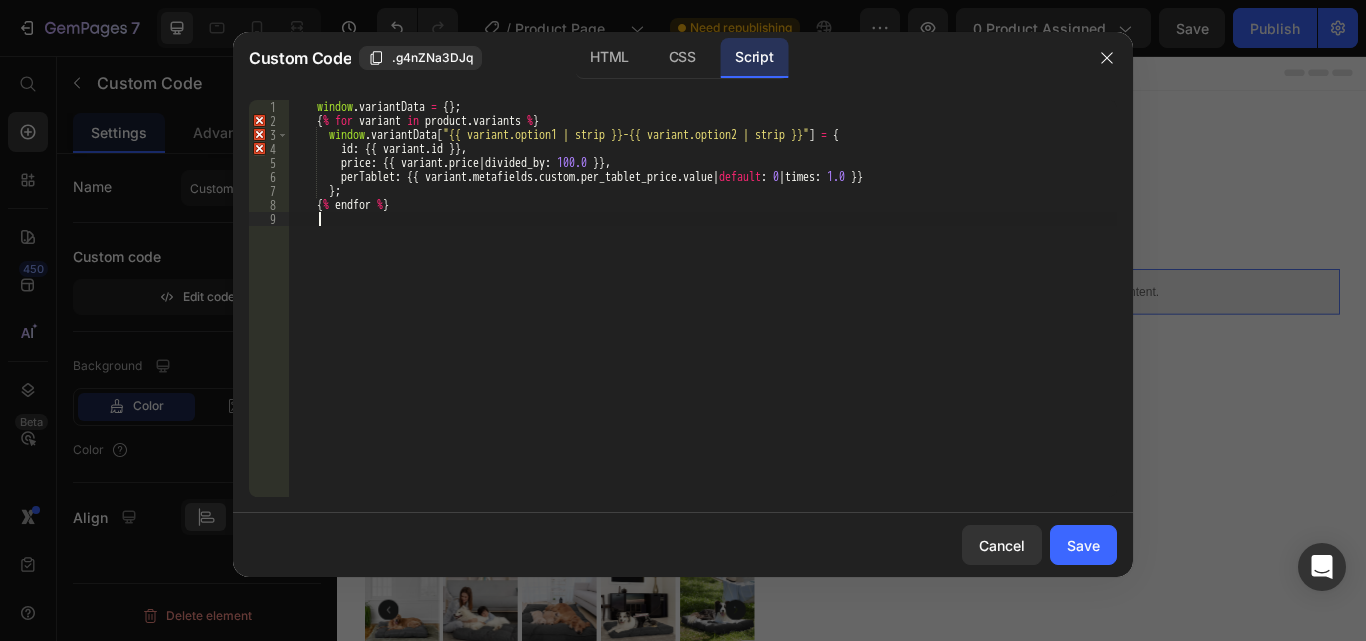 scroll, scrollTop: 0, scrollLeft: 1, axis: horizontal 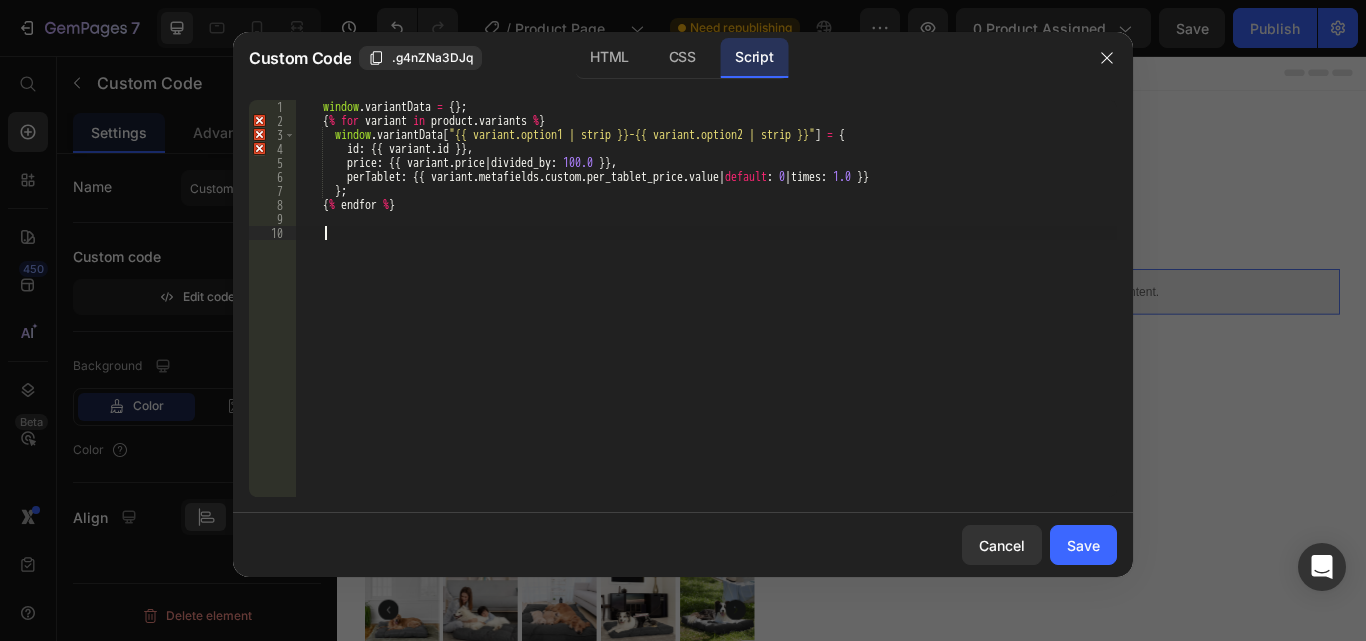paste on "</script>" 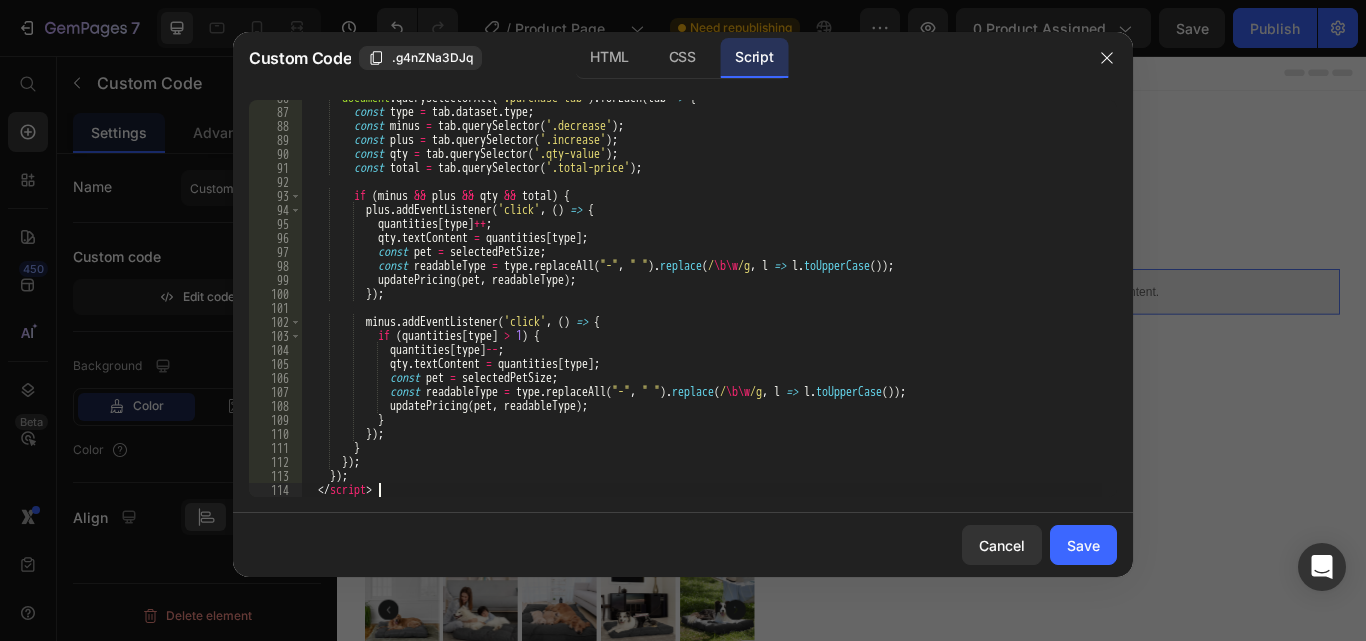 scroll, scrollTop: 1255, scrollLeft: 0, axis: vertical 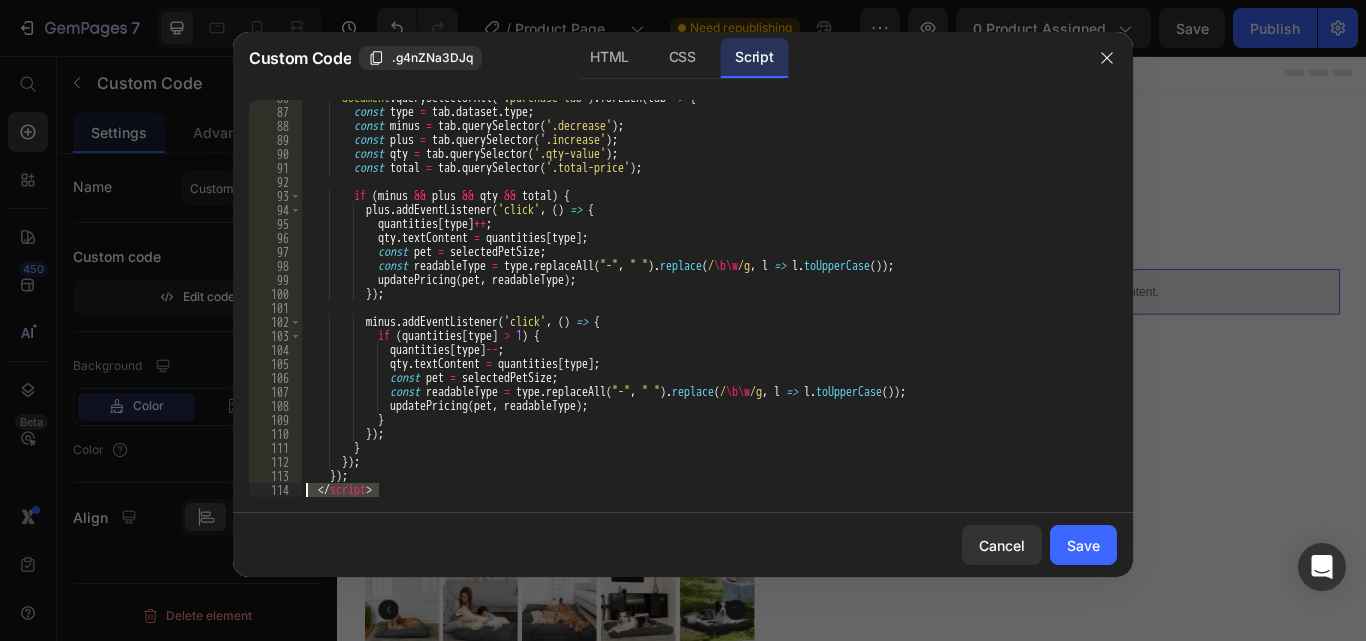 drag, startPoint x: 389, startPoint y: 490, endPoint x: 288, endPoint y: 492, distance: 101.0198 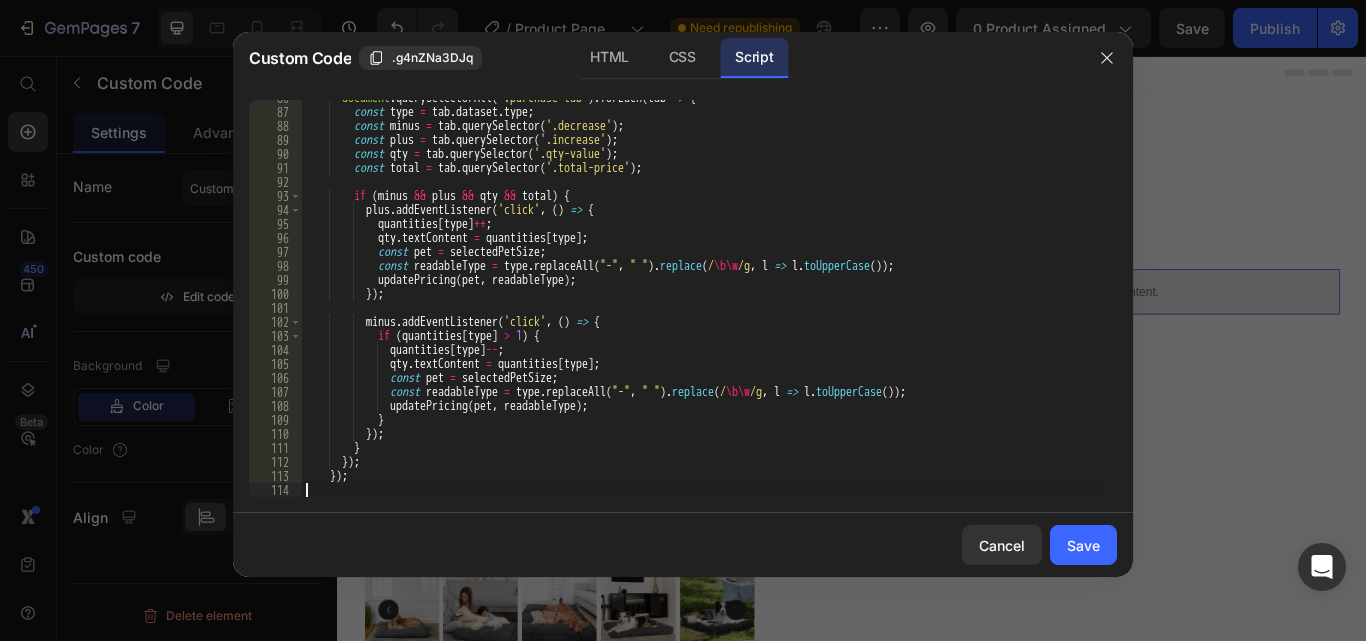 scroll, scrollTop: 0, scrollLeft: 0, axis: both 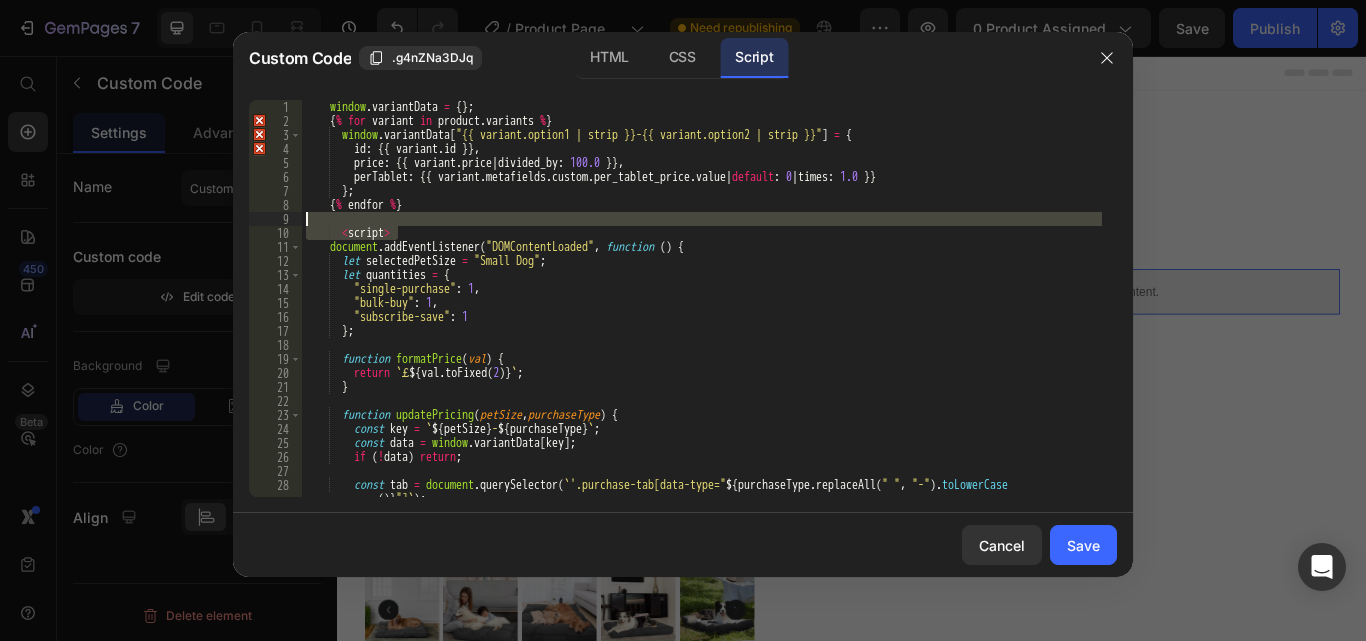 drag, startPoint x: 412, startPoint y: 236, endPoint x: 281, endPoint y: 216, distance: 132.51793 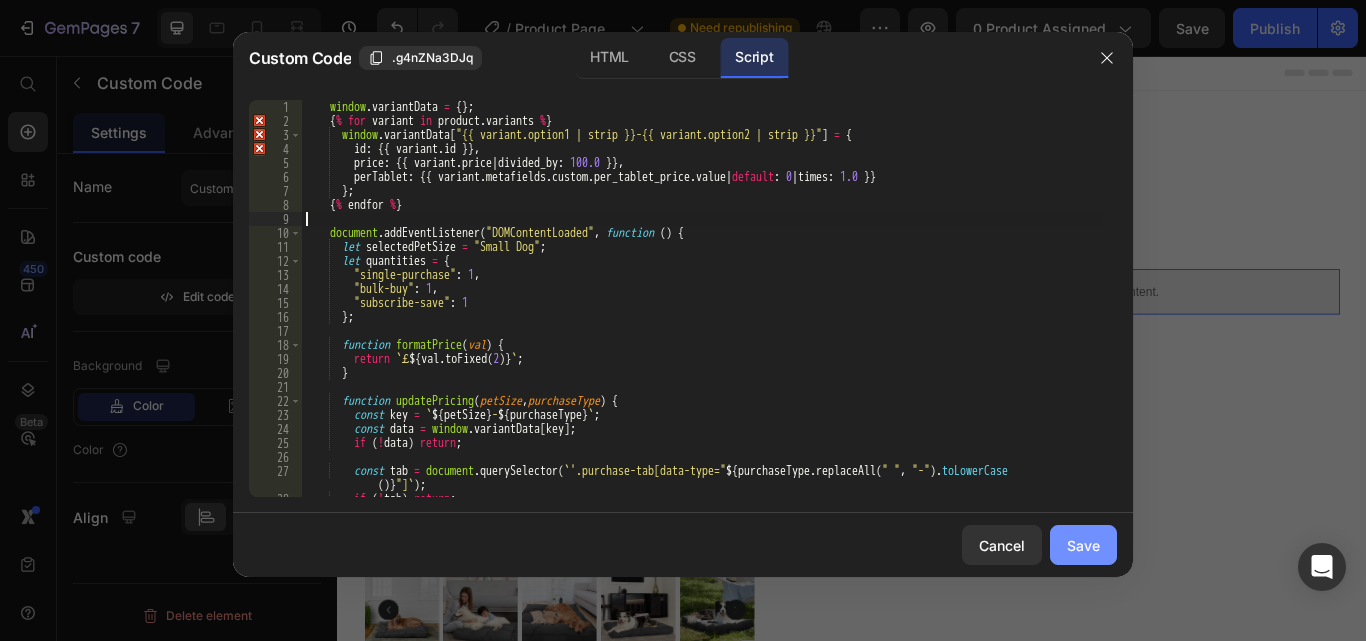 type 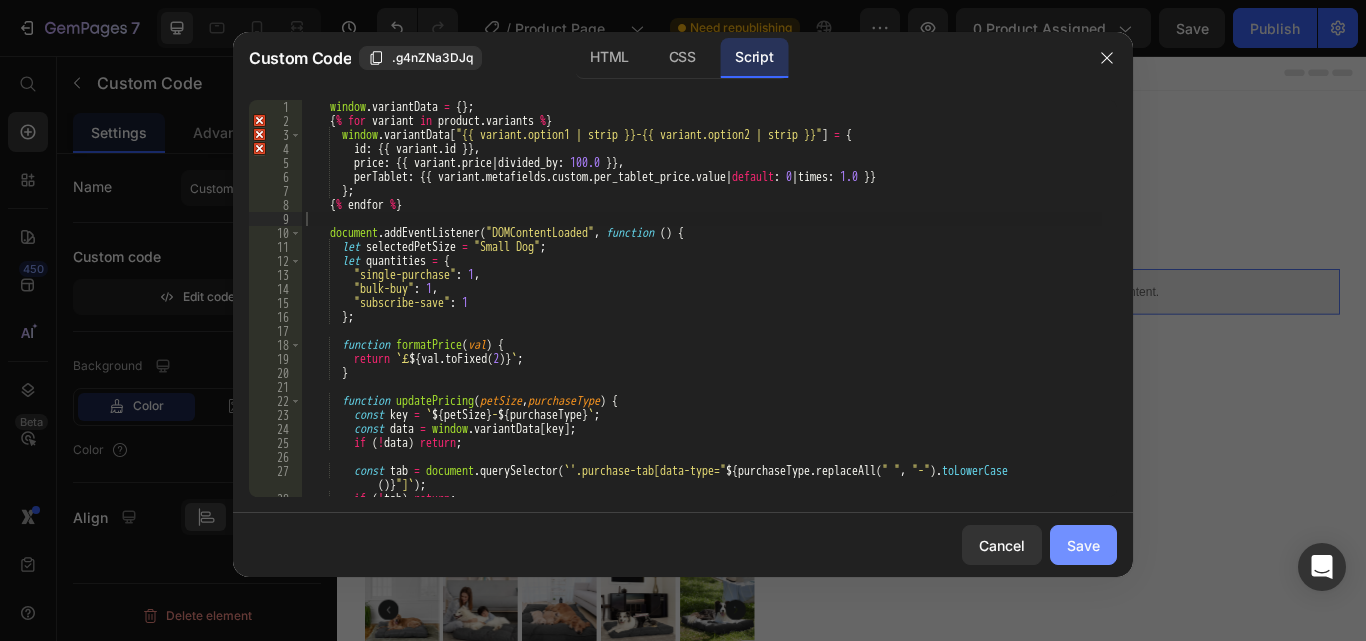 click on "Save" at bounding box center (1083, 545) 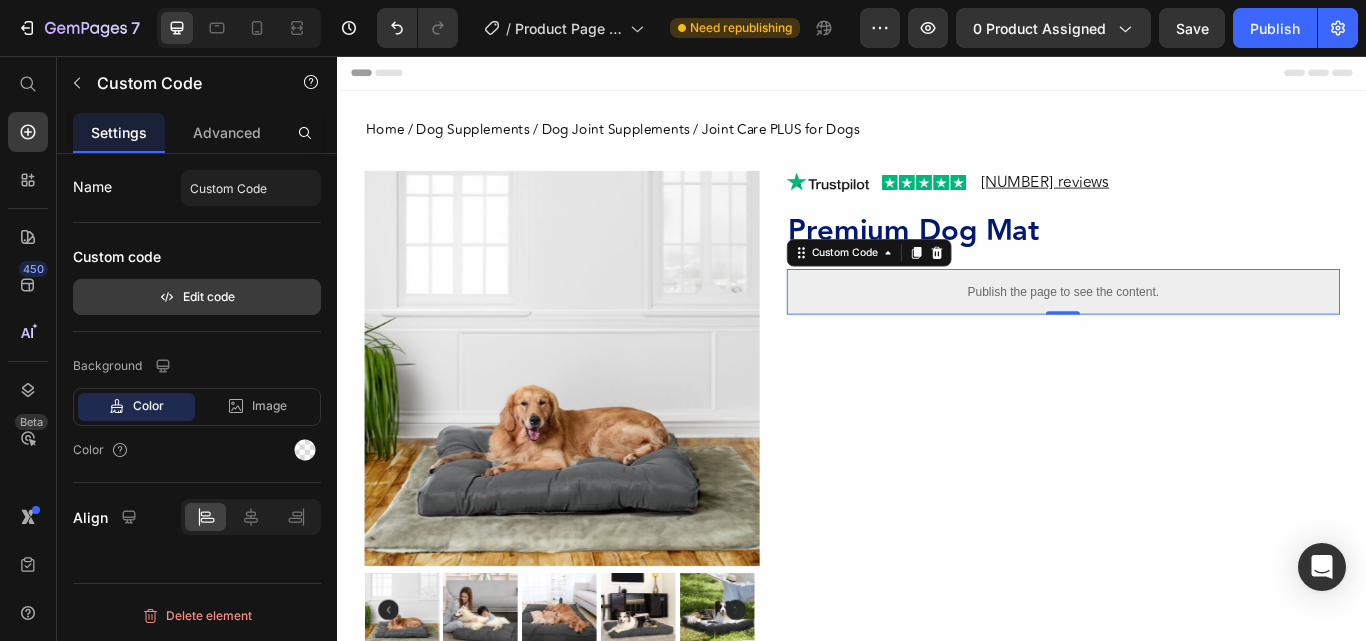 click on "Edit code" at bounding box center [197, 297] 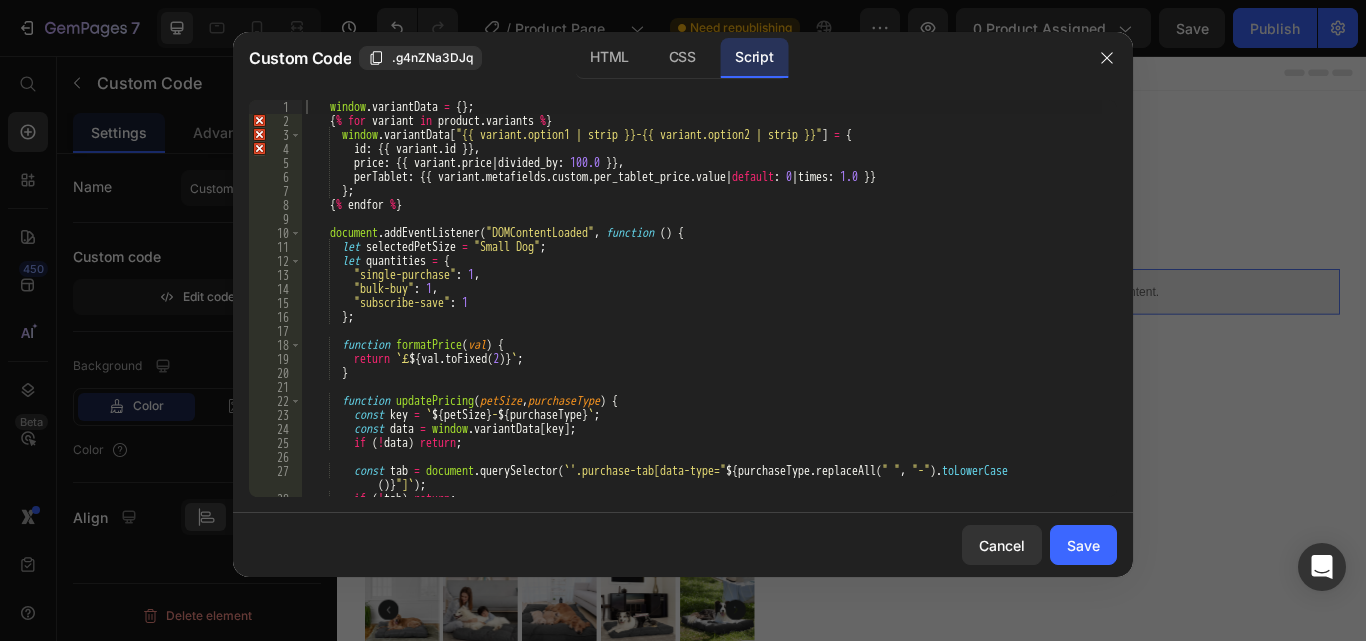 click on "window.variantData = {}; { % for variant in product.variants % } window.variantData["{{ variant.option1 | strip }}-{{ variant.option2 | strip }}"] = { id: {{ variant.id }}, price: {{ variant.price | divided_by: 100.0 }}, perTablet: {{ variant.metafields.custom.per_tablet_price.value | default: 0 | times: 1.0 }} }; { % endfor % } document.addEventListener("DOMContentLoaded", function() { let selectedPetSize = "Small Dog"; let quantities = { "single-purchase": 1, "bulk-buy": 1, "subscribe-save": 1 }; function formatPrice(val) { return ` £ ${val.toFixed(2)} ` ; } function updatePricing(petSize, purchaseType) { const key = ` ${petSize} - ${purchaseType} ` ; const data = window." at bounding box center [702, 312] 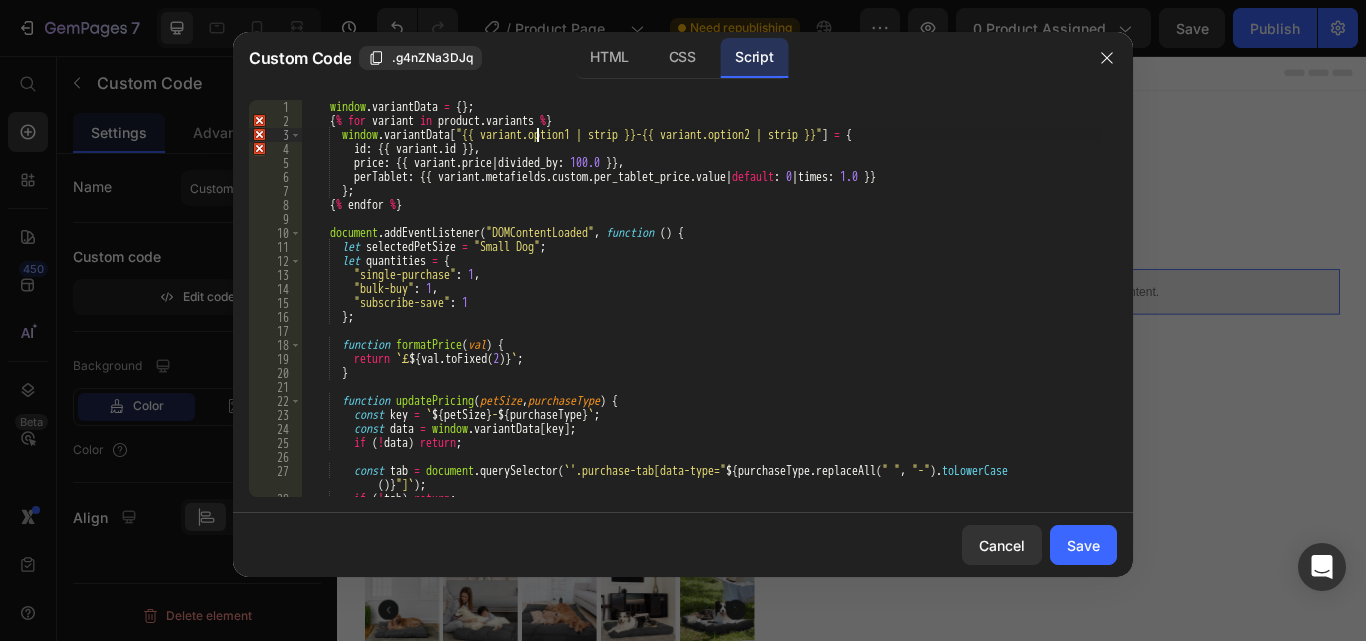 type on "});" 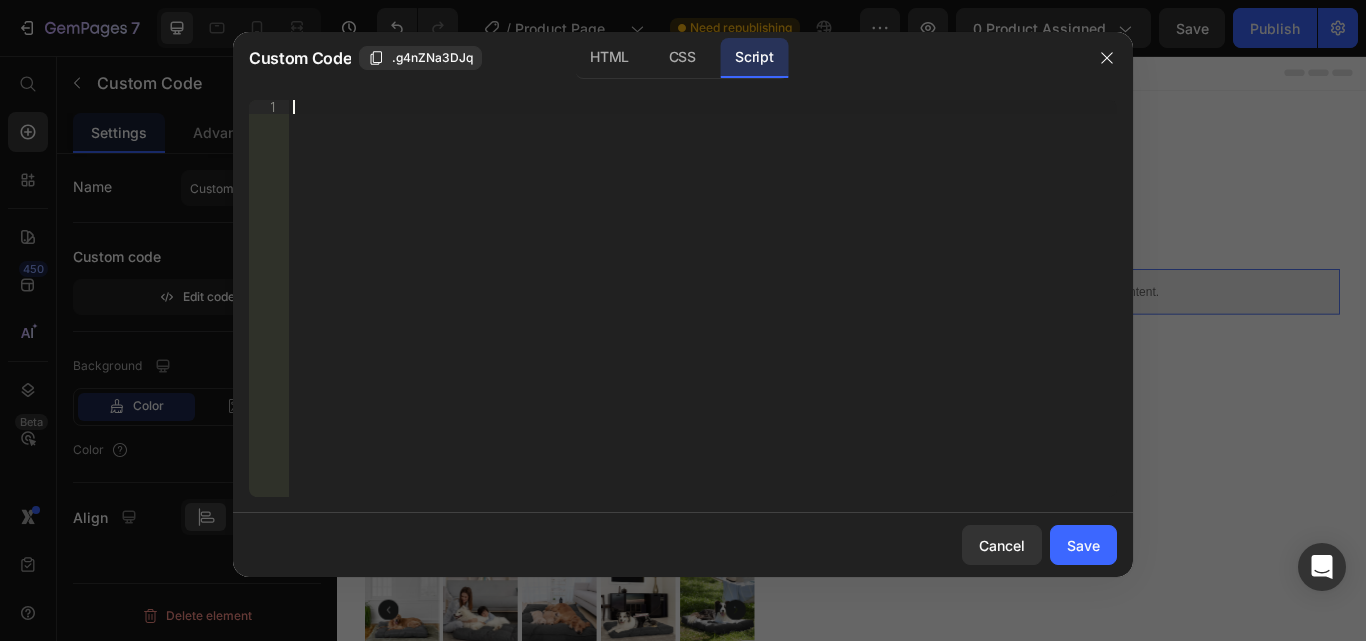 paste on "});" 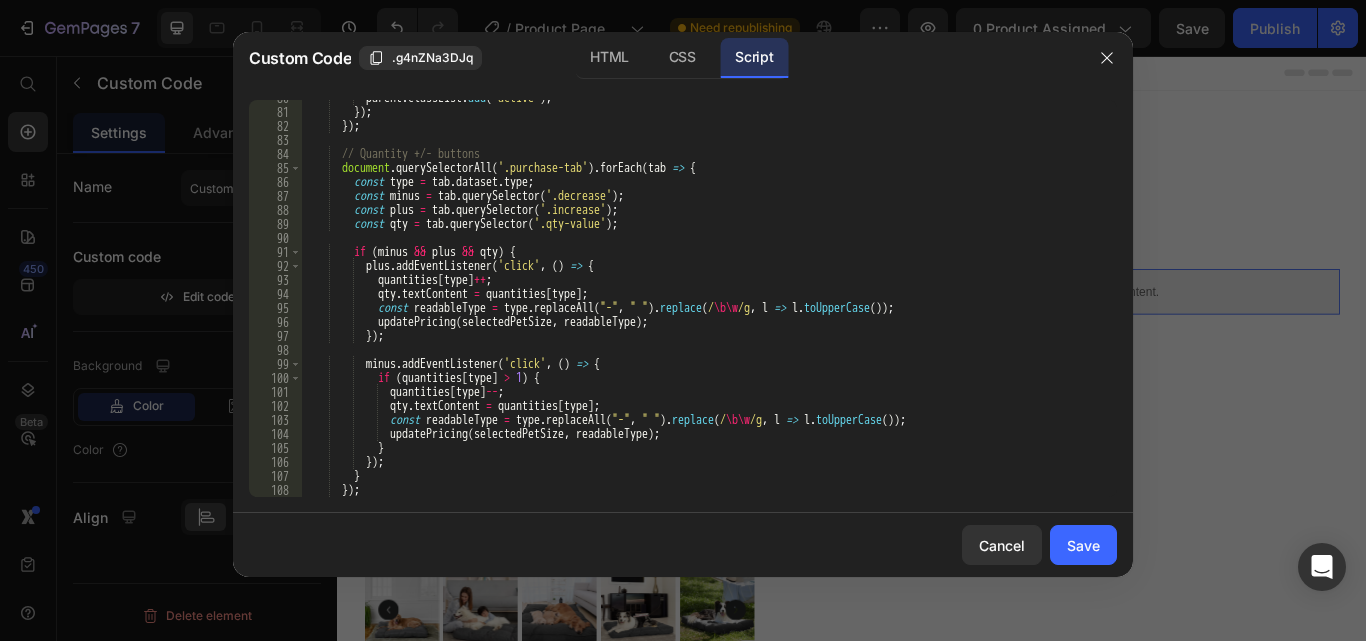 scroll, scrollTop: 1171, scrollLeft: 0, axis: vertical 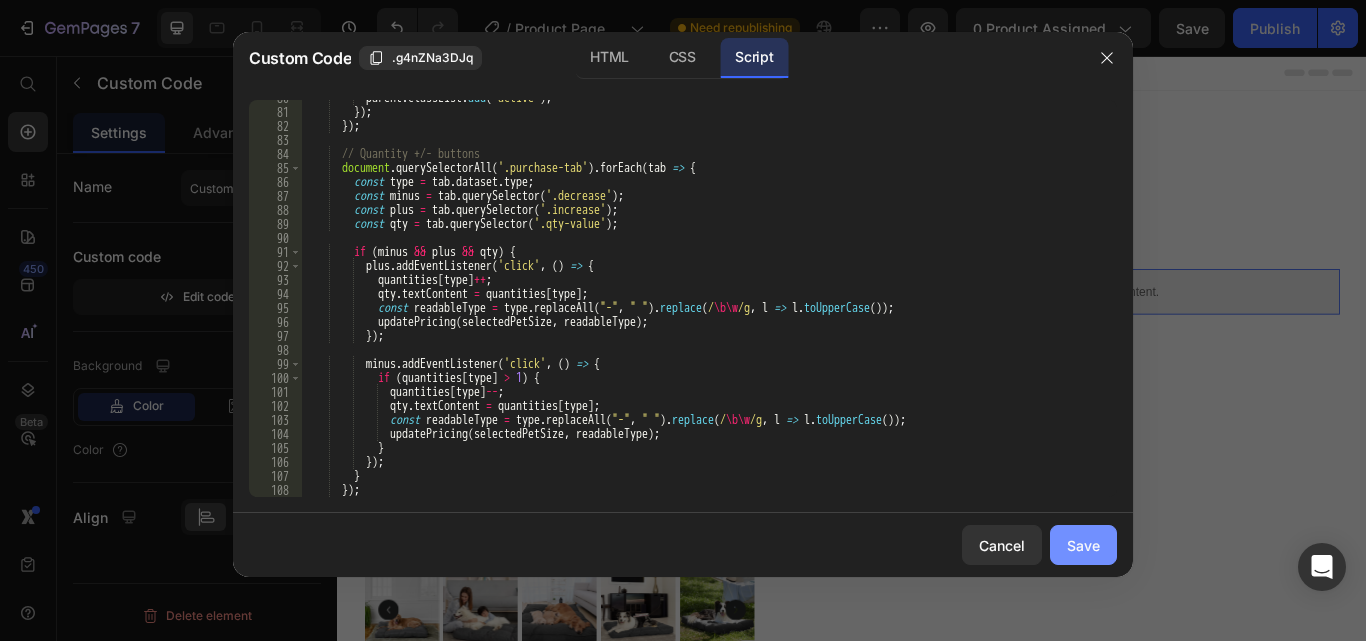 click on "Save" 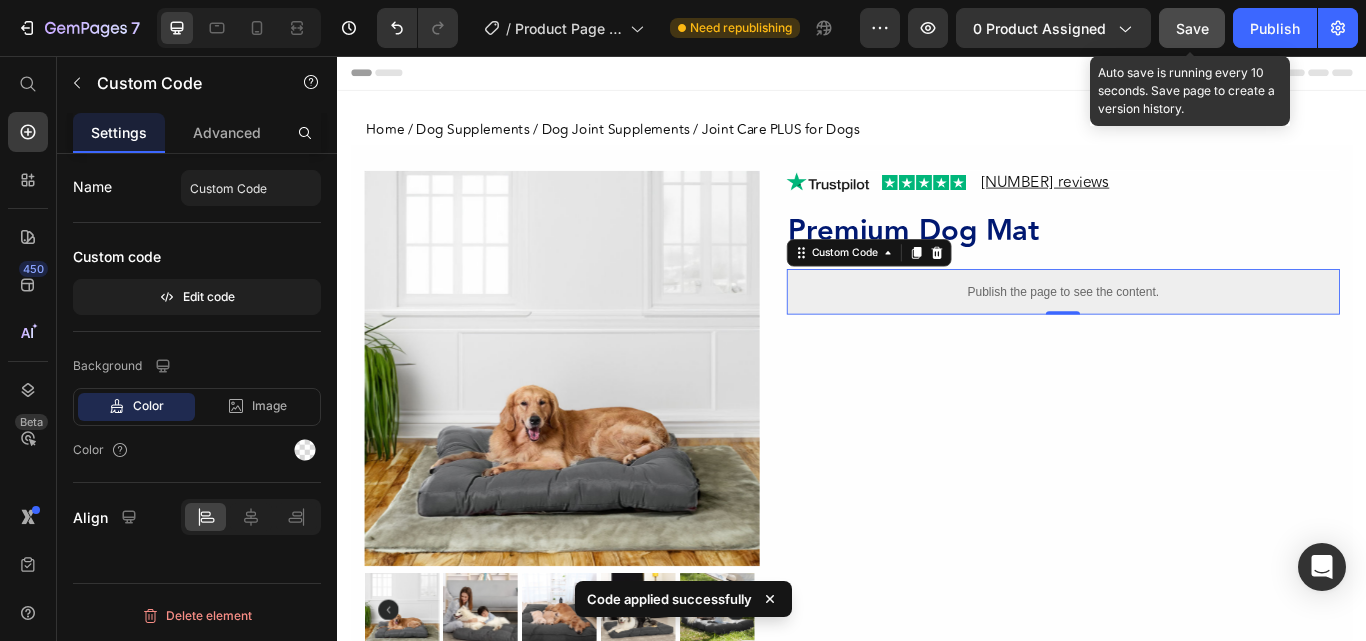 click on "Save" 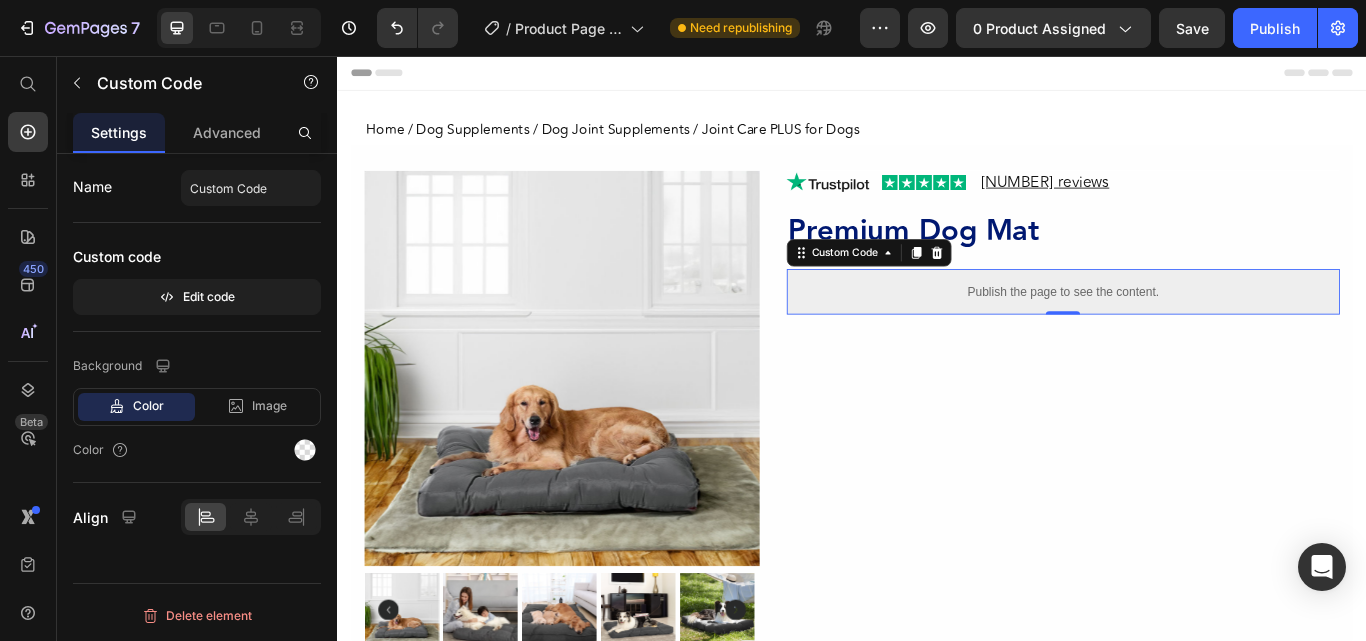 click on "Publish the page to see the content." at bounding box center [1183, 331] 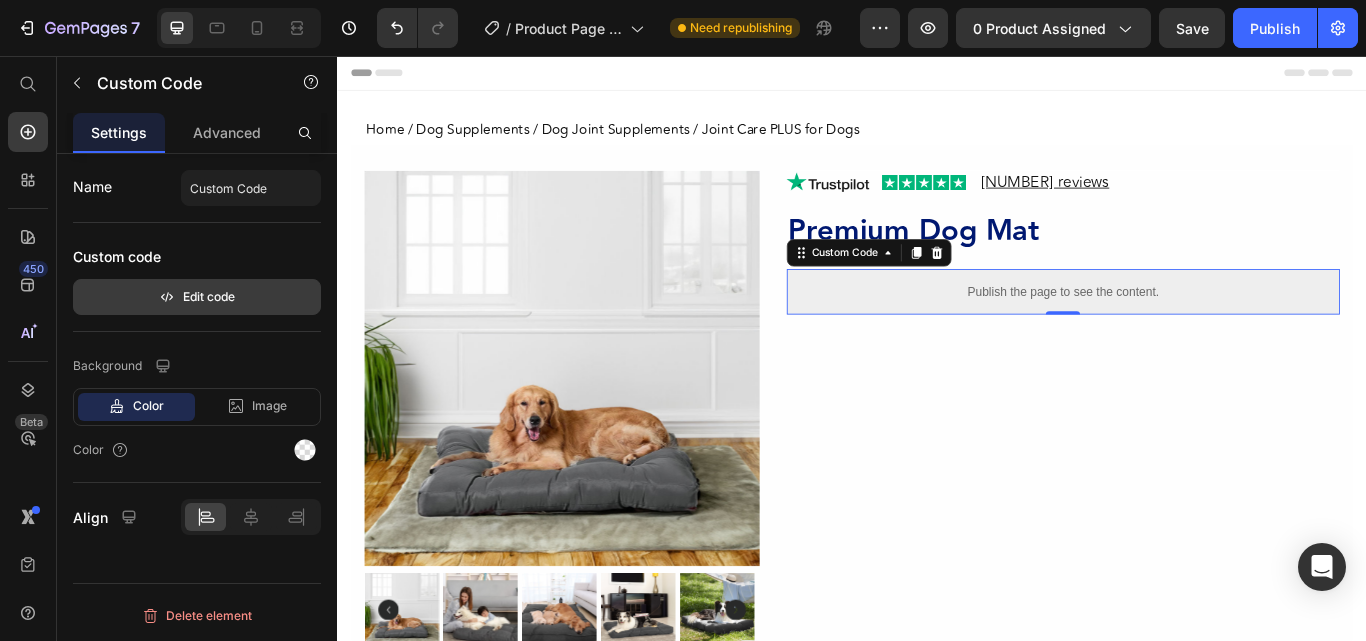 click on "Edit code" at bounding box center [197, 297] 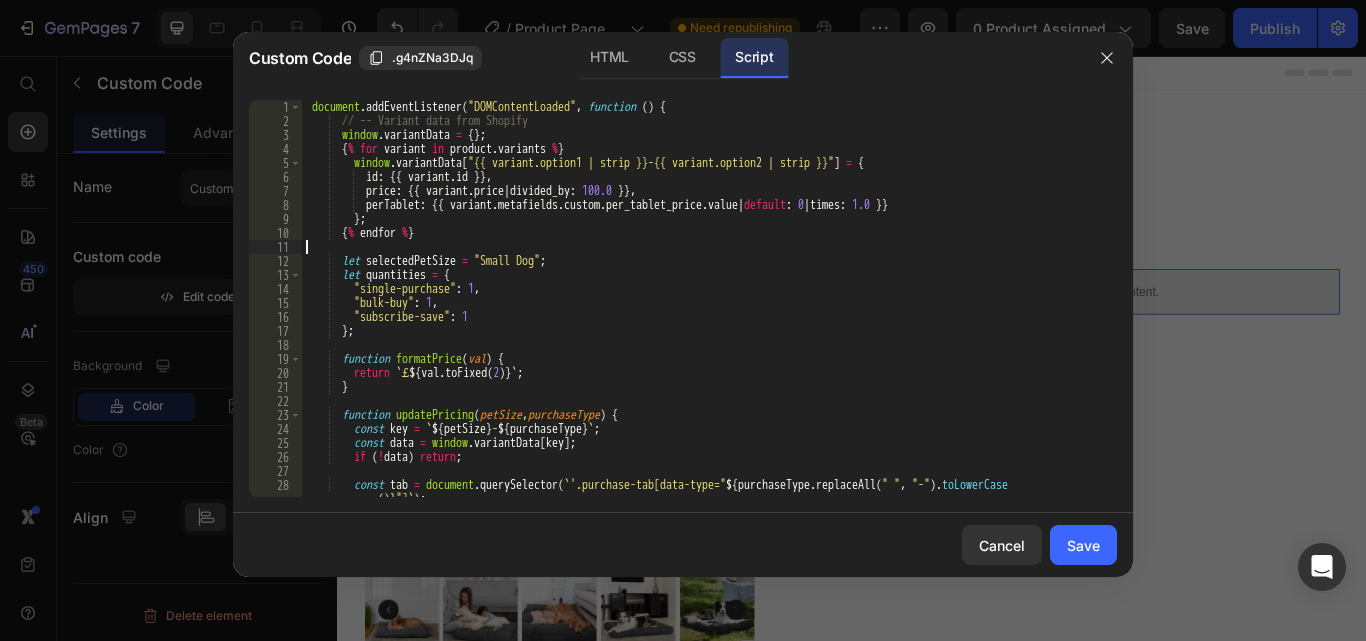 click on "document . addEventListener ( "DOMContentLoaded" ,   function   ( )   {         // -- Variant data from Shopify         window . variantData   =   { } ;         { %   for   variant   in   product . variants   % }           window . variantData [ "{{ variant.option1 | strip }}-{{ variant.option2 | strip }}" ]   =   {              id :   {{   variant . id   }} ,              price :   {{   variant . price  |  divided_by :   100.0   }} ,              perTablet :   {{   variant . metafields . custom . per_tablet_price . value  |  default :   0  |  times :   1.0   }}           } ;         { %   endfor   % }         let   selectedPetSize   =   "[PETSIZE]" ;         let   quantities   =   {           "single-purchase" :   1 ,           "bulk-buy" :   1 ,           "subscribe-save" :   1         } ;         function   formatPrice ( val )   {           return   ` £ ${ val . toFixed ( 2 ) } ` ;         }         function   updatePricing ( petSize ,  purchaseType )   {           const   key   =   ` ${ petSize } - ${ "[PURCHASE_TYPE]" } ` ;         }" at bounding box center (702, 312) 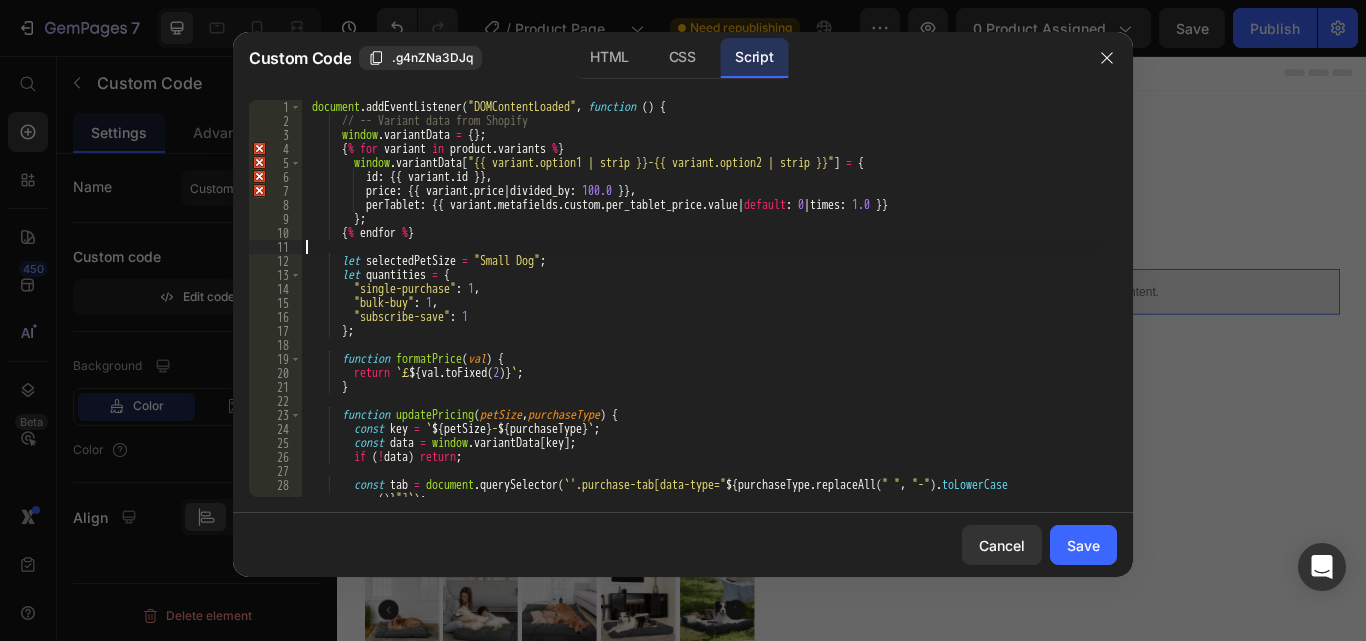type on "});
});" 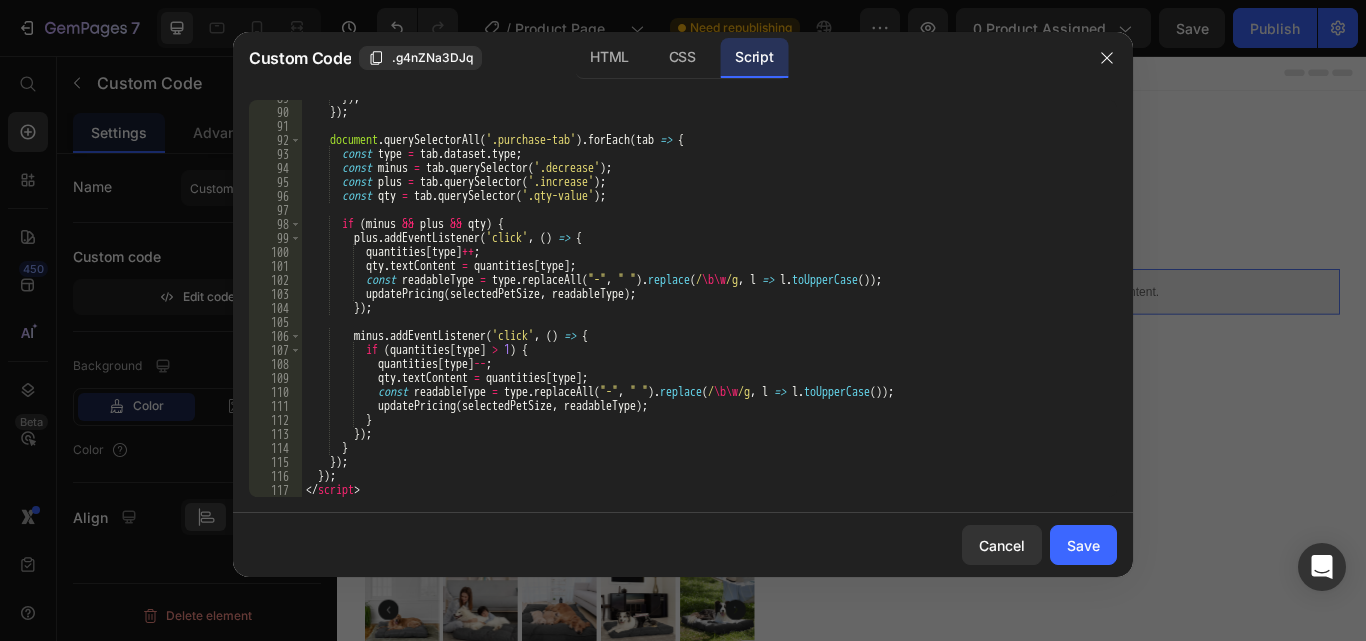 scroll, scrollTop: 1311, scrollLeft: 0, axis: vertical 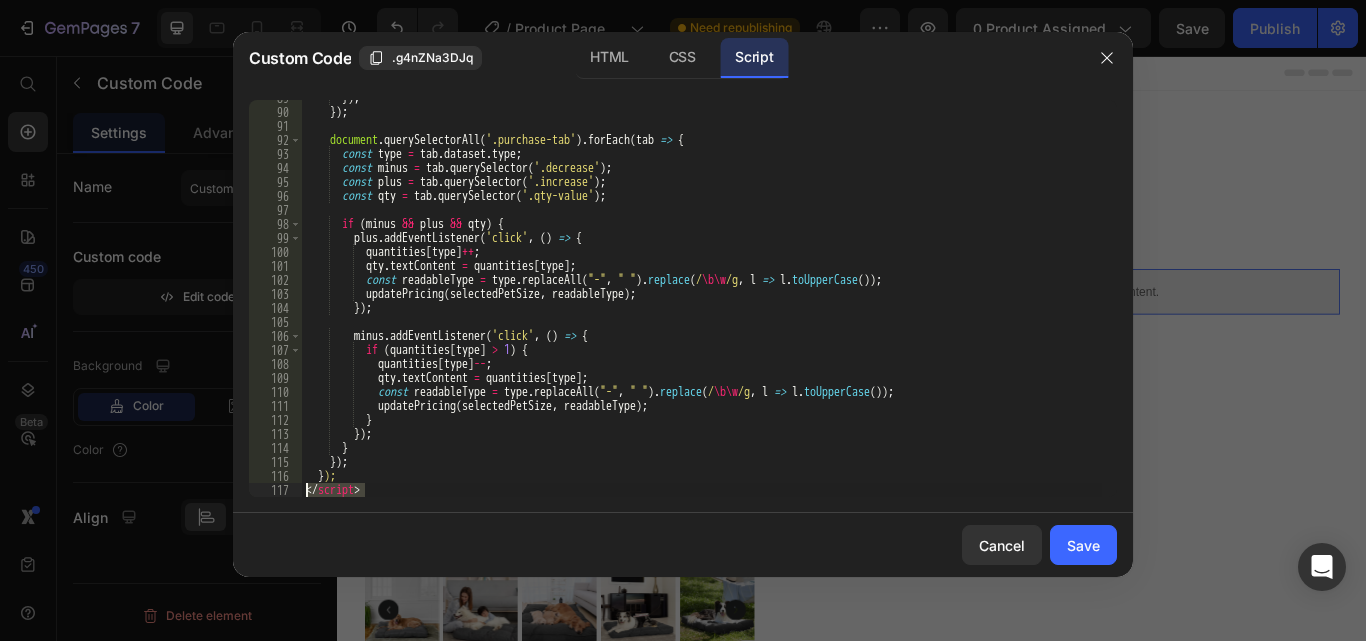 drag, startPoint x: 374, startPoint y: 491, endPoint x: 296, endPoint y: 491, distance: 78 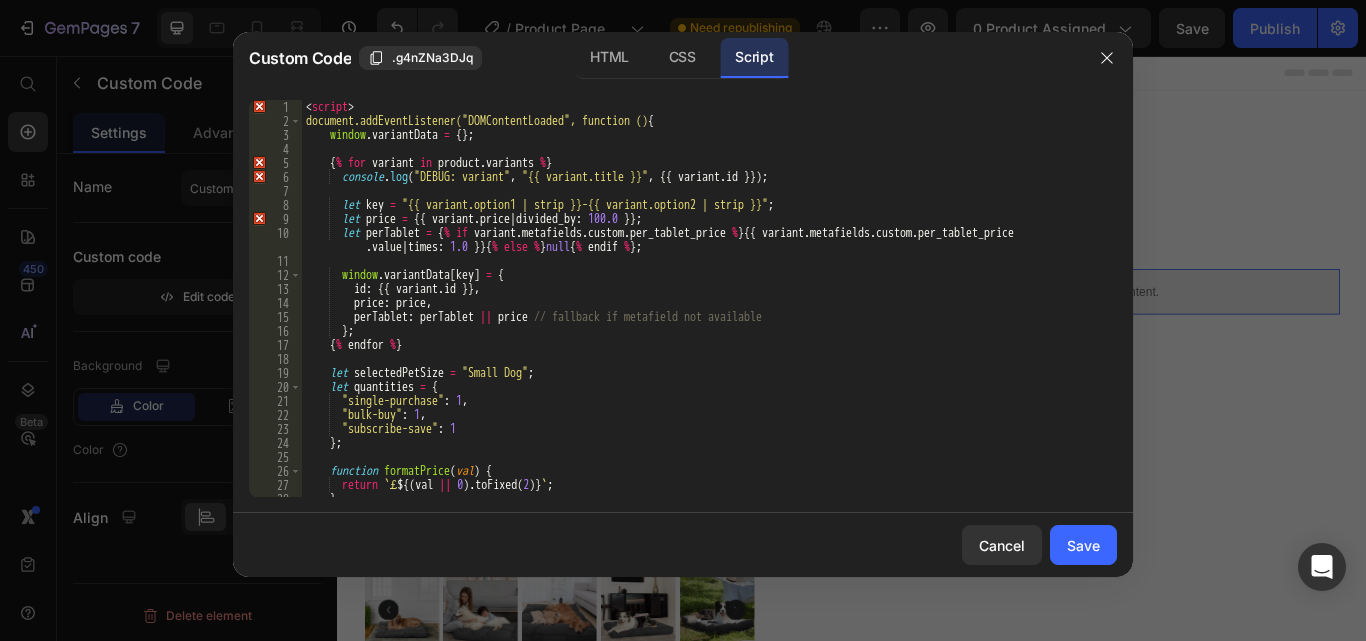 scroll, scrollTop: 0, scrollLeft: 0, axis: both 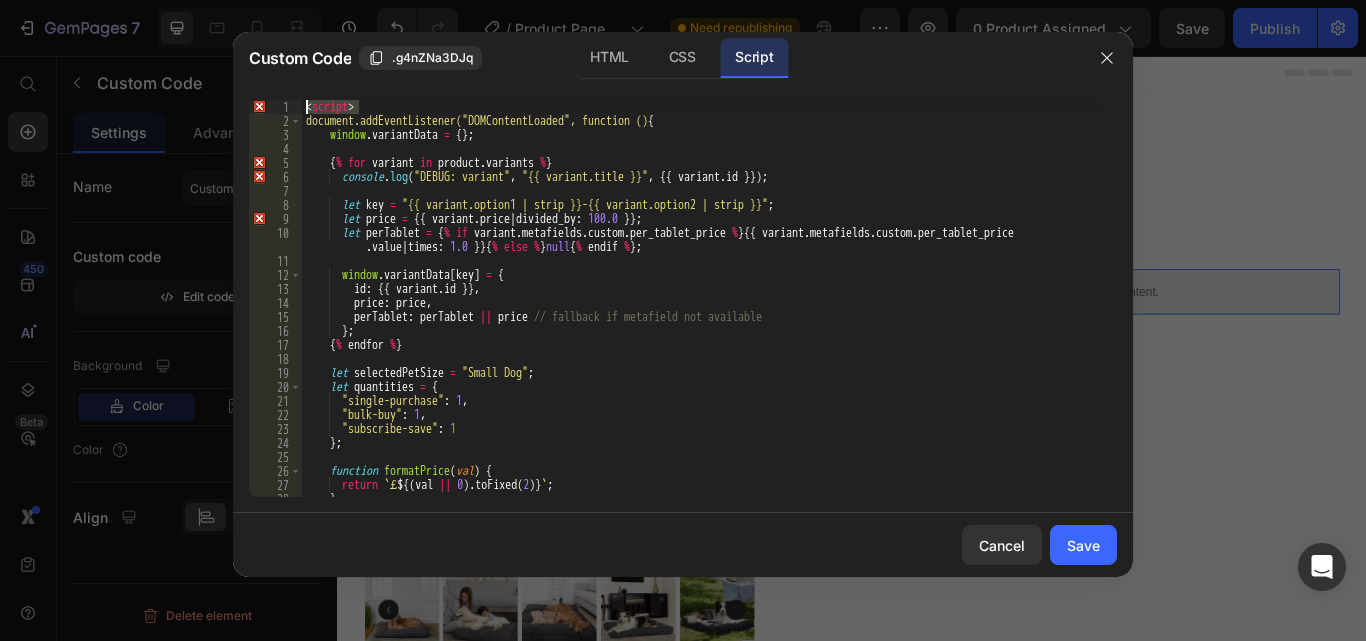 drag, startPoint x: 362, startPoint y: 108, endPoint x: 297, endPoint y: 96, distance: 66.09841 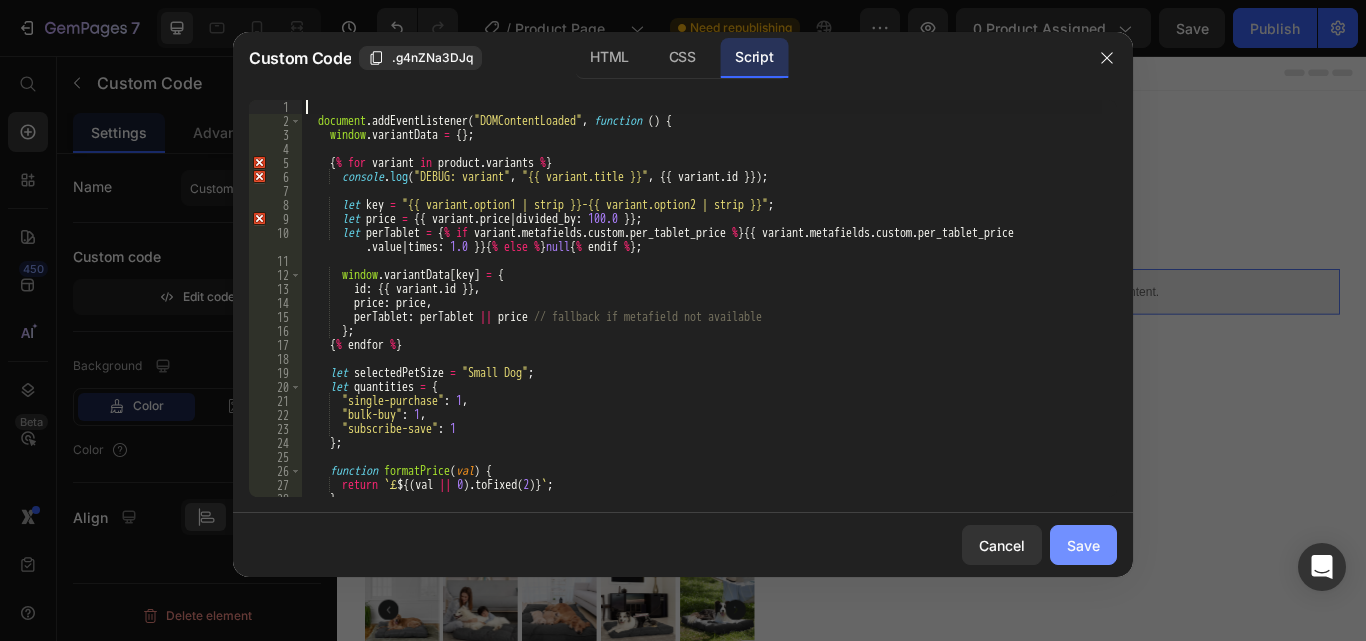 click on "Save" 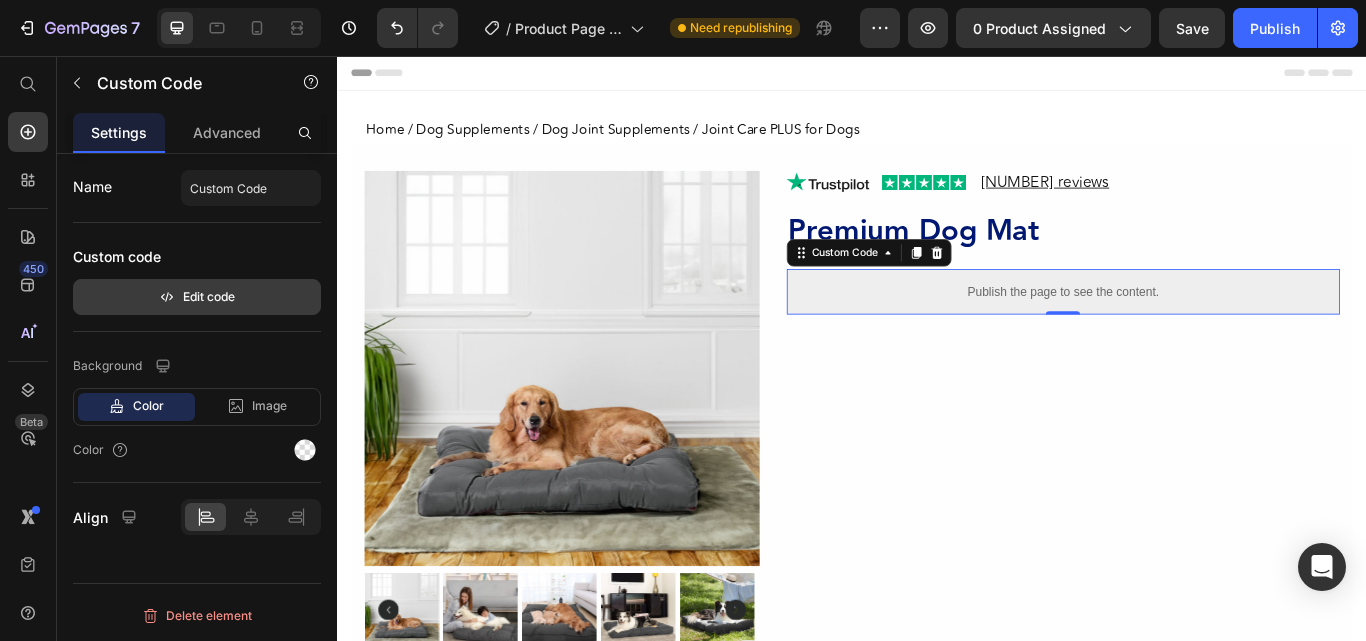 click on "Edit code" at bounding box center [197, 297] 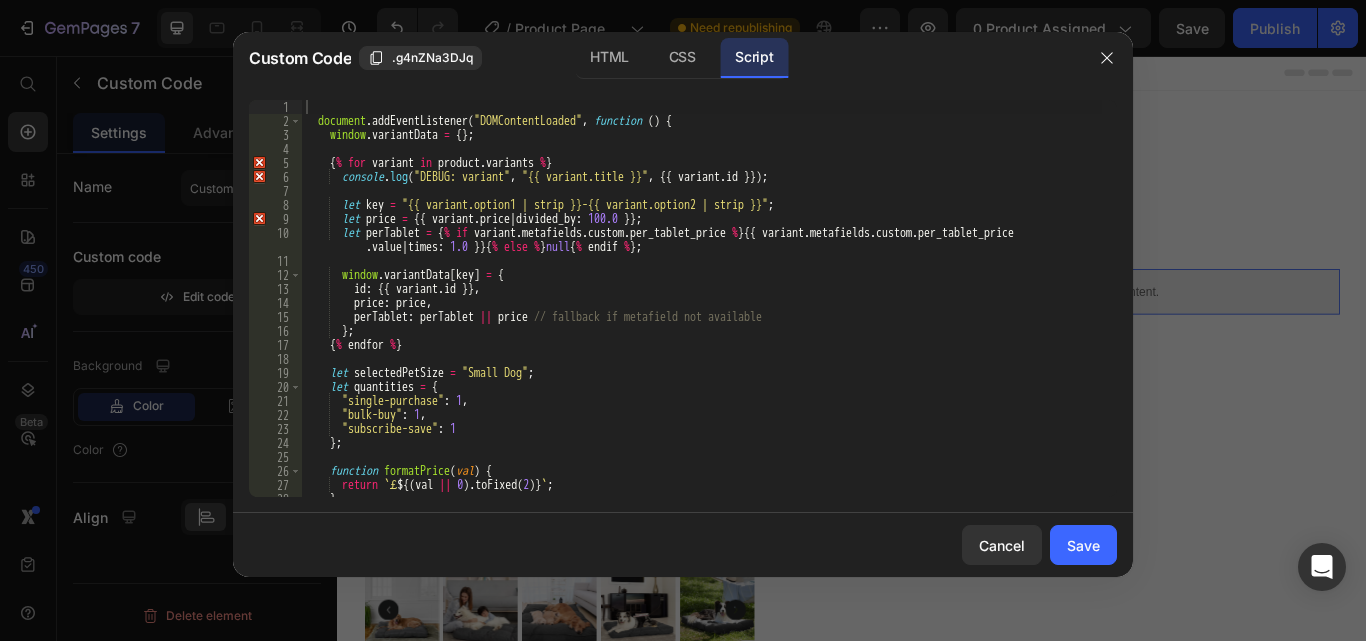 click on "document . addEventListener ( "DOMContentLoaded" ,   function   ( )   {      window . variantData   =   { } ;      { %   for   variant   in   product . variants   % }         console . log ( "DEBUG: variant" ,   "{{ variant.title }}" ,   {{   variant . id   }}) ;         let   key   =   "{{ variant.option1 | strip }}-{{ variant.option2 | strip }}" ;         let   price   =   {{   variant . price  |  divided_by :   100.0   }} ;         let   perTablet   =   { %   if   variant . metafields . custom . per_tablet_price   % } {{   variant . metafields . custom . per_tablet_price            . value  |  times :   1.0   }} { %   else   % } null { %   endif   % } ;         window . variantData [ key ]   =   {           id :   {{   variant . id   }} ,           price :   price ,           perTablet :   perTablet   ||   price   // fallback if metafield not available         } ;      { %   endfor   % }      let   selectedPetSize   =   "[PETSIZE]" ;      let   quantities   =   {         "single-purchase" : 1," at bounding box center [702, 312] 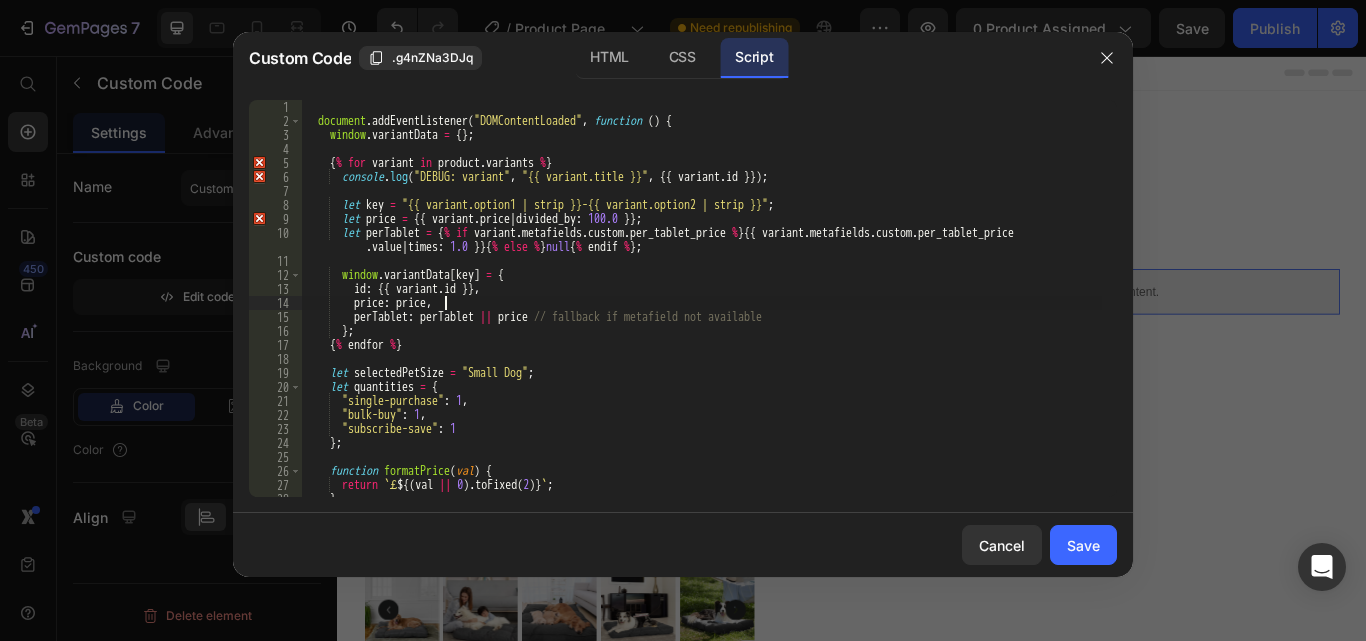 click on "document . addEventListener ( "DOMContentLoaded" ,   function   ( )   {      window . variantData   =   { } ;      { %   for   variant   in   product . variants   % }         console . log ( "DEBUG: variant" ,   "{{ variant.title }}" ,   {{   variant . id   }}) ;         let   key   =   "{{ variant.option1 | strip }}-{{ variant.option2 | strip }}" ;         let   price   =   {{   variant . price  |  divided_by :   100.0   }} ;         let   perTablet   =   { %   if   variant . metafields . custom . per_tablet_price   % } {{   variant . metafields . custom . per_tablet_price            . value  |  times :   1.0   }} { %   else   % } null { %   endif   % } ;         window . variantData [ key ]   =   {           id :   {{   variant . id   }} ,           price :   price ,           perTablet :   perTablet   ||   price   // fallback if metafield not available         } ;      { %   endfor   % }      let   selectedPetSize   =   "[PETSIZE]" ;      let   quantities   =   {         "single-purchase" : 1," at bounding box center [702, 312] 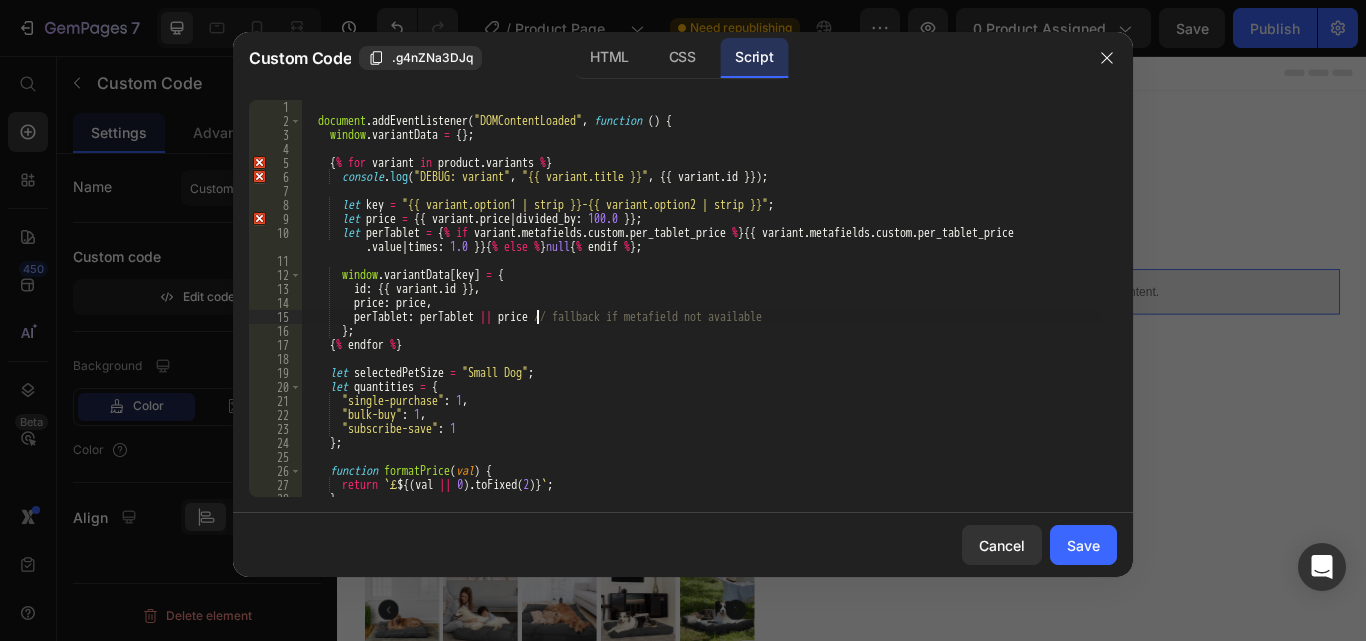 type on "});" 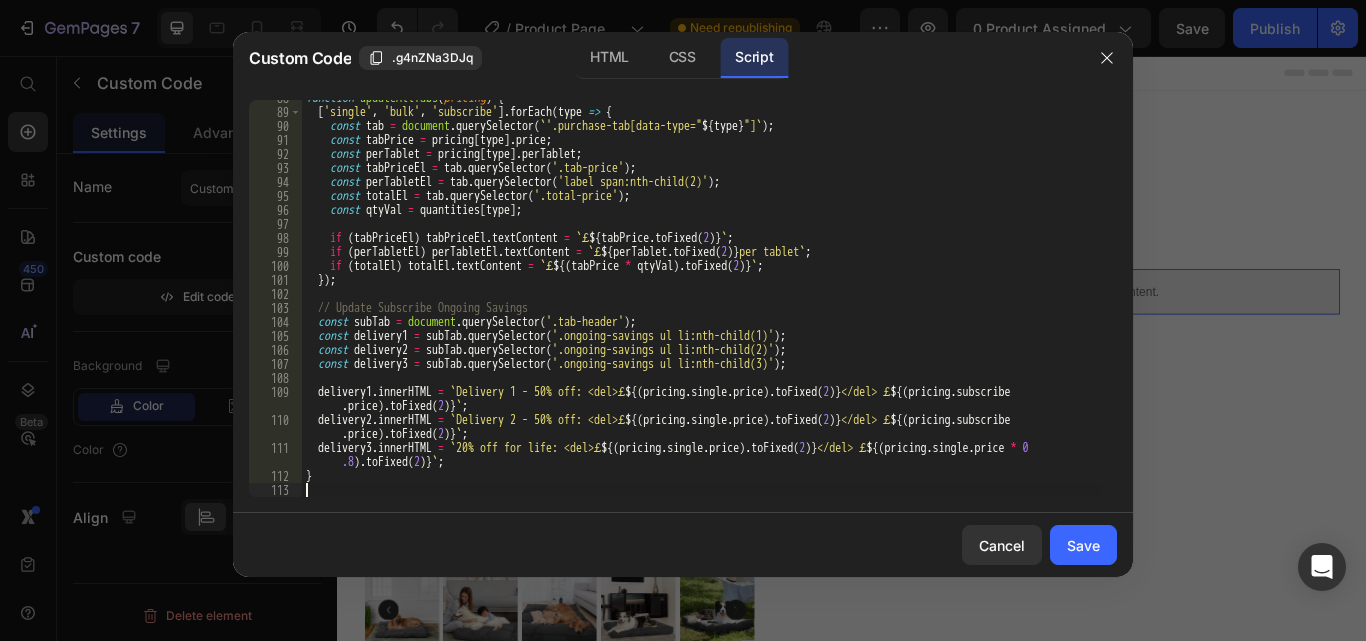 scroll, scrollTop: 1227, scrollLeft: 0, axis: vertical 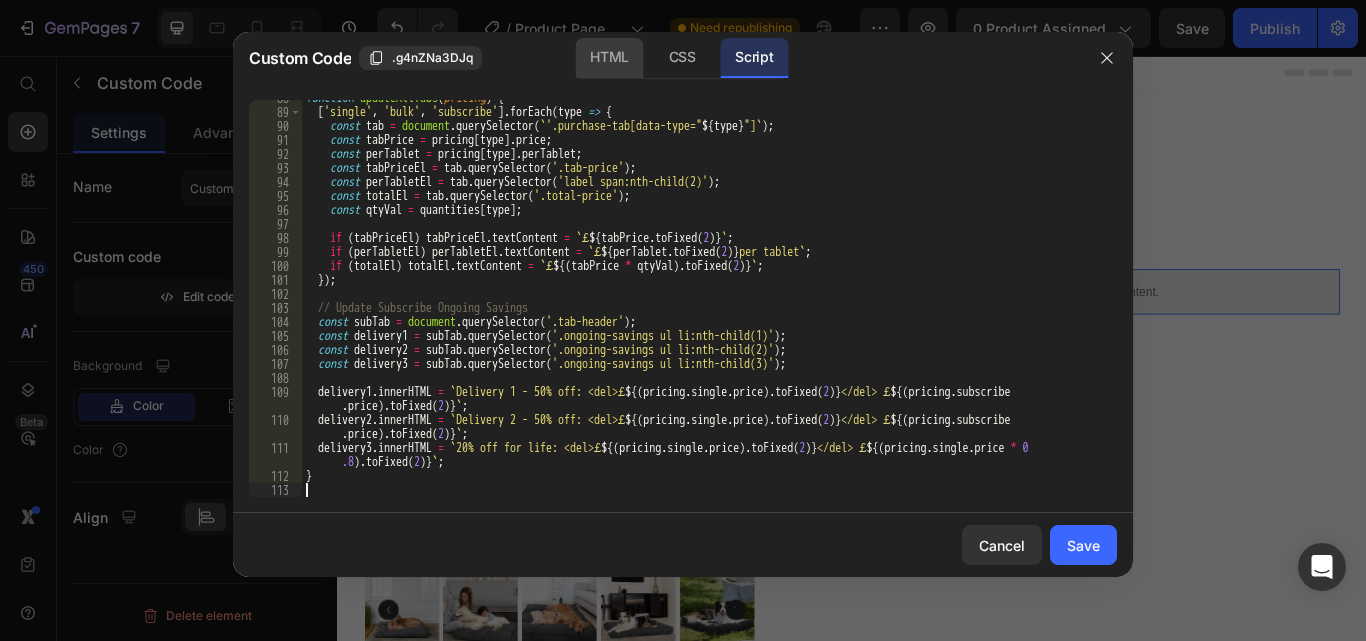 click on "HTML" 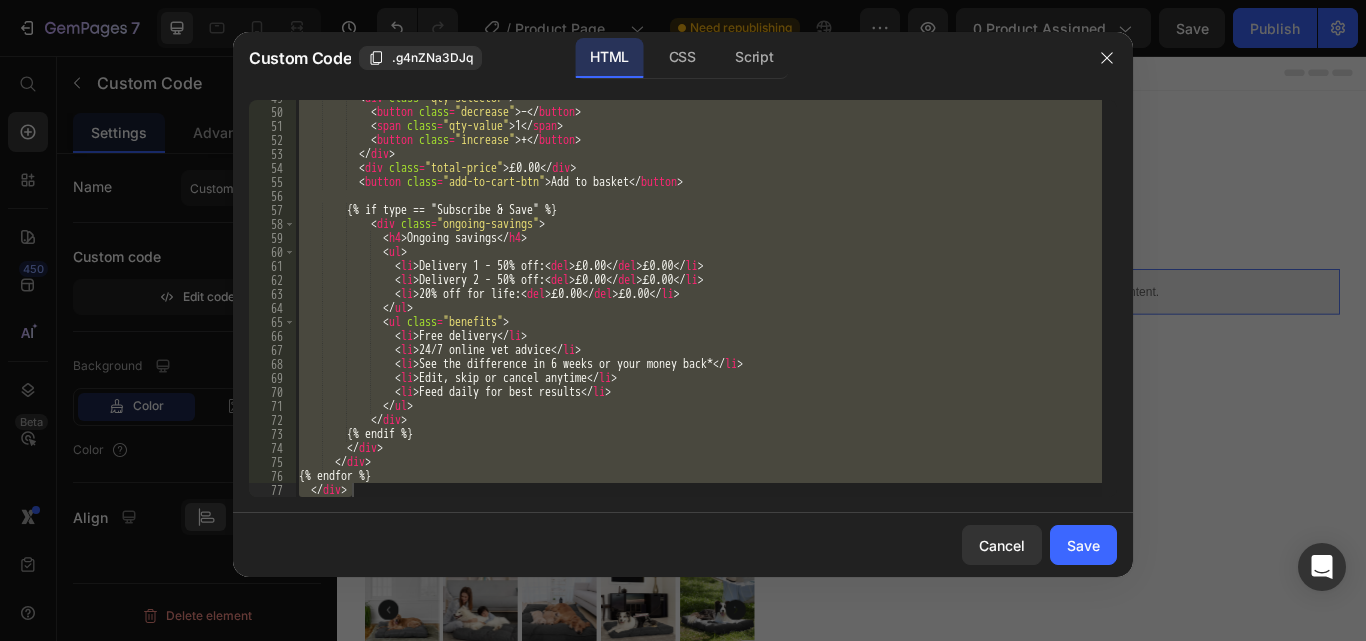 scroll, scrollTop: 709, scrollLeft: 0, axis: vertical 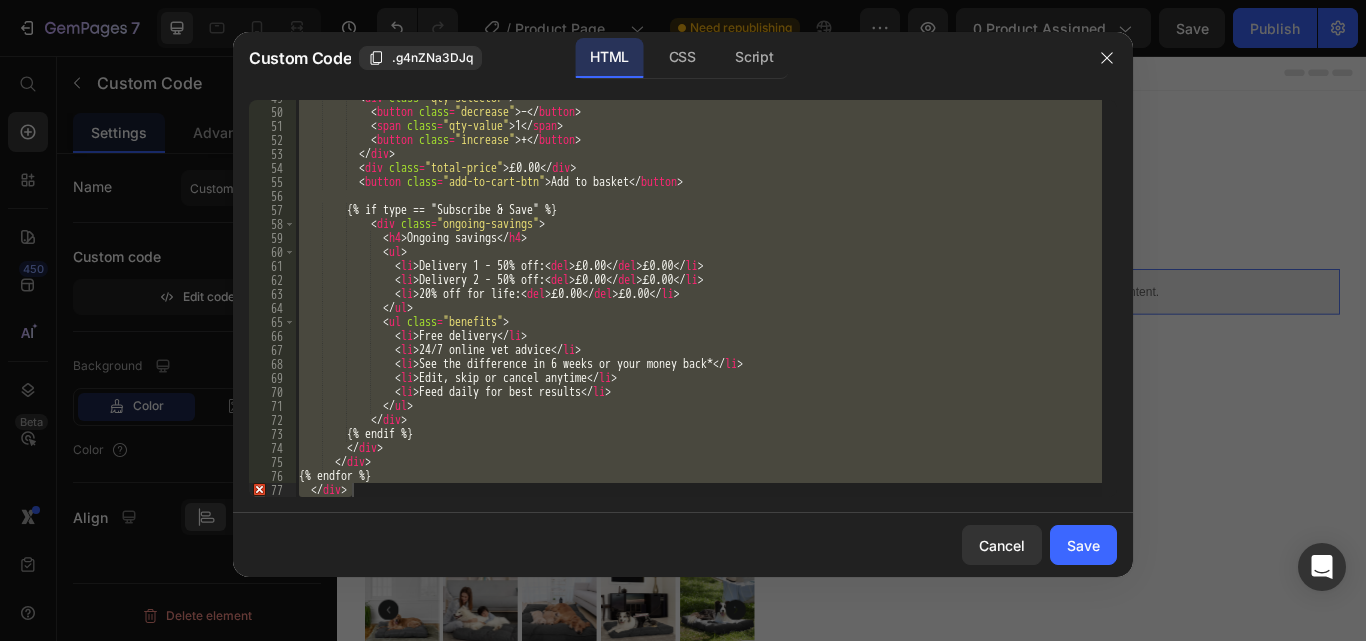 click on "< div   class = "qty-selector" >                < button   class = "decrease" > – </ button >                < span   class = "qty-value" > 1 </ span >                < button   class = "increase" > + </ button >              </ div >              < div   class = "total-price" > £0.00 </ div >              < button   class = "add-to-cart-btn" > Add to basket </ button >             {% if type == "Subscribe & Save" %}                < div   class = "ongoing-savings" >                   < h4 > Ongoing savings </ h4 >                   < ul >                     < li > Delivery 1 - 50% off:  < del > £0.00 </ del >  £0.00 </ li >                     < li > Delivery 2 - 50% off:  < del > £0.00 </ del >  £0.00 </ li >                     < li > 20% off for life:  < del > £0.00 </ del >  £0.00 </ li >                   </ ul >                   < ul   class = "benefits" >                     < li > Free delivery </ li >                     < li > 24/7 online vet advice </ li >                <" at bounding box center [698, 298] 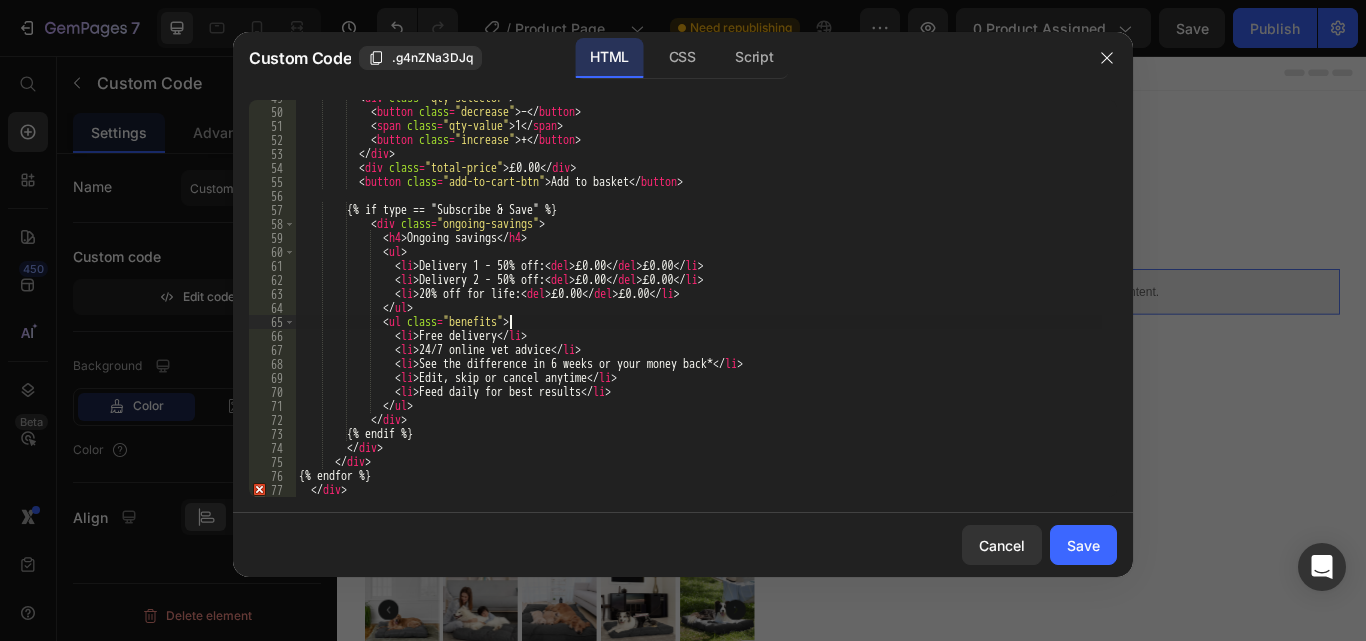 click on "< div   class = "qty-selector" >                < button   class = "decrease" > – </ button >                < span   class = "qty-value" > 1 </ span >                < button   class = "increase" > + </ button >              </ div >              < div   class = "total-price" > £0.00 </ div >              < button   class = "add-to-cart-btn" > Add to basket </ button >             {% if type == "Subscribe & Save" %}                < div   class = "ongoing-savings" >                   < h4 > Ongoing savings </ h4 >                   < ul >                     < li > Delivery 1 - 50% off:  < del > £0.00 </ del >  £0.00 </ li >                     < li > Delivery 2 - 50% off:  < del > £0.00 </ del >  £0.00 </ li >                     < li > 20% off for life:  < del > £0.00 </ del >  £0.00 </ li >                   </ ul >                   < ul   class = "benefits" >                     < li > Free delivery </ li >                     < li > 24/7 online vet advice </ li >                <" at bounding box center [698, 303] 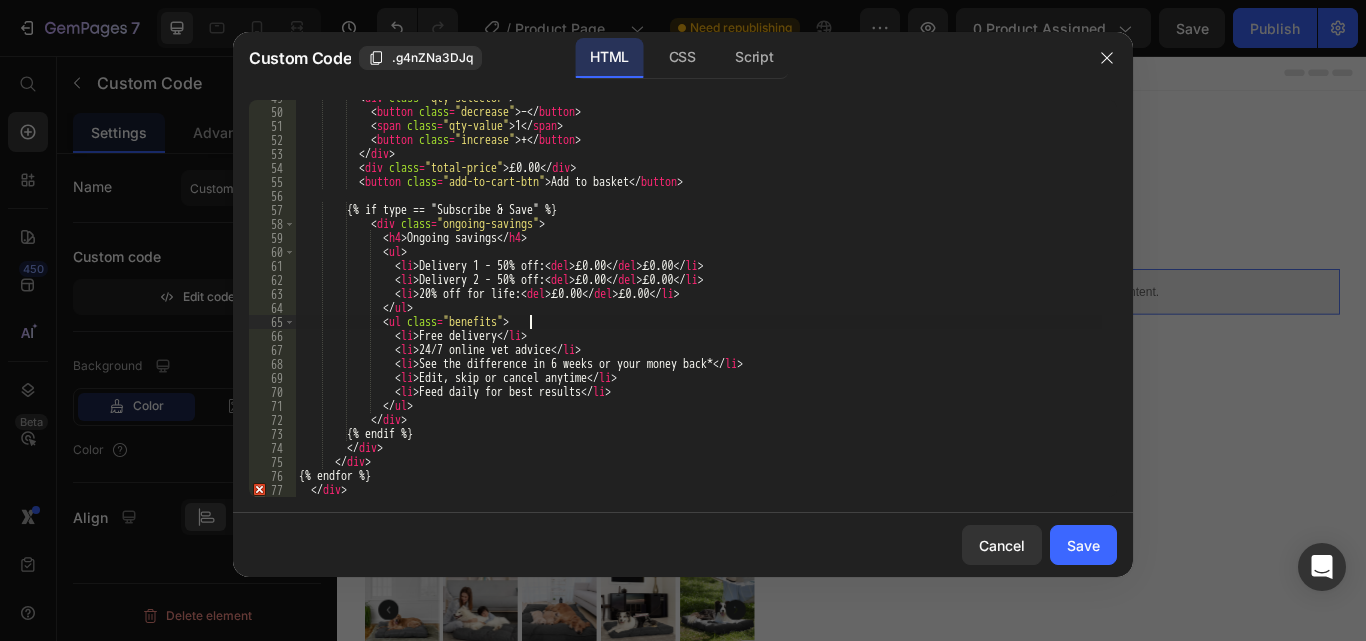 type on "{% endfor %}
</div>" 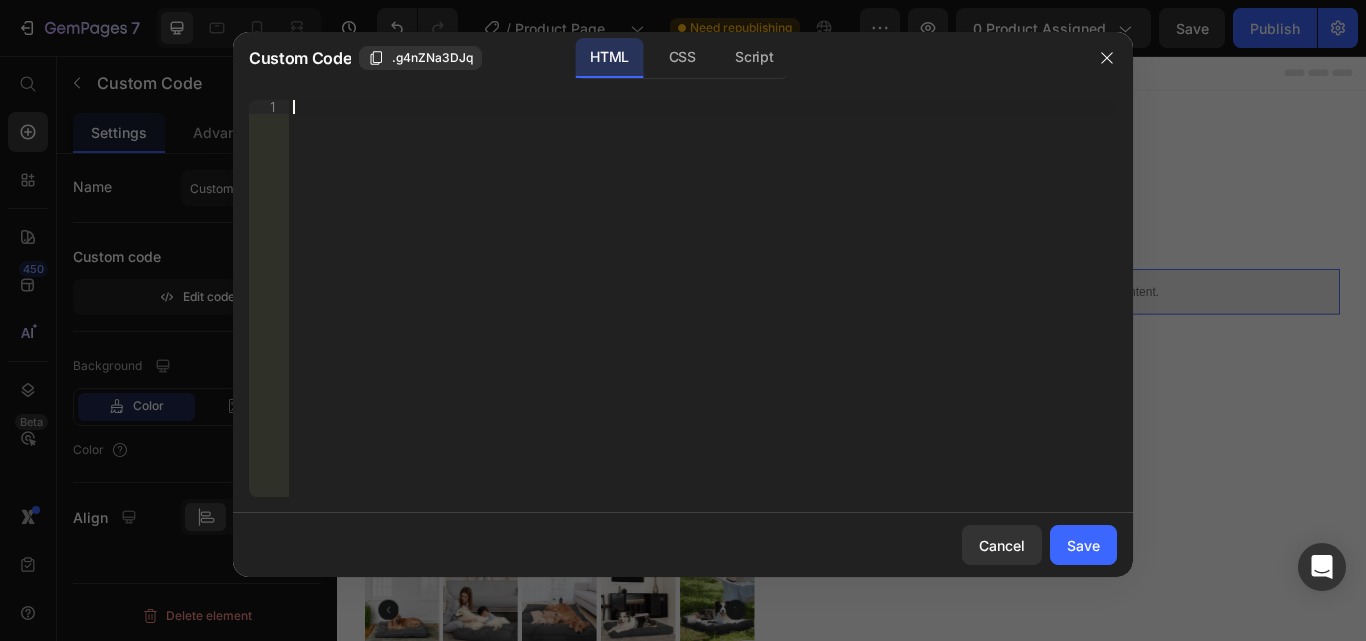 paste on "</div>" 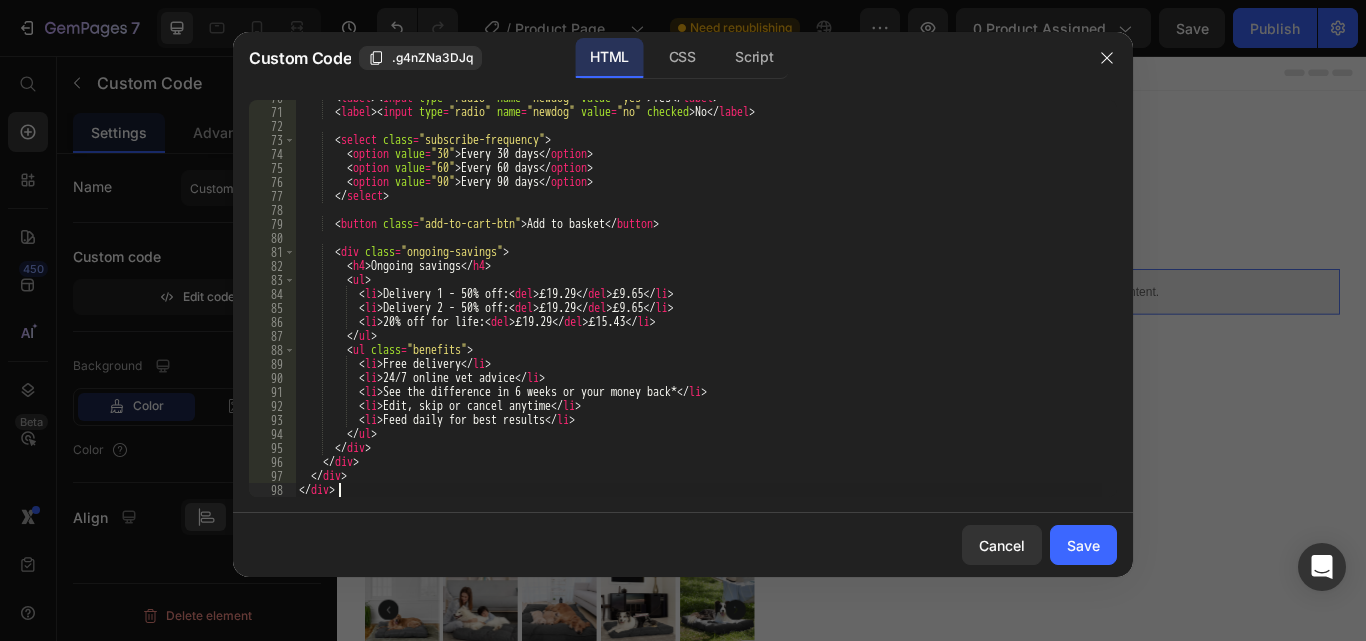 scroll, scrollTop: 975, scrollLeft: 0, axis: vertical 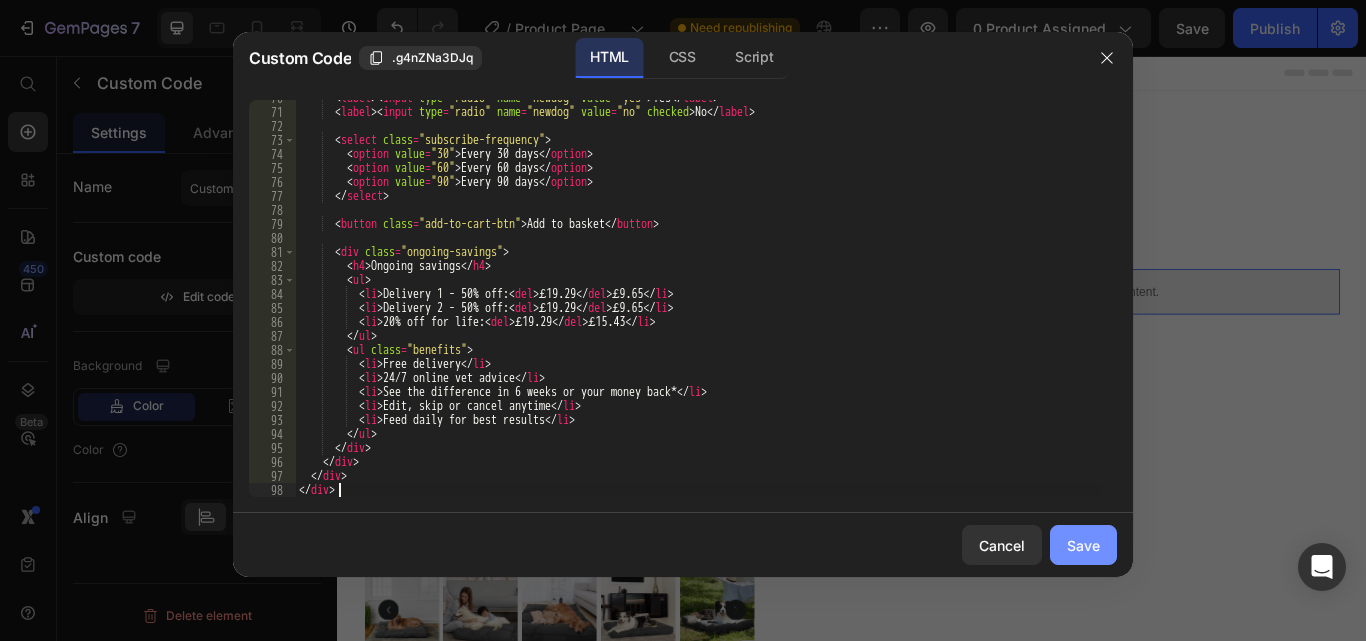 click on "Save" at bounding box center (1083, 545) 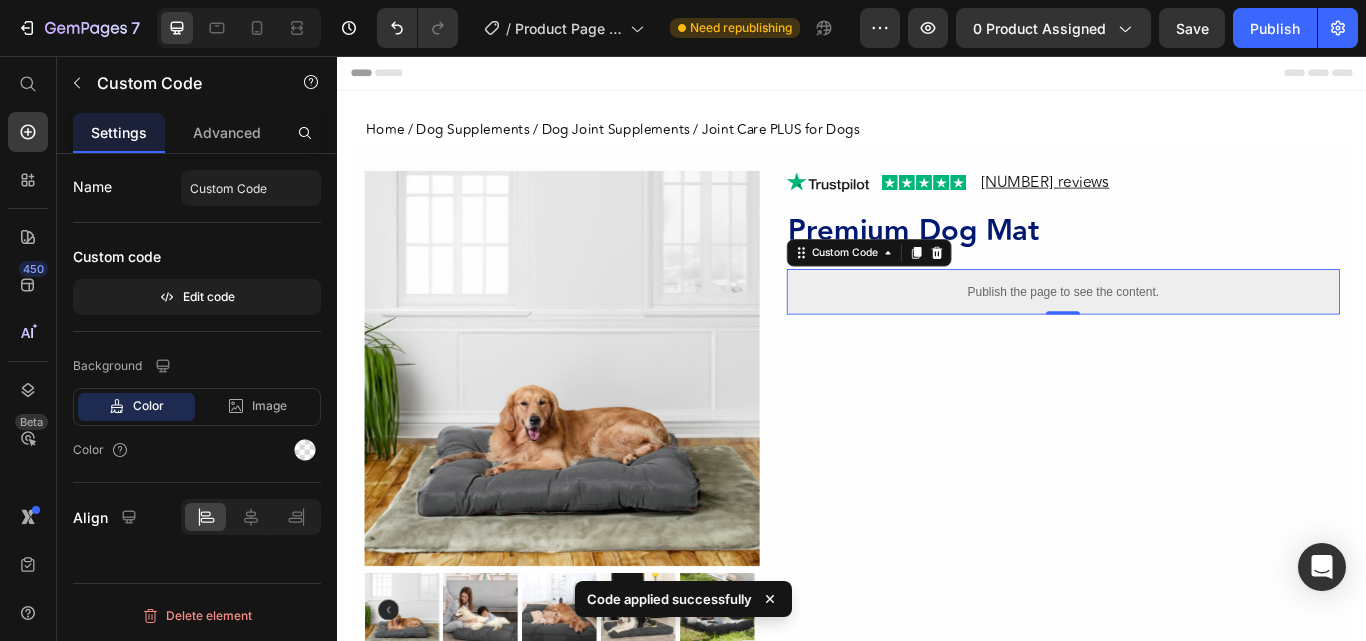 click on "Publish the page to see the content." at bounding box center [1183, 331] 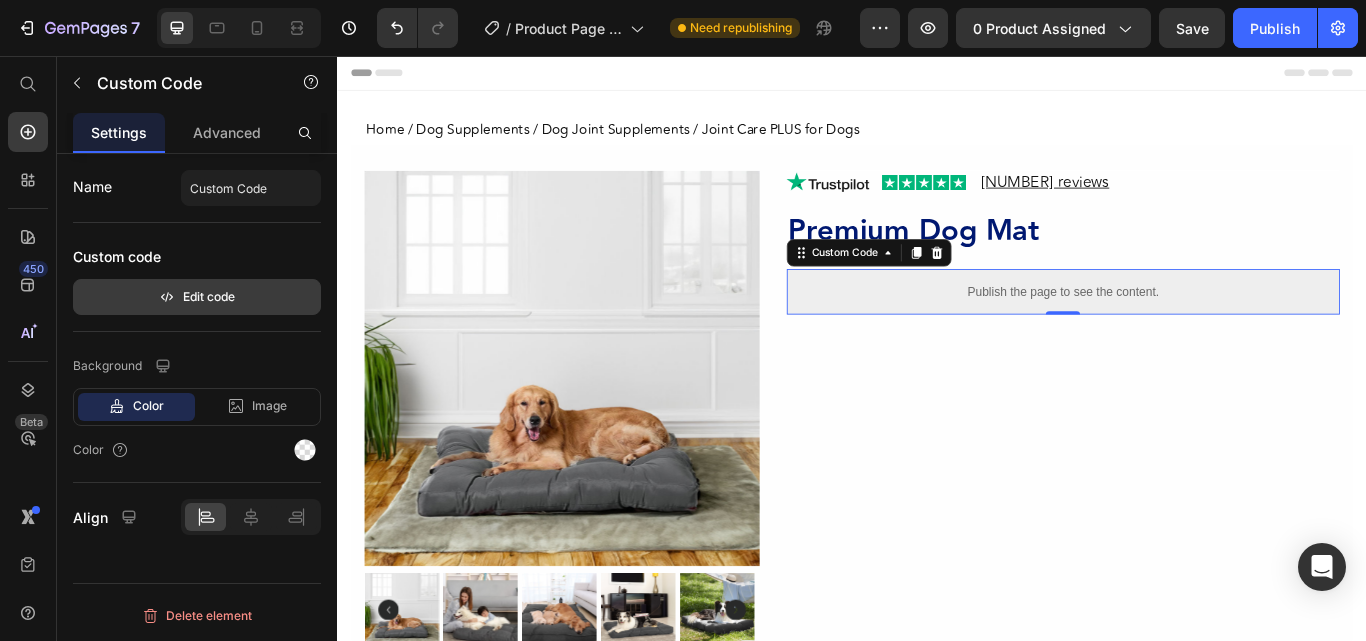 click on "Edit code" at bounding box center [197, 297] 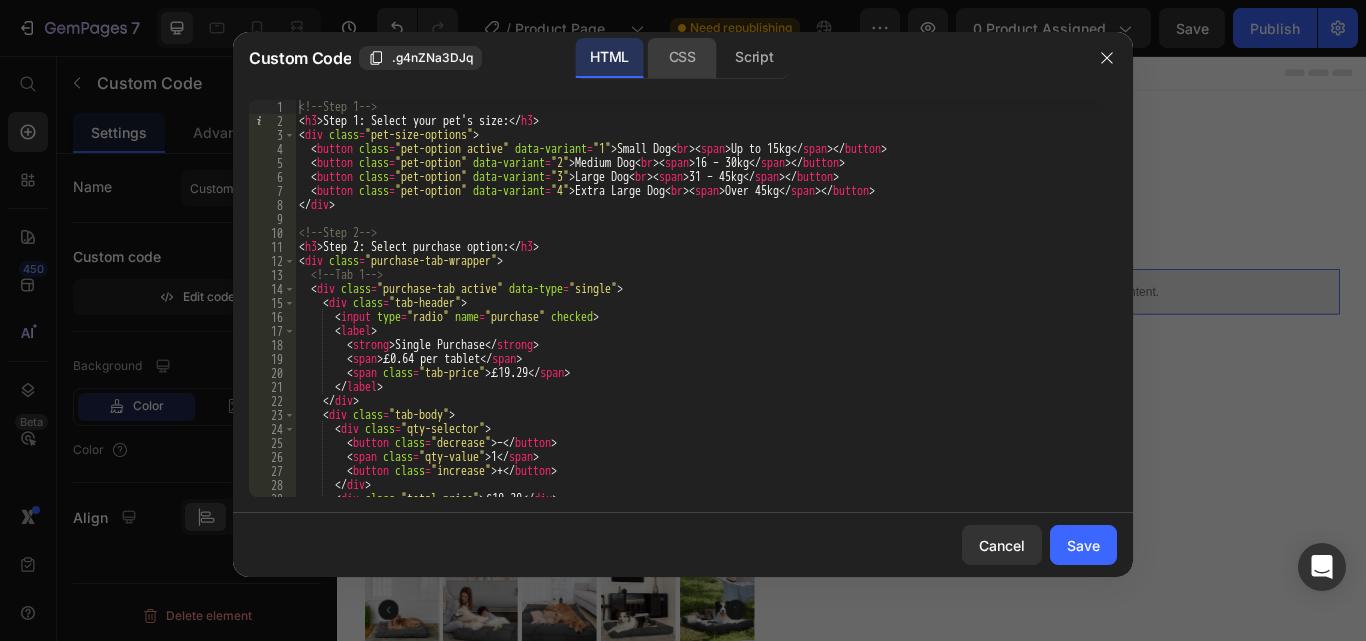 click on "CSS" 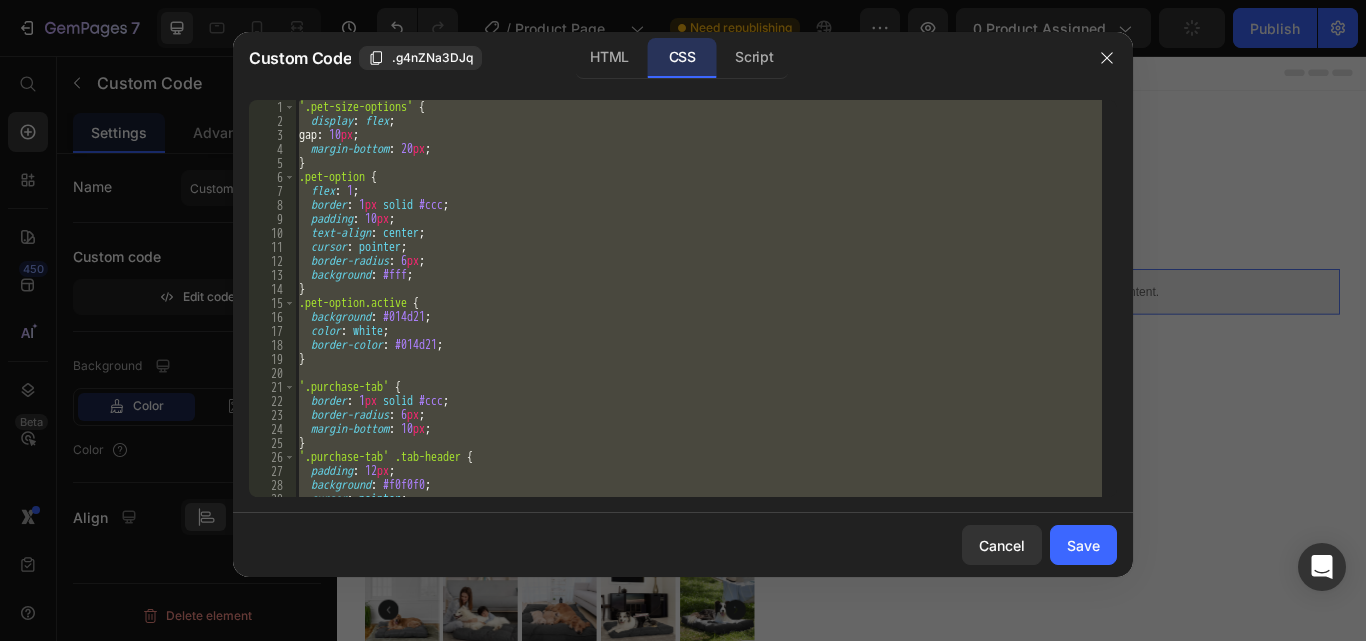 click on "{    display :   flex ;   gap :   10 px ;    margin-bottom :   20 px ; } .pet-option   {    flex :   1 ;    border :   1 px   solid   #ccc ;    padding :   10 px ;    text-align :   center ;    cursor :   pointer ;    border-radius :   6 px ;    background :   #fff ; } .pet-option.active   {    background :   #014d21 ;    color :   white ;    border-color :   #014d21 ; } .purchase-tab   {    border :   1 px   solid   #ccc ;    border-radius :   6 px ;    margin-bottom :   10 px ; } .purchase-tab   .tab-header   {    padding :   12 px ;    background :   #f0f0f0 ;    cursor :   pointer ;    display :   flex ;" at bounding box center (698, 298) 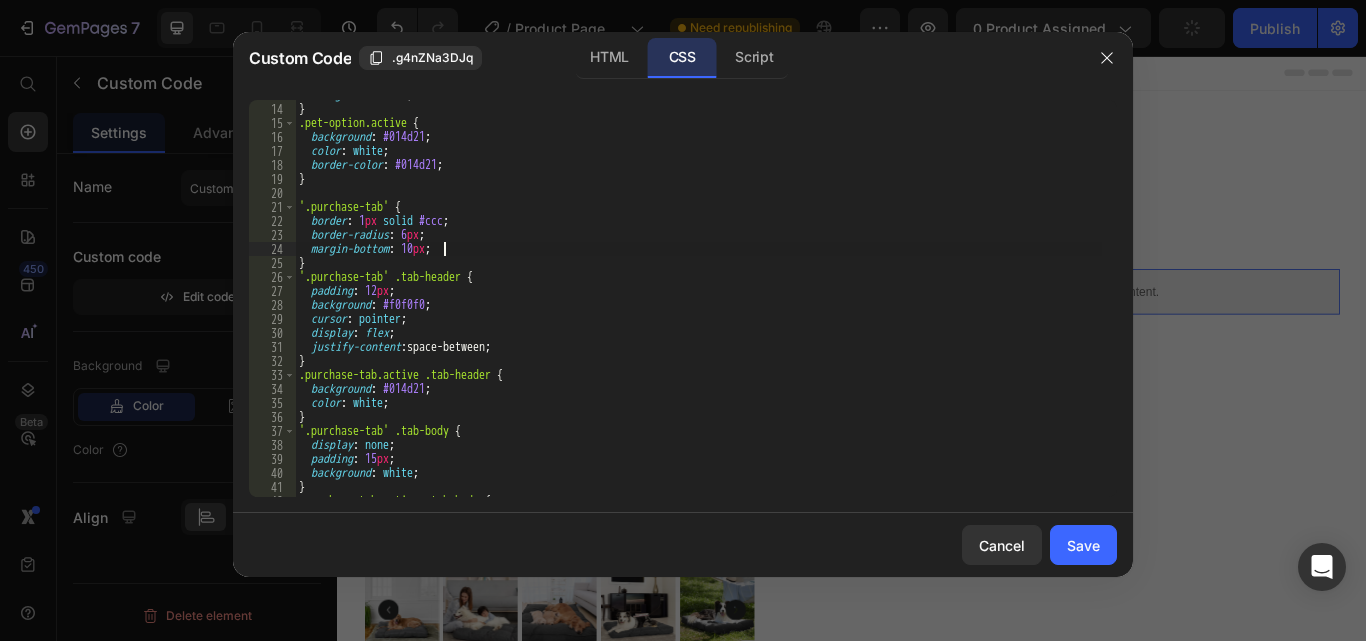 type on "margin-bottom: 10px;" 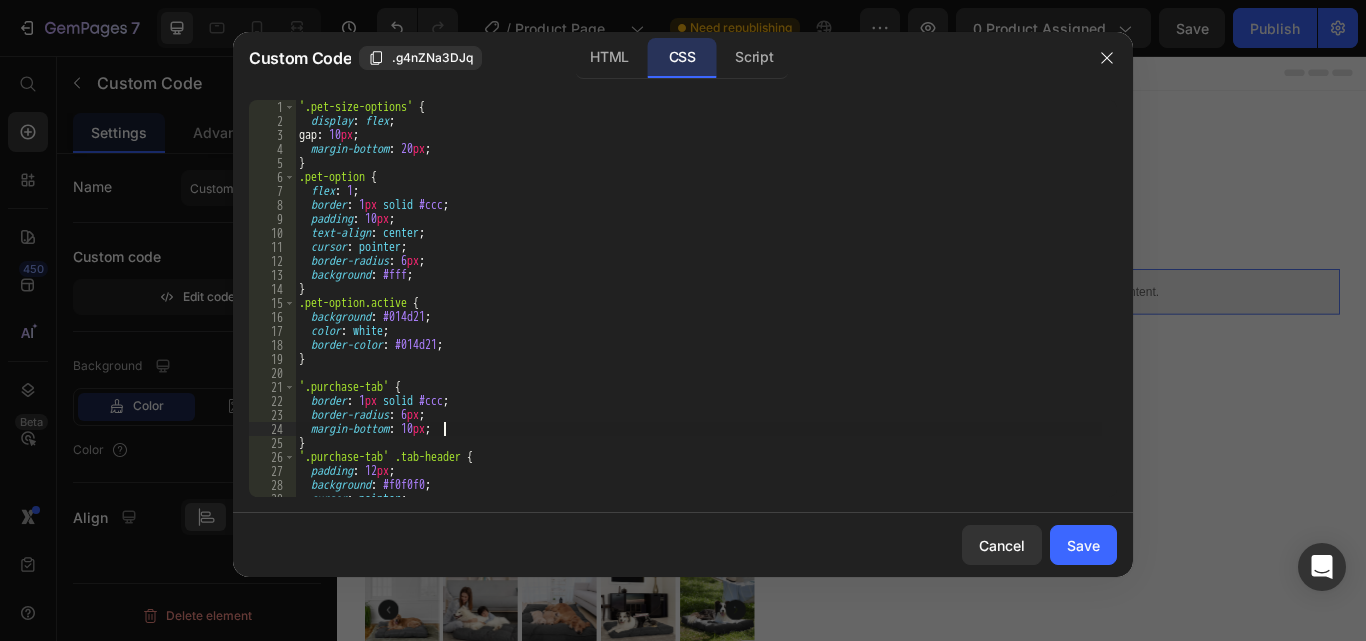 scroll, scrollTop: 0, scrollLeft: 0, axis: both 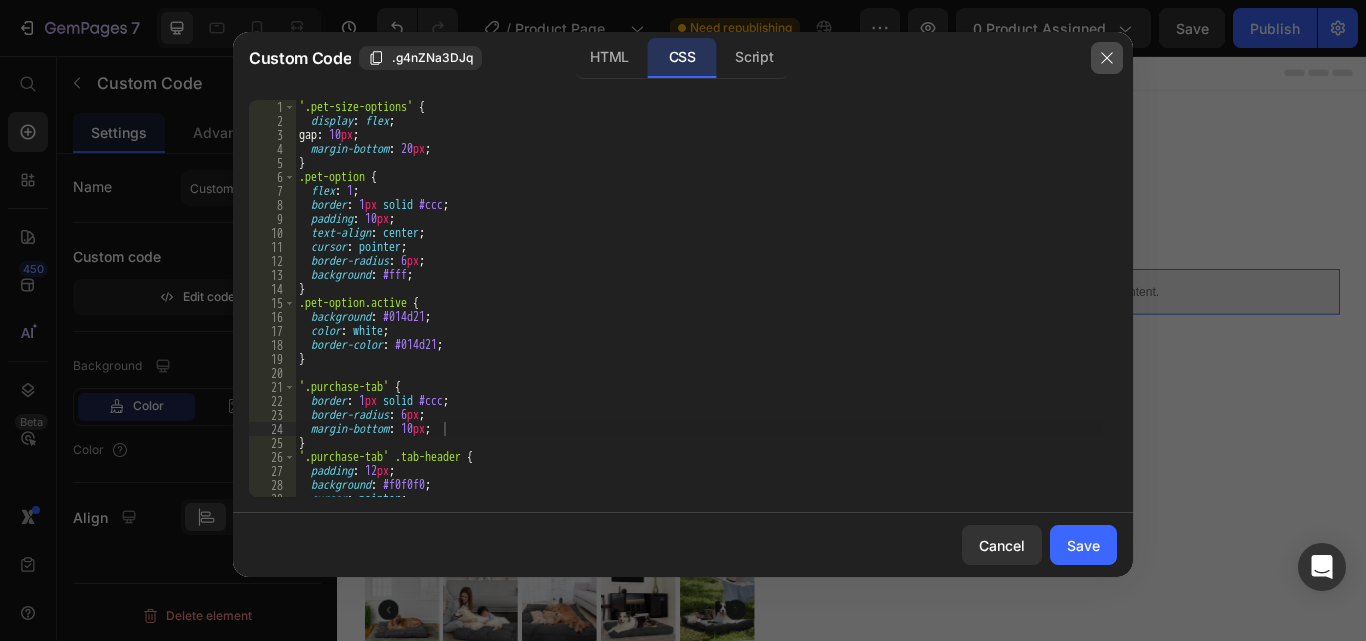 click 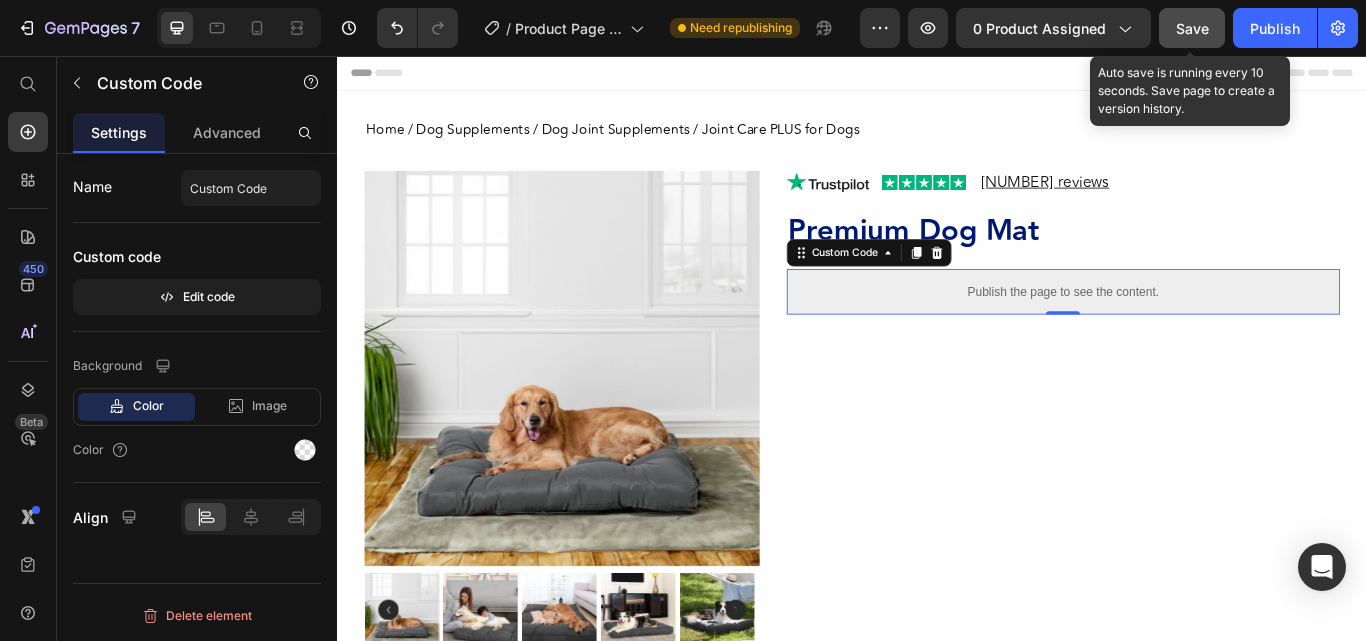 click on "Save" at bounding box center [1192, 28] 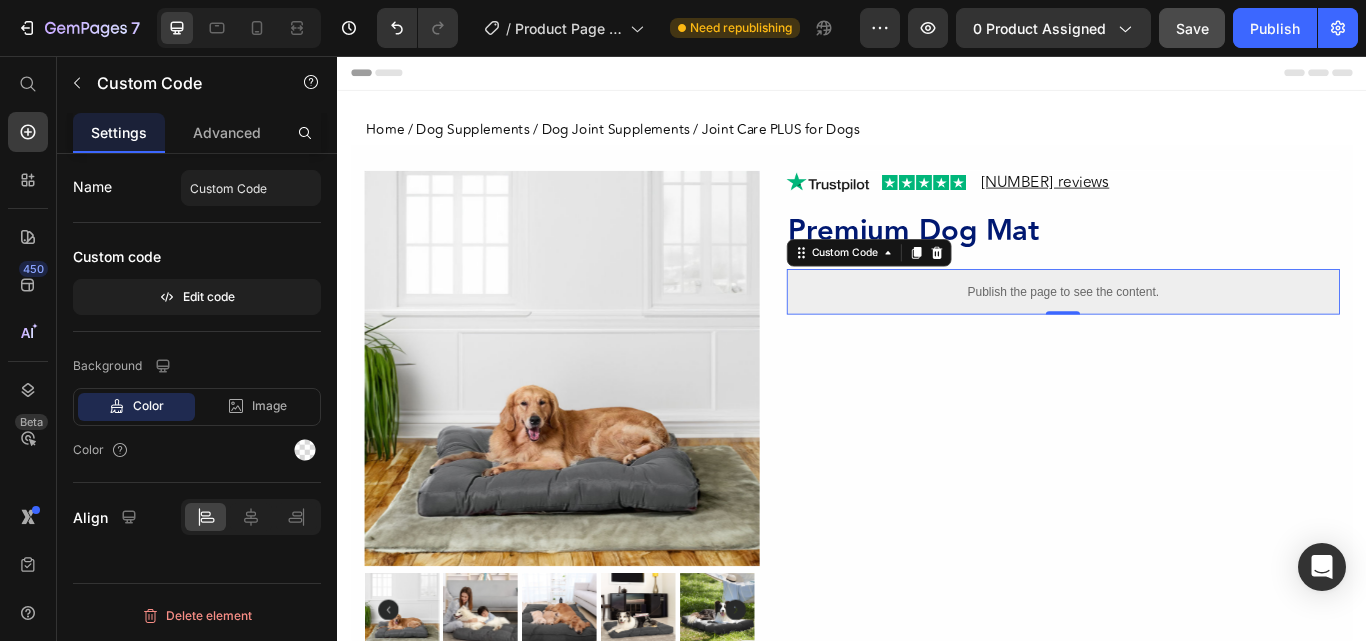 click on "Publish the page to see the content." at bounding box center (1183, 331) 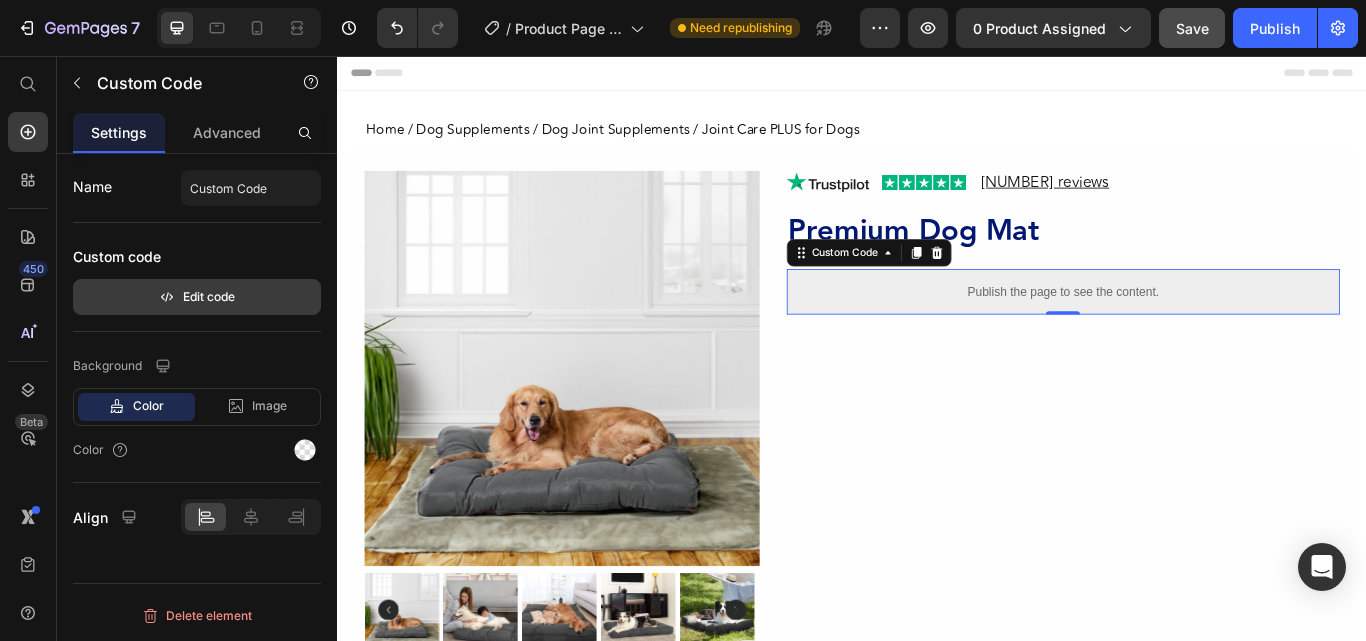 click on "Edit code" at bounding box center [197, 297] 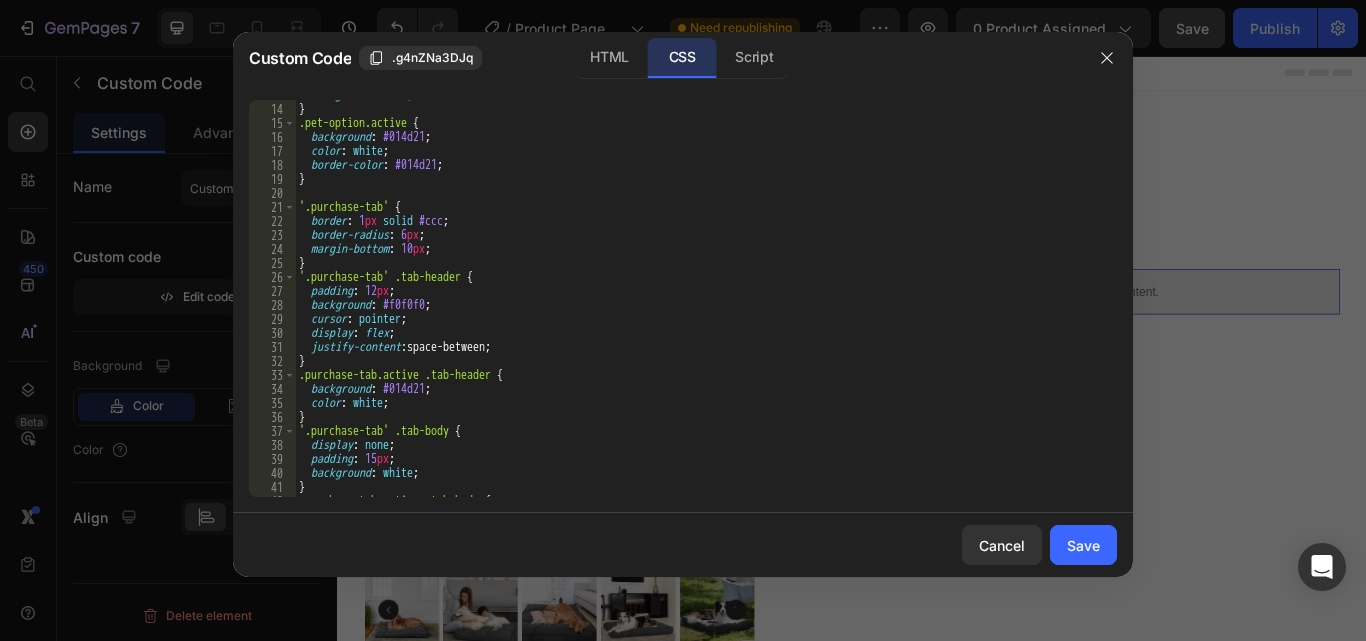 scroll, scrollTop: 180, scrollLeft: 0, axis: vertical 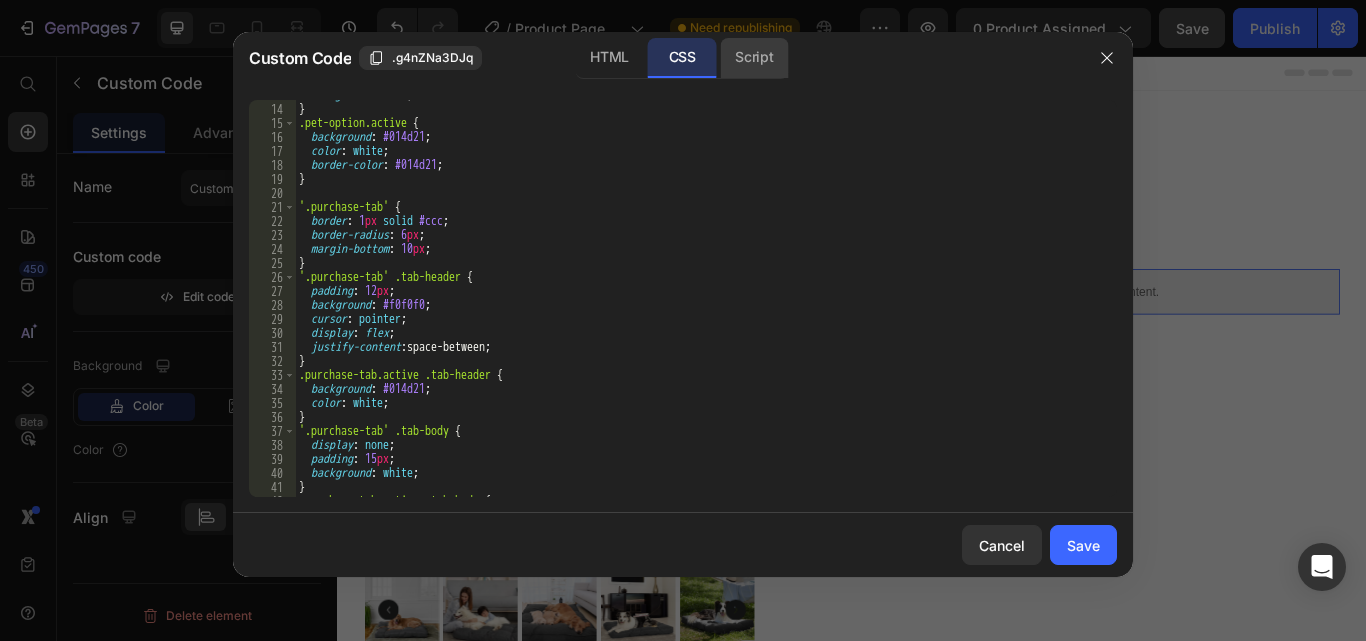 click on "Script" 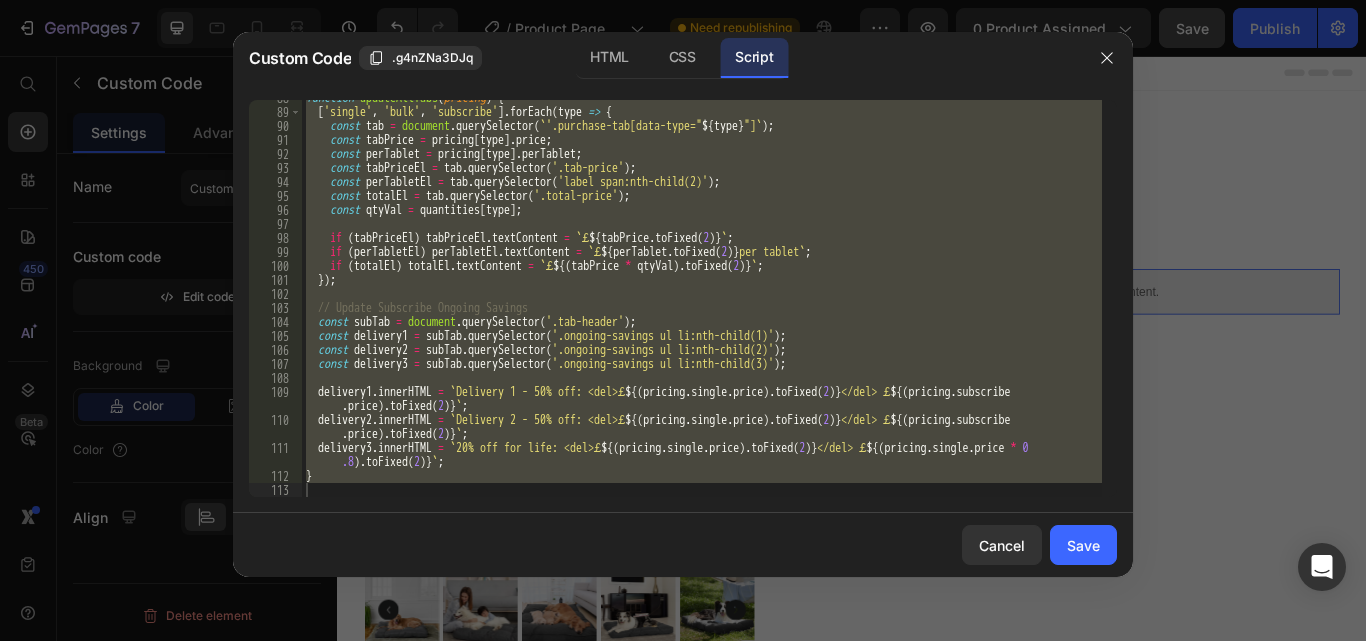 scroll, scrollTop: 1227, scrollLeft: 0, axis: vertical 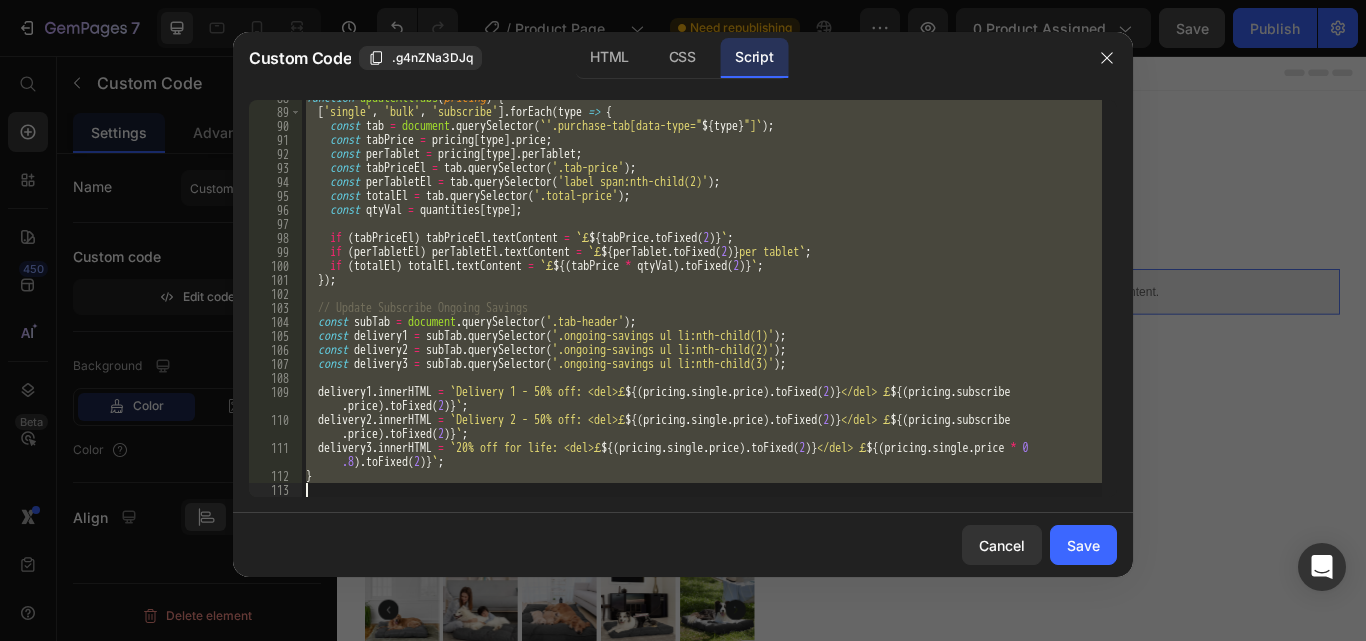 click on "function   updateAllTabs ( pricing )   {    [ 'single' ,   'bulk' ,   'subscribe' ] . forEach ( type   =>   {      const   tab   =   document . querySelector ( ` .purchase-tab[data-type=" ${ type } "] ` ) ;      const   tabPrice   =   pricing [ type ] . price ;      const   perTablet   =   pricing [ type ] . perTablet ;      const   tabPriceEl   =   tab . querySelector ( '.tab-price' ) ;      const   perTabletEl   =   tab . querySelector ( 'label span:nth-child(2)' ) ;      const   totalEl   =   tab . querySelector ( '.total-price' ) ;      const   qtyVal   =   quantities [ type ] ;      if   ( tabPriceEl )   tabPriceEl . textContent   =   ` £ ${ tabPrice . toFixed ( 2 ) } ` ;      if   ( perTabletEl )   perTabletEl . textContent   =   ` £ ${ perTablet . toFixed ( 2 ) }  per tablet ` ;      if   ( totalEl )   totalEl . textContent   =   ` £ ${ ( tabPrice   *   qtyVal ) . toFixed ( 2 ) } ` ;    }) ;    // Update Subscribe Ongoing Savings    const   subTab   =   document . querySelector ( ) ;    const     =" at bounding box center (702, 298) 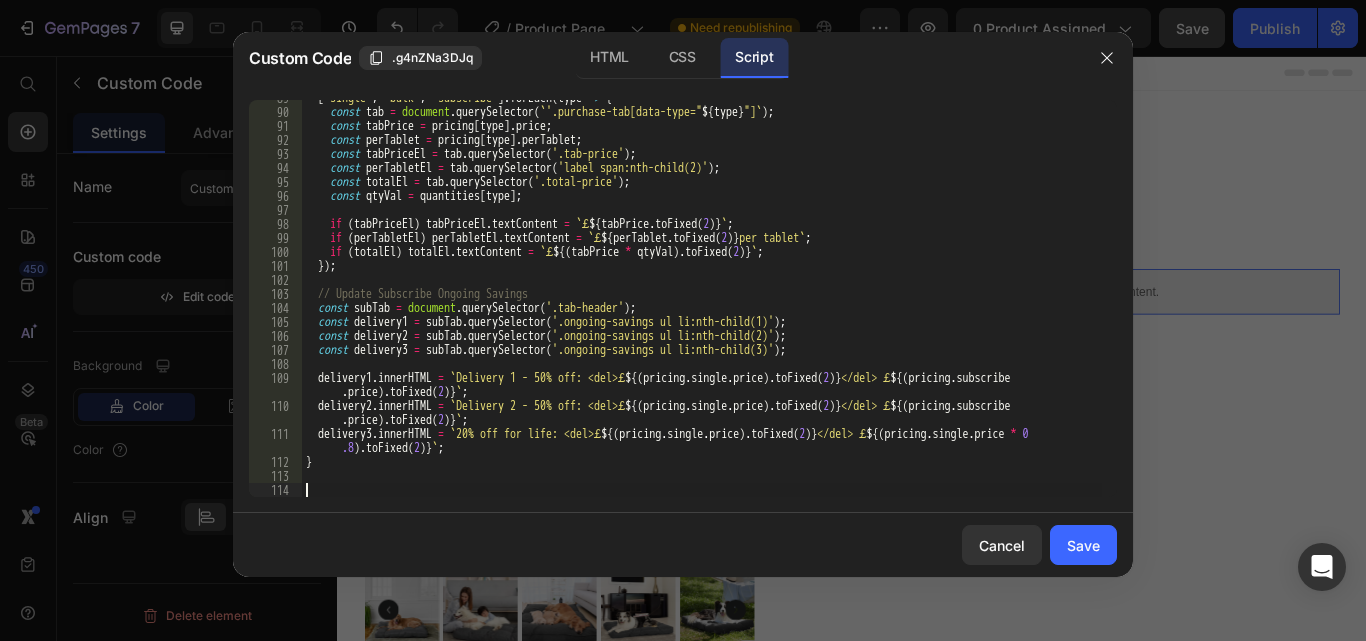 scroll, scrollTop: 1241, scrollLeft: 0, axis: vertical 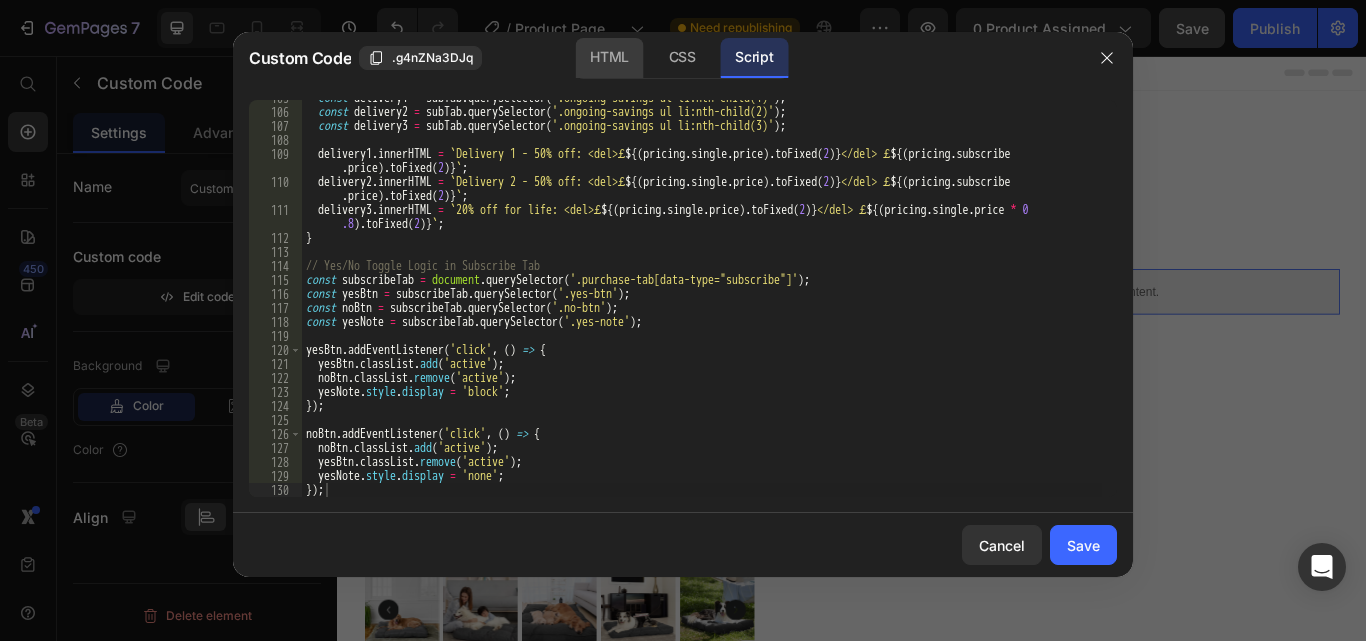 click on "HTML" 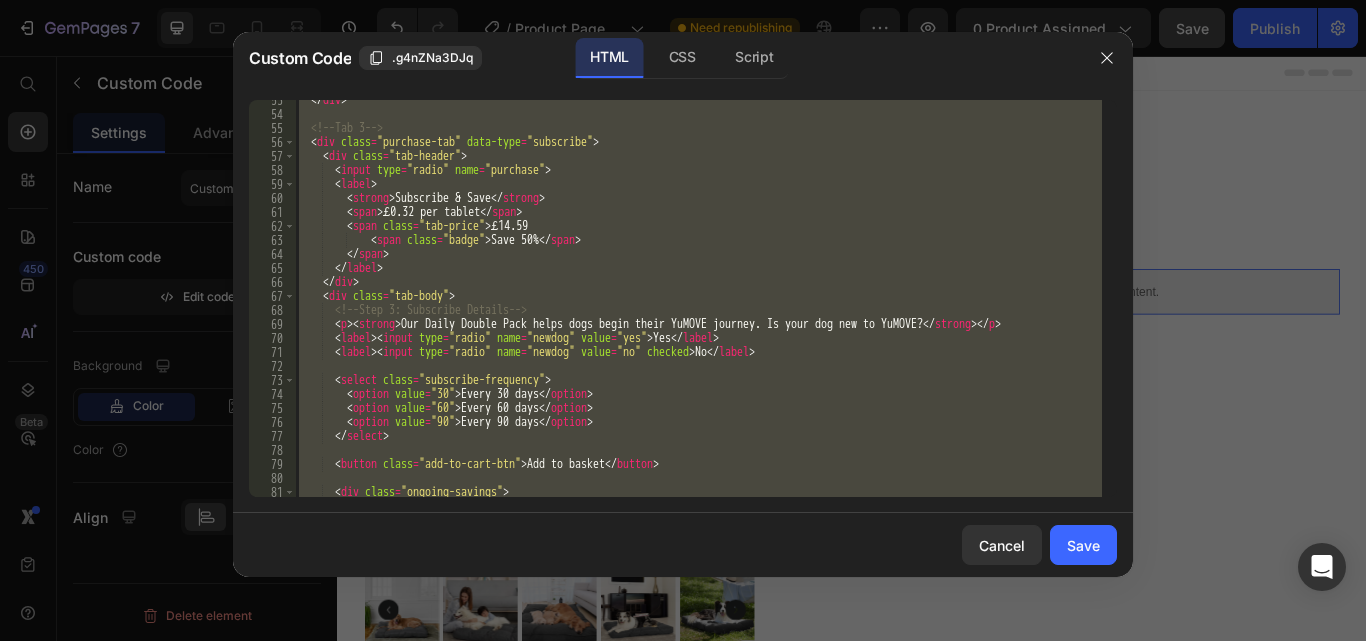 scroll, scrollTop: 735, scrollLeft: 0, axis: vertical 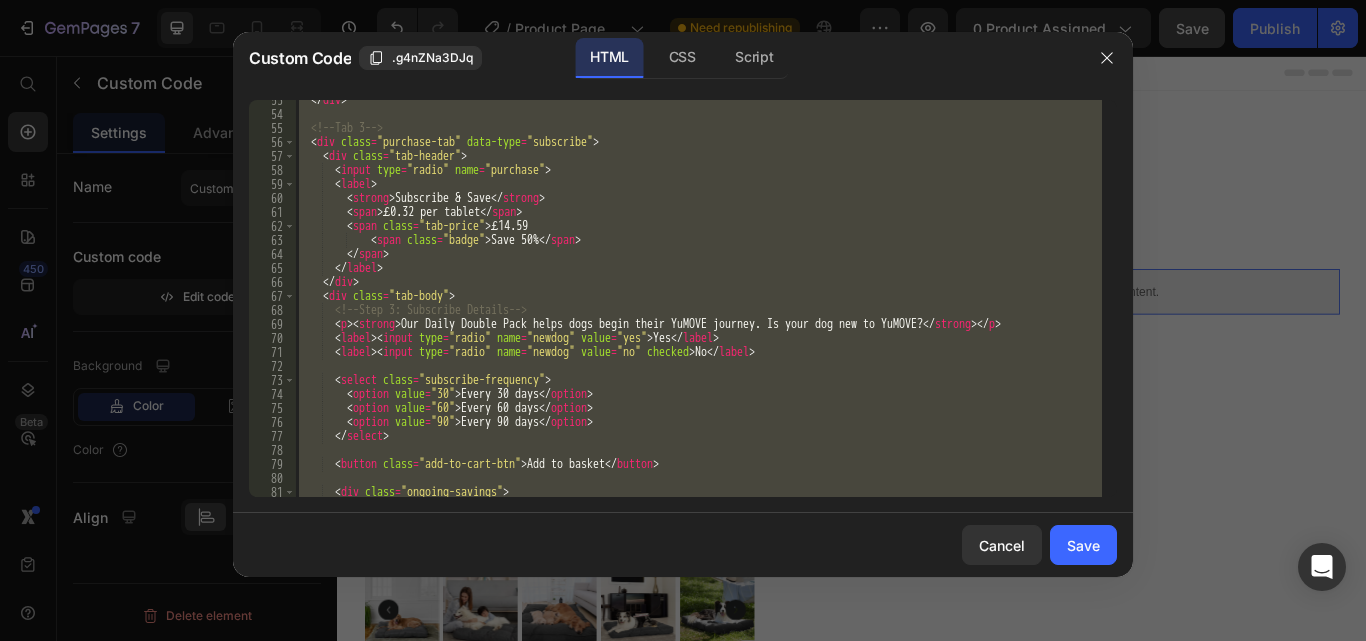 type on "<label><input type="radio" name="newdog" value="no" checked> No</label>" 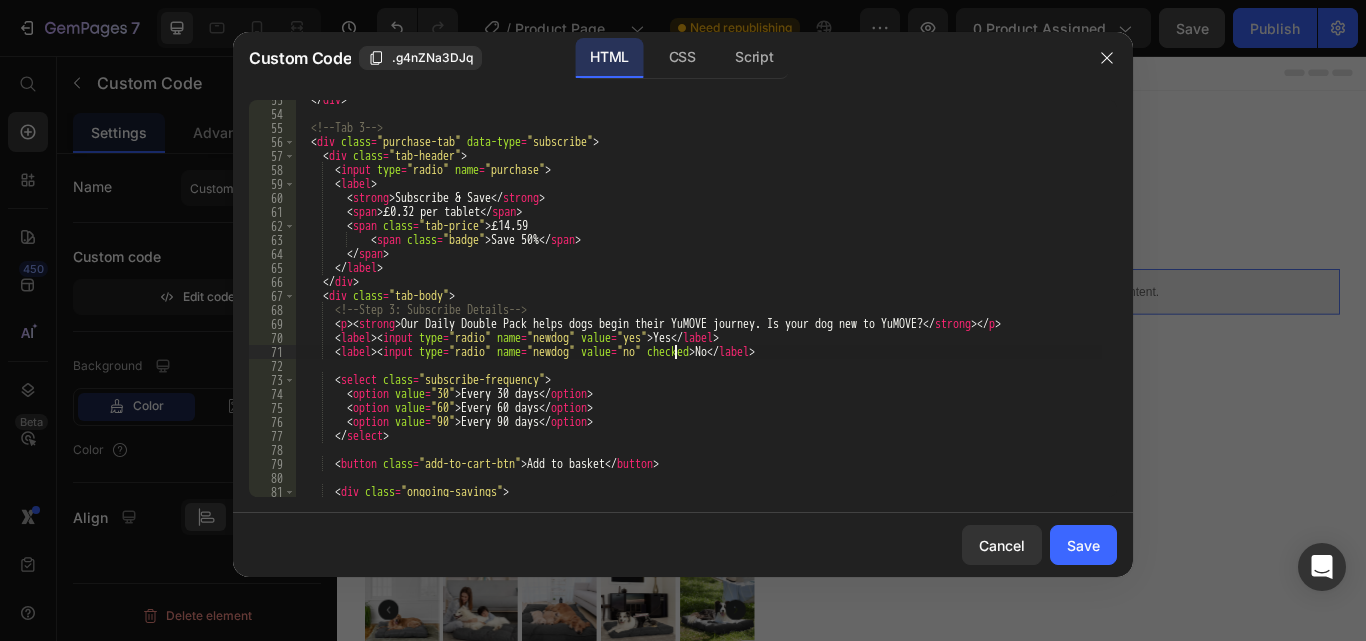 click on "</ div >    <!--  Tab 3  -->    < div   class = "purchase-tab"   data-type = "subscribe" >      < div   class = "tab-header" >         < input   type = "radio"   name = "purchase" >         < label >           < strong > Subscribe & Save </ strong >           < span > £0.32 per tablet </ span >           < span   class = "tab-price" > £14.59                 < span   class = "badge" > Save 50% </ span >           </ span >         </ label >      </ div >      < div   class = "tab-body" >         <!--  Step 3: Subscribe Details  -->         < p > < strong > Our Daily Double Pack helps dogs begin their YuMOVE journey. Is your dog new to YuMOVE? </ strong > </ p >         < label > < input   type = "radio"   name = "newdog"   value = "yes" >  Yes </ label >         < label > < input   type = "radio"   name = "newdog"   value = "no"   checked >  No </ label >         < select   class = "subscribe-frequency" >           < option   value = "30" > Every 30 days </ option >           < option   value = "60" > </" at bounding box center (698, 305) 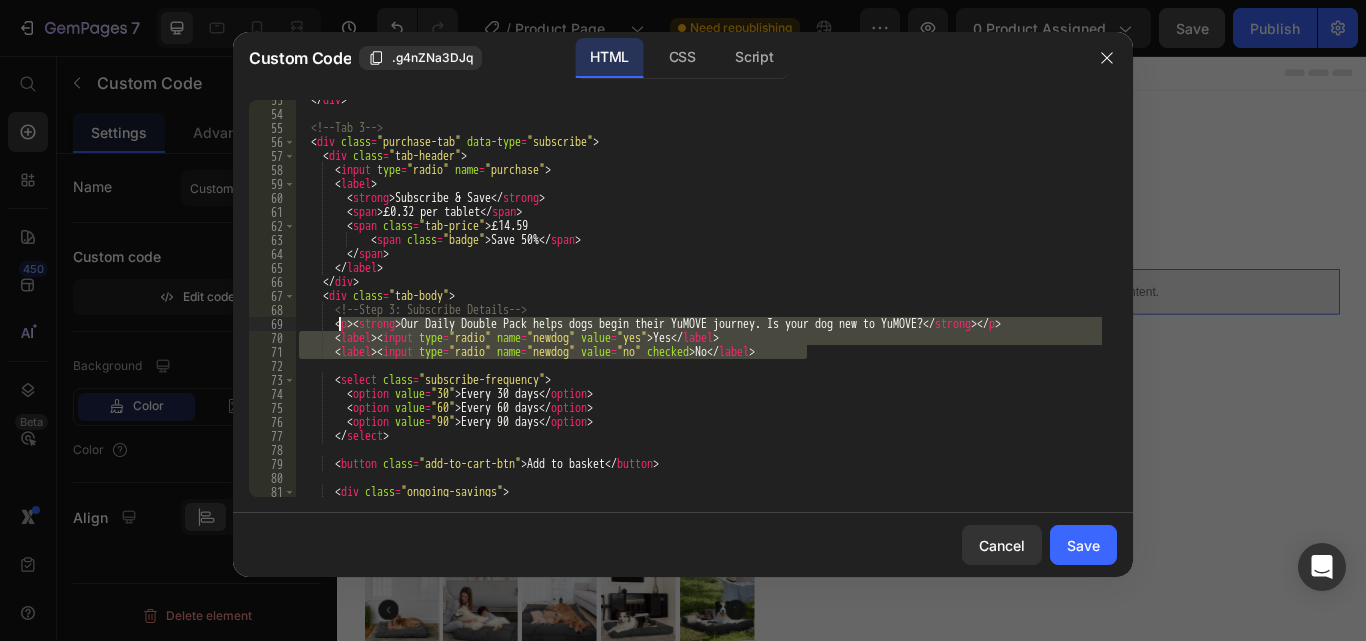 drag, startPoint x: 810, startPoint y: 348, endPoint x: 339, endPoint y: 324, distance: 471.61105 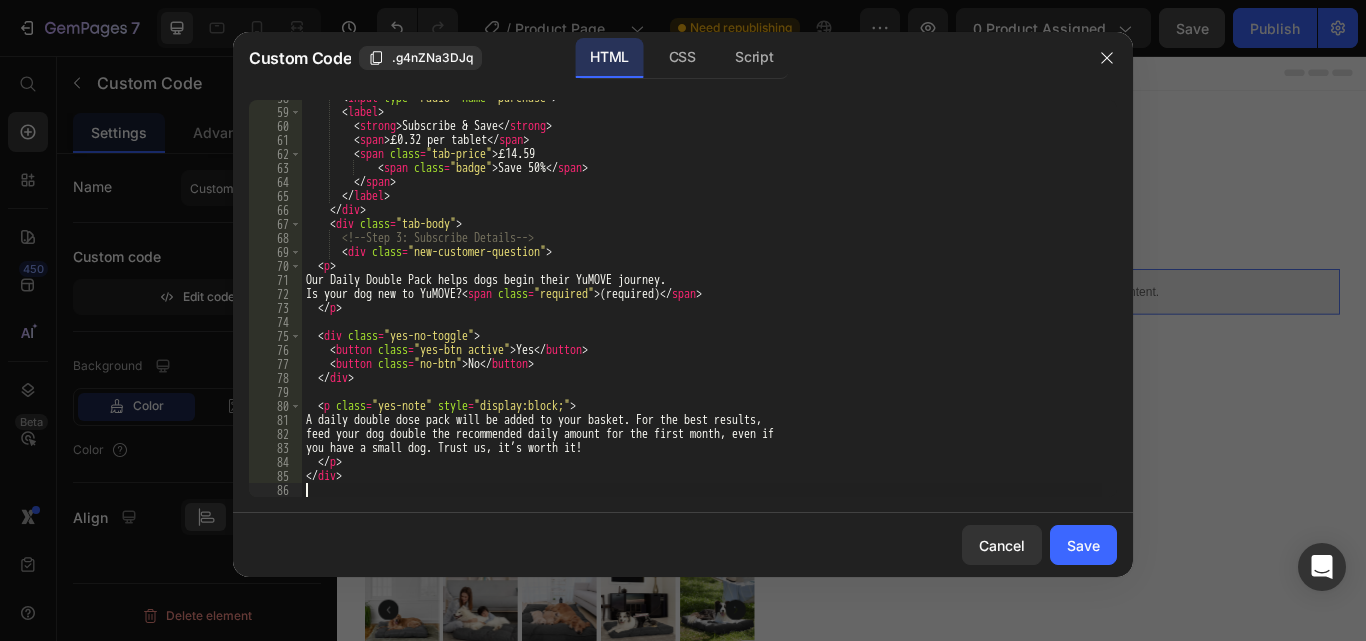 scroll, scrollTop: 807, scrollLeft: 0, axis: vertical 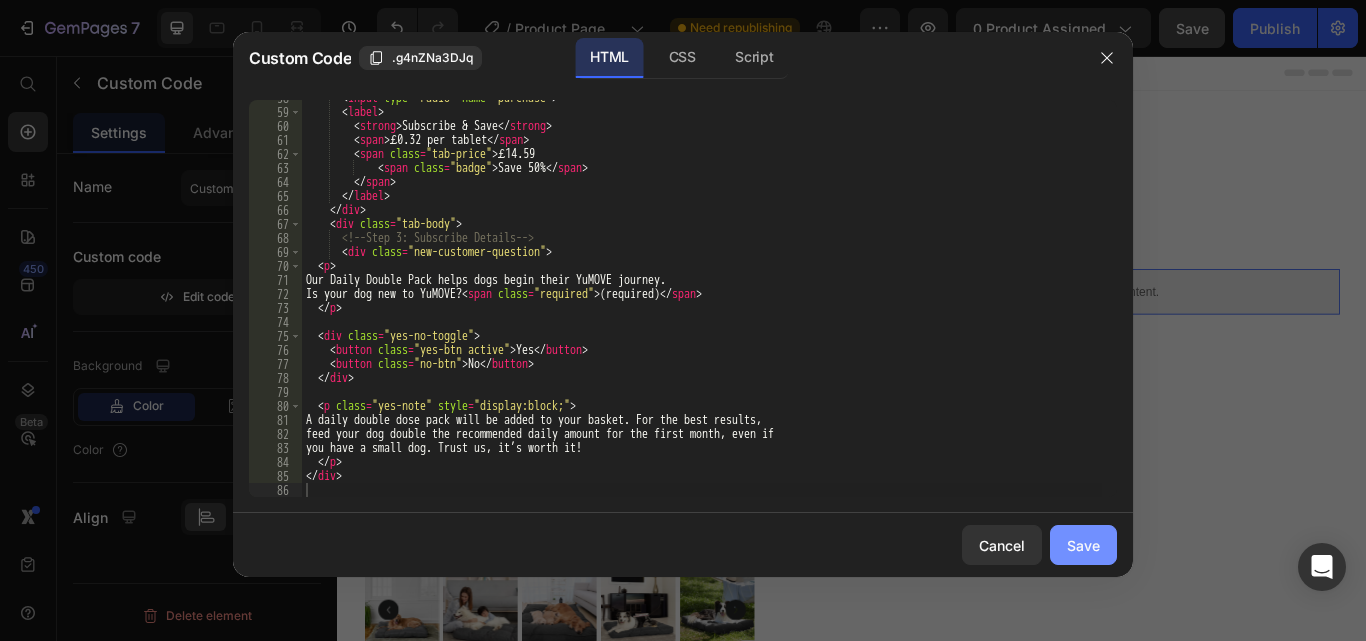 click on "Save" 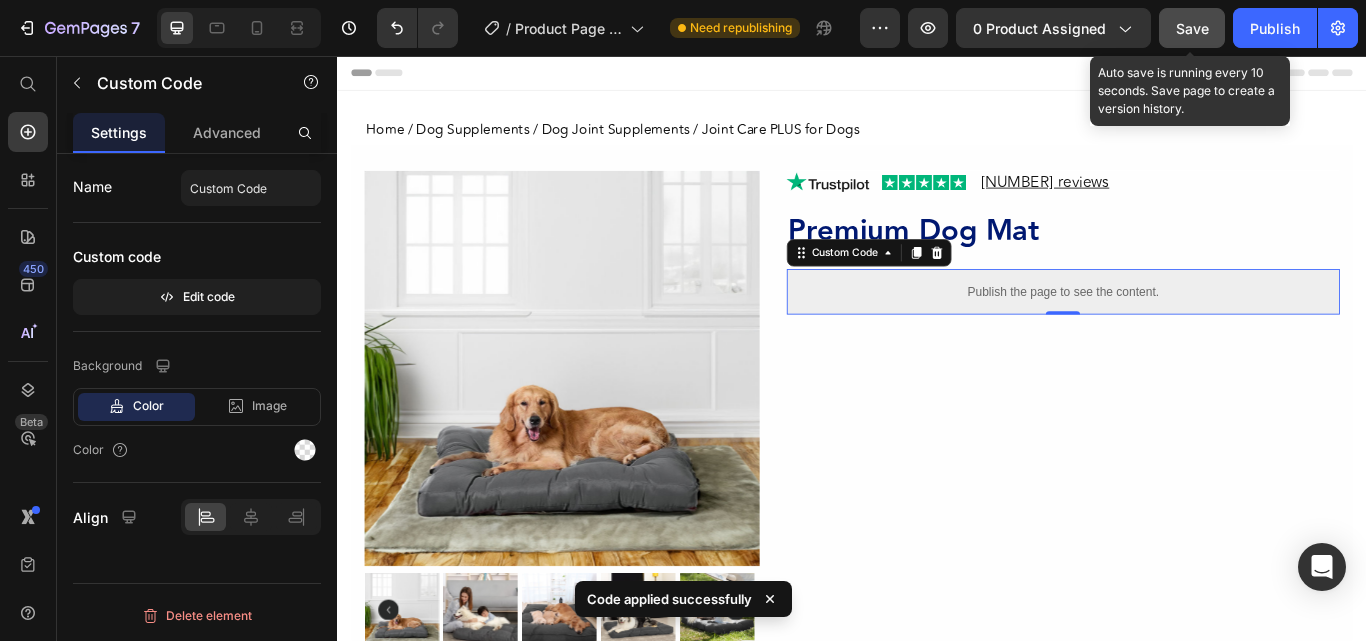 click on "Save" at bounding box center [1192, 28] 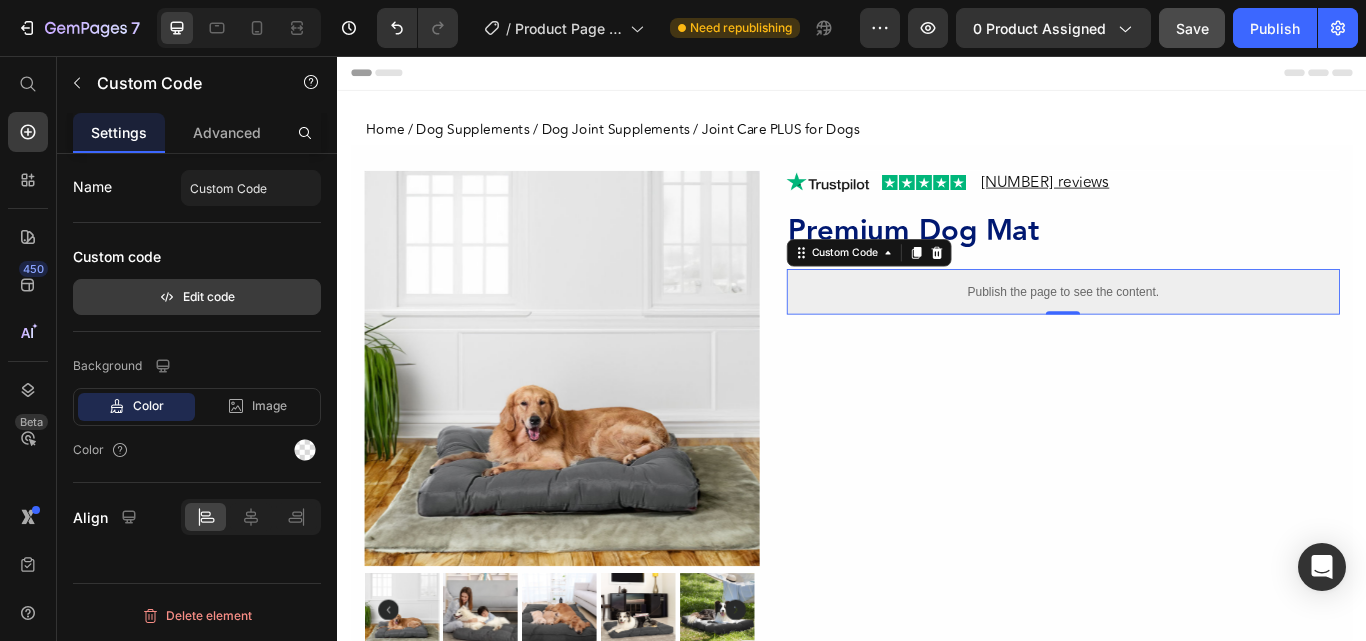 click on "Edit code" at bounding box center (197, 297) 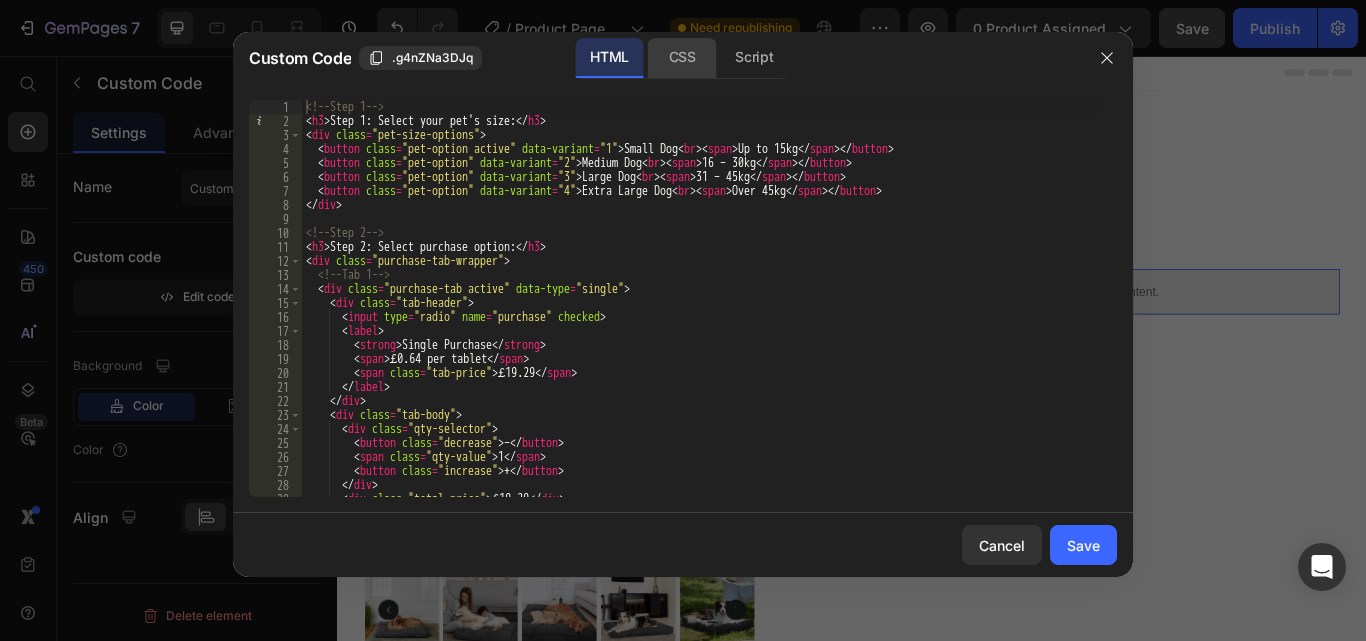 click on "CSS" 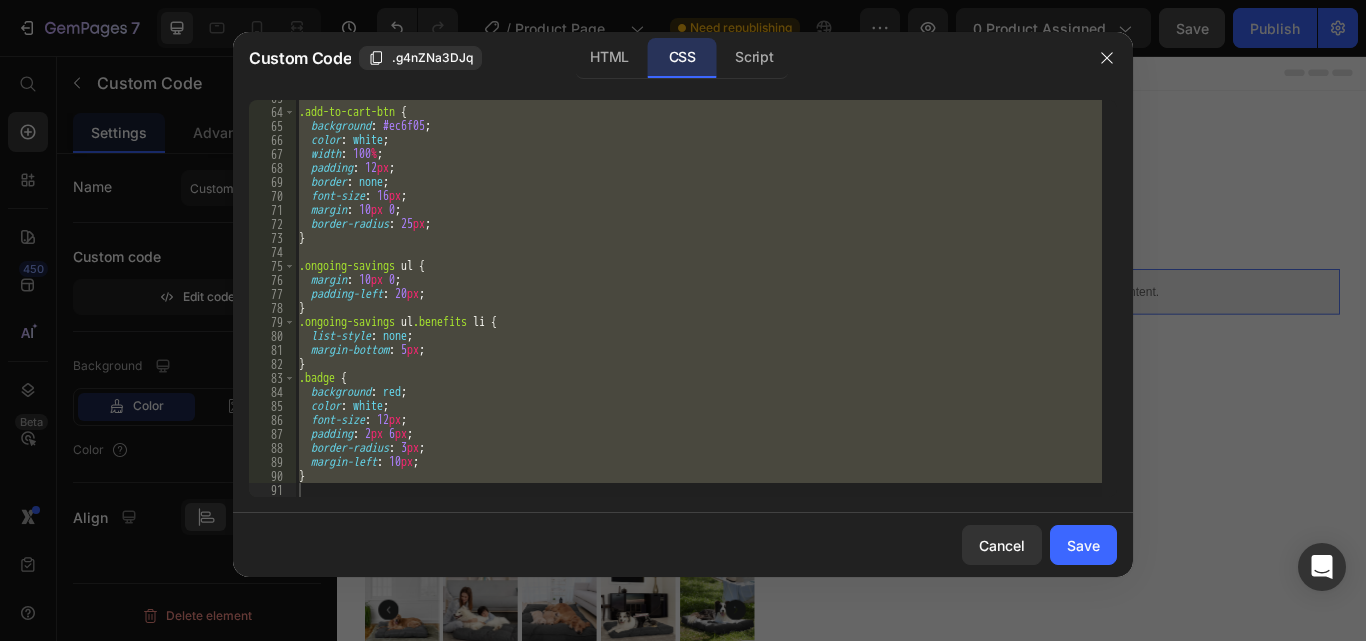 scroll, scrollTop: 877, scrollLeft: 0, axis: vertical 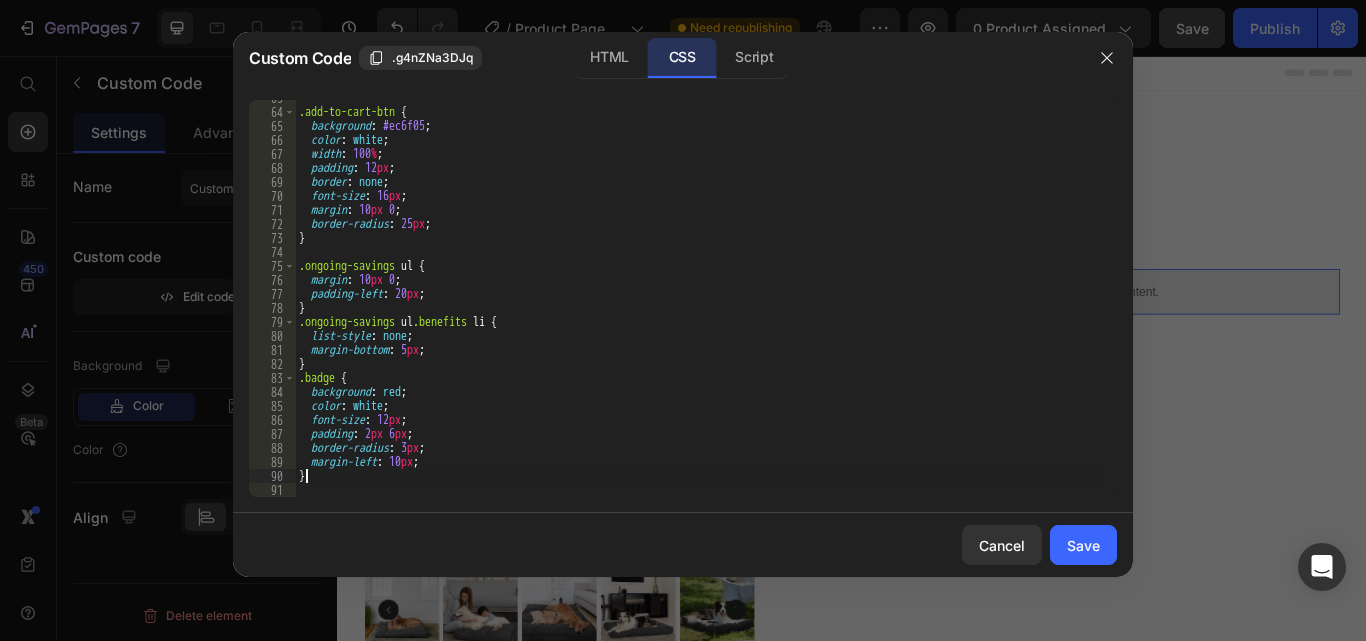 type on "}" 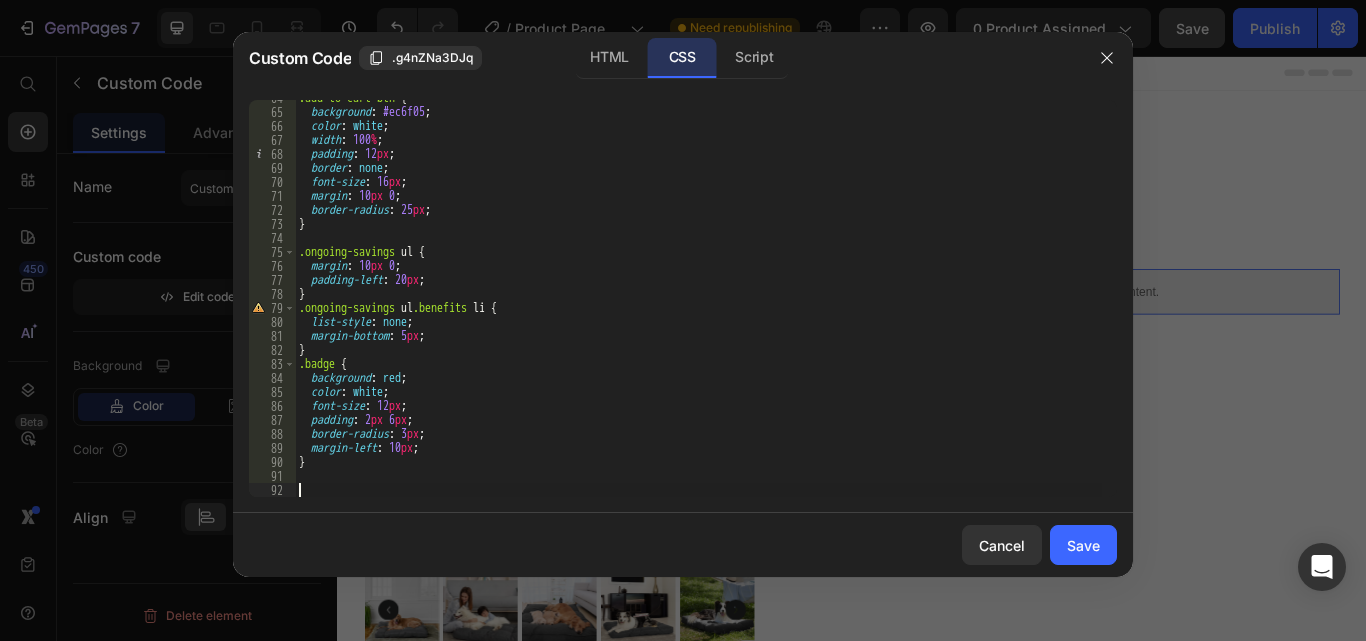 scroll, scrollTop: 891, scrollLeft: 0, axis: vertical 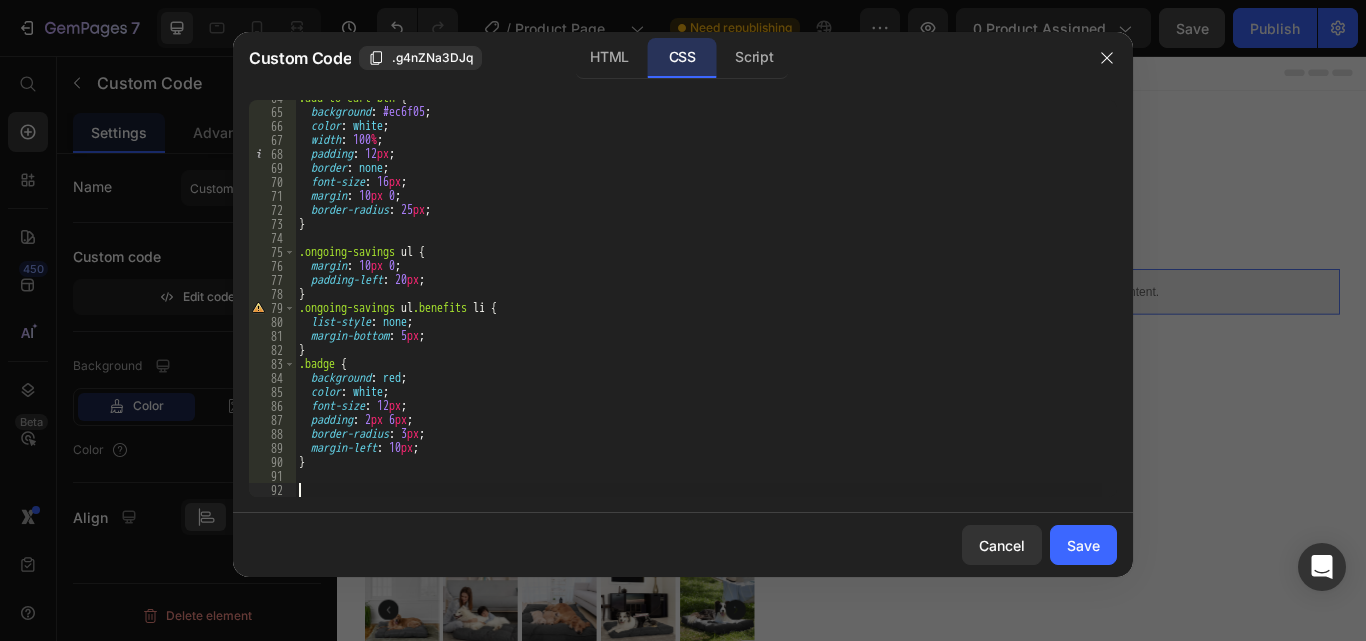 paste 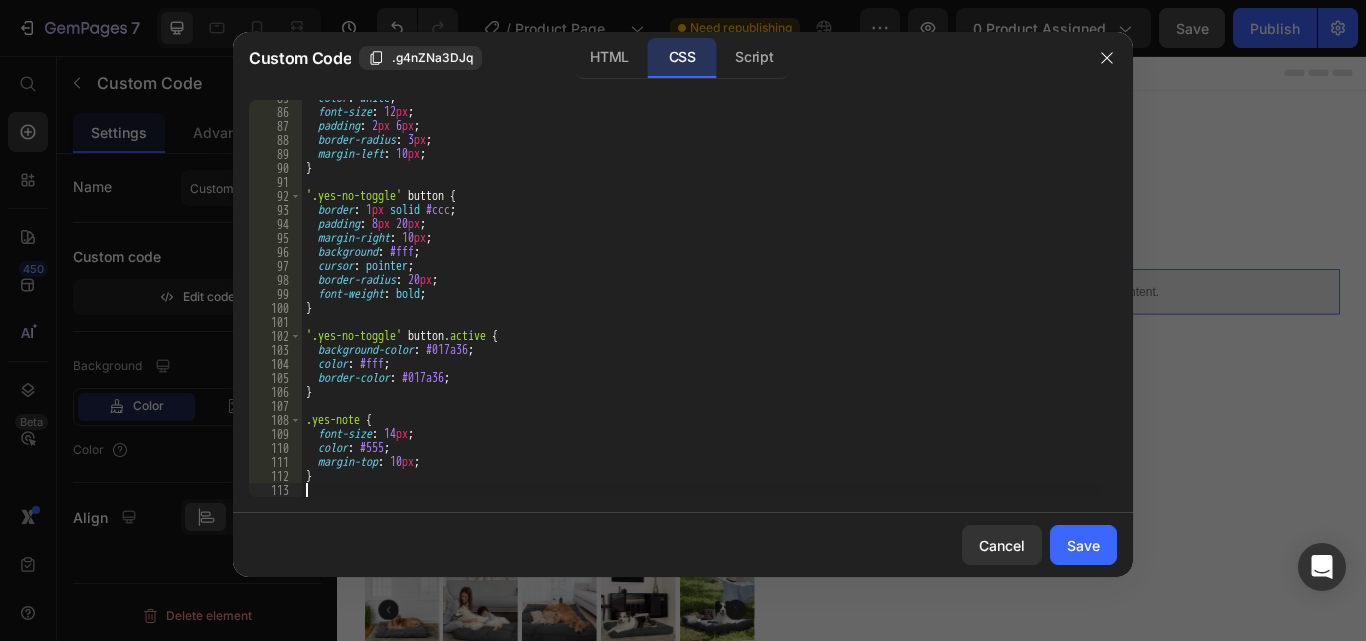 scroll, scrollTop: 1185, scrollLeft: 0, axis: vertical 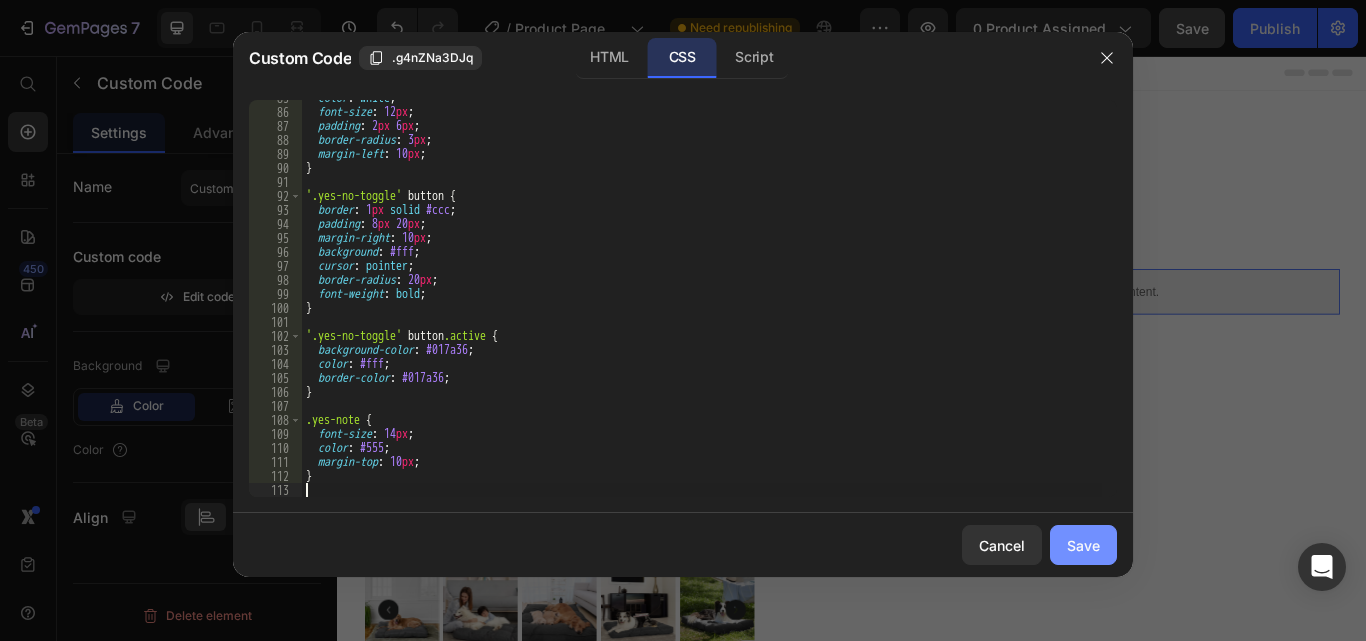 type 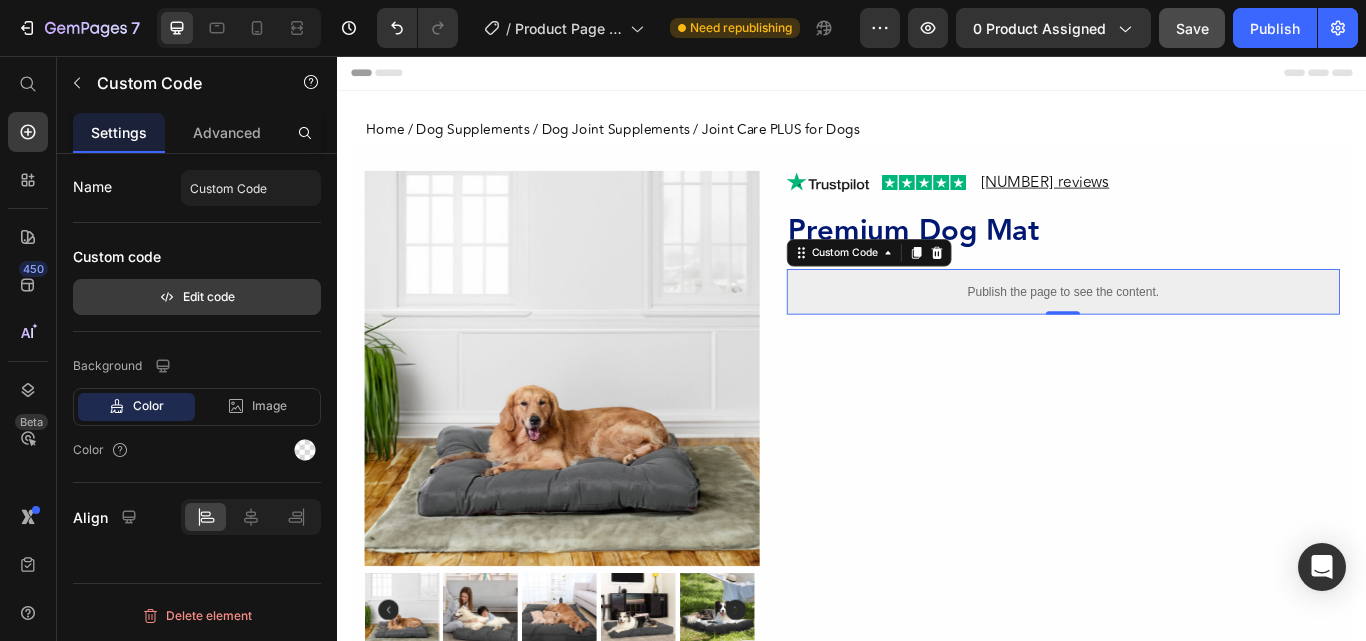 click on "Edit code" at bounding box center (197, 297) 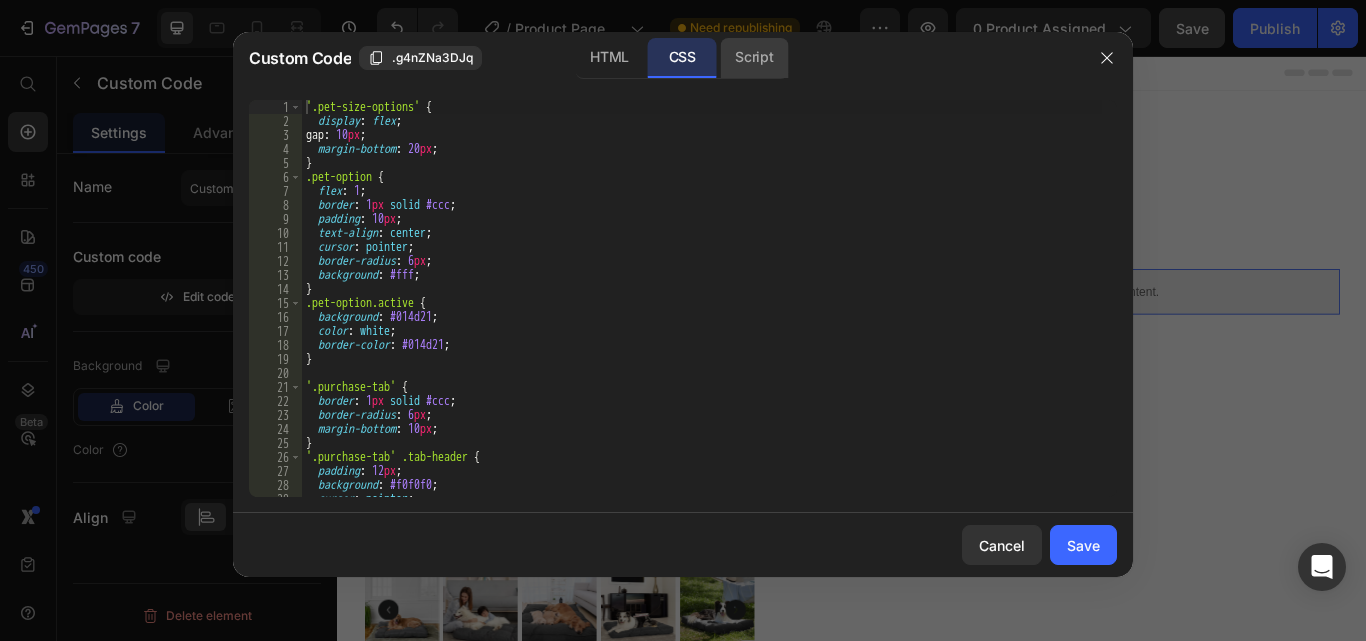 click on "Script" 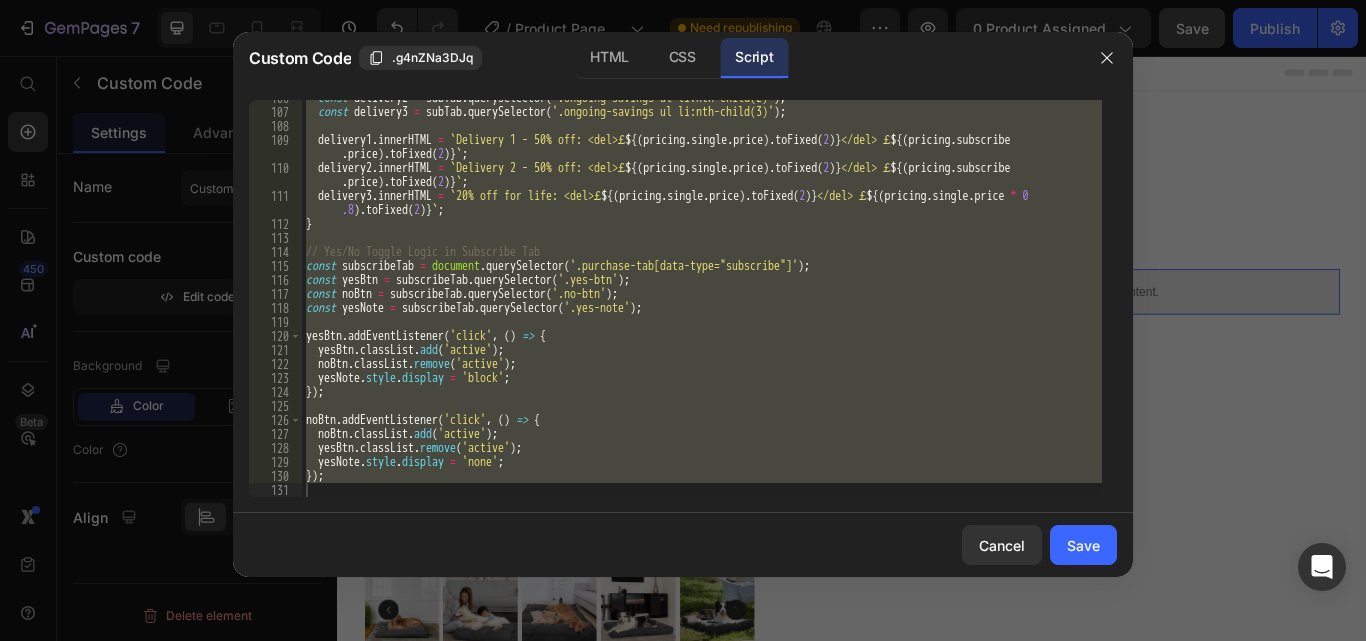 scroll, scrollTop: 1479, scrollLeft: 0, axis: vertical 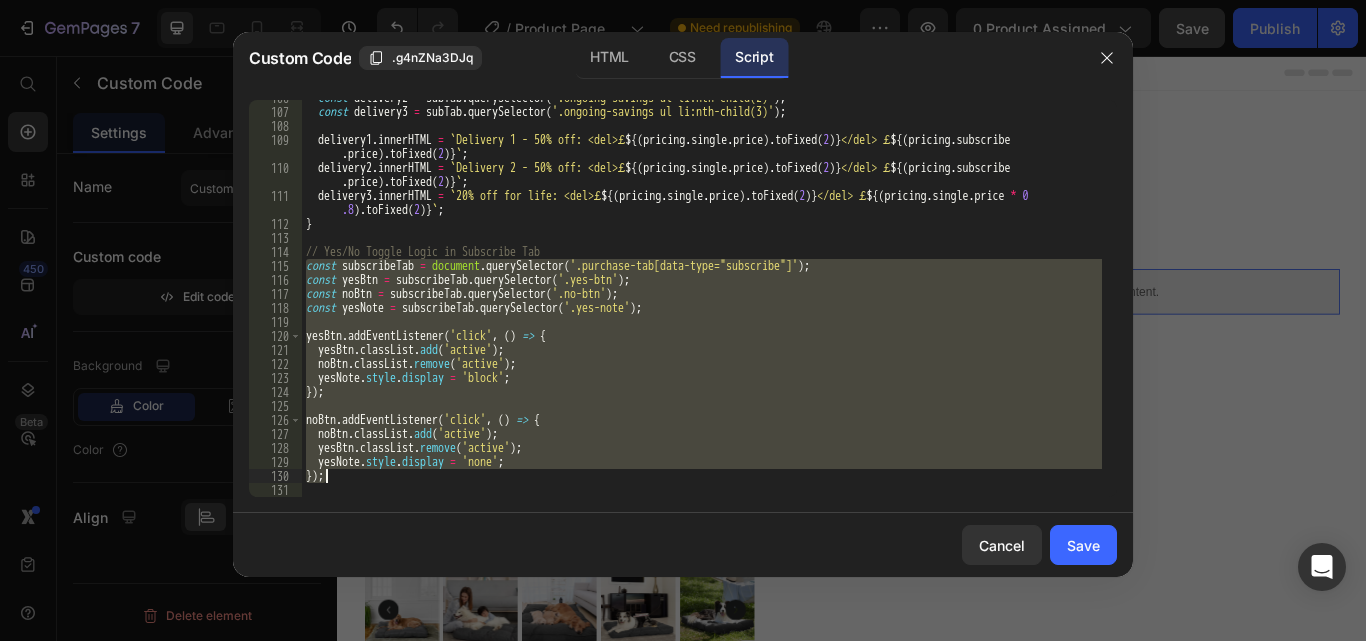 drag, startPoint x: 306, startPoint y: 263, endPoint x: 388, endPoint y: 484, distance: 235.72229 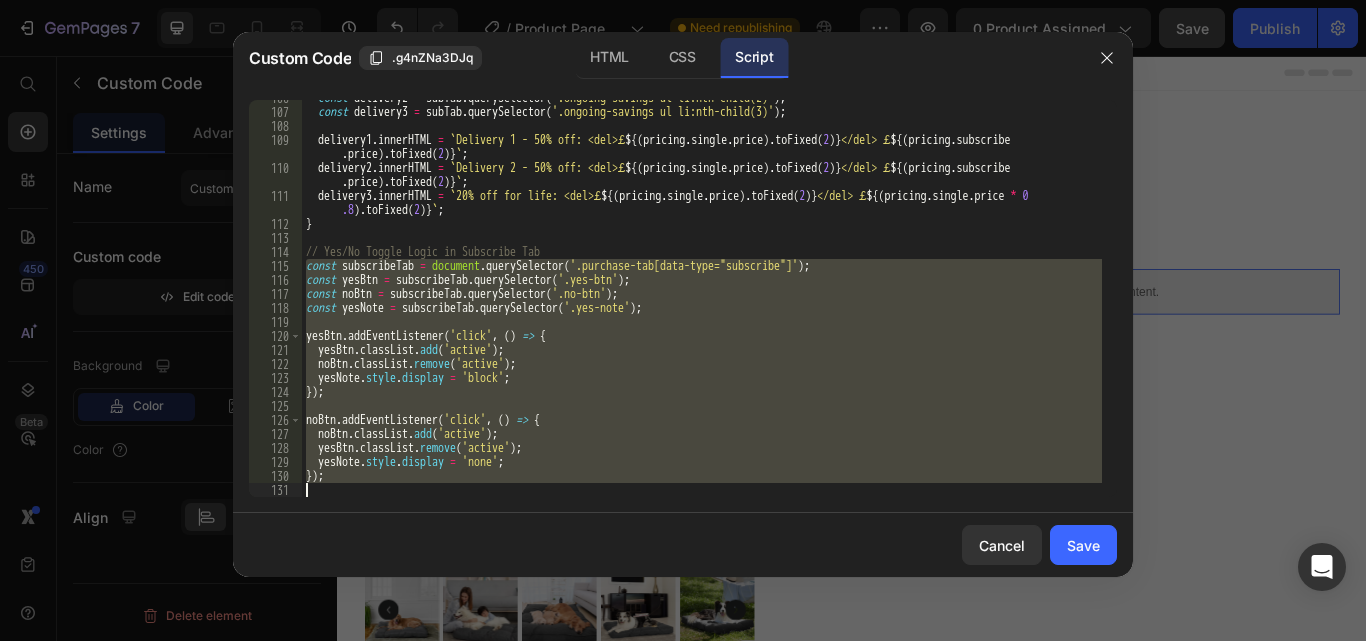 paste 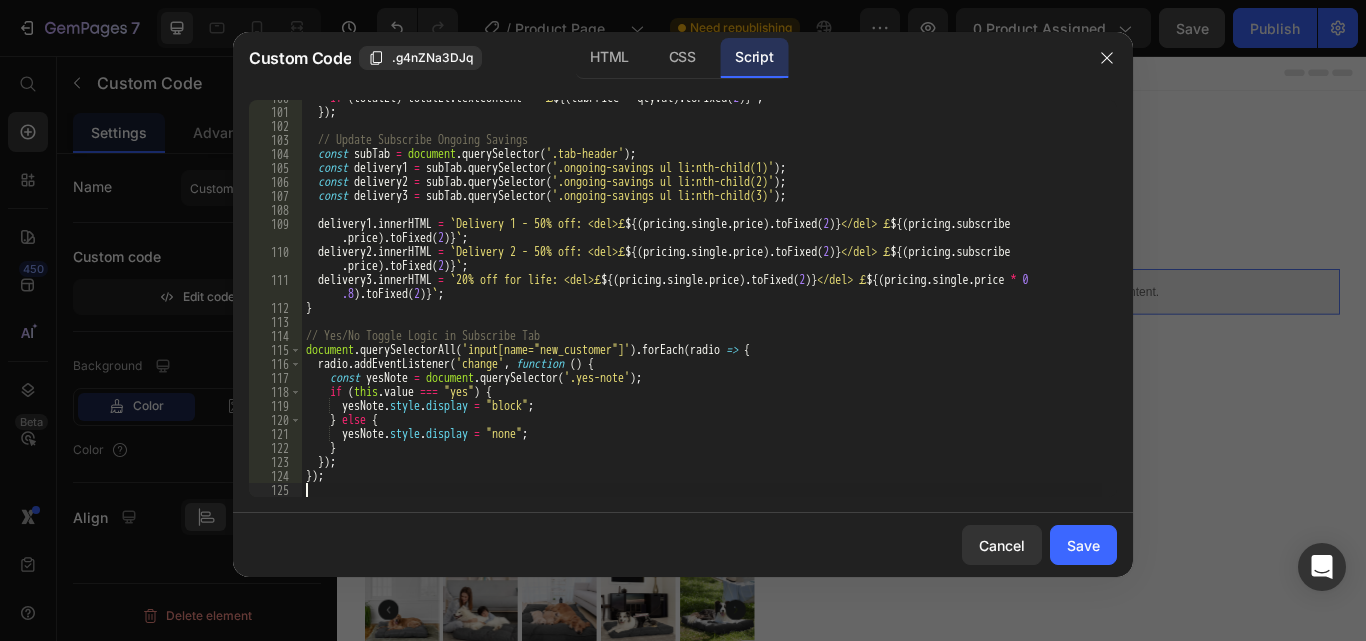 scroll, scrollTop: 1395, scrollLeft: 0, axis: vertical 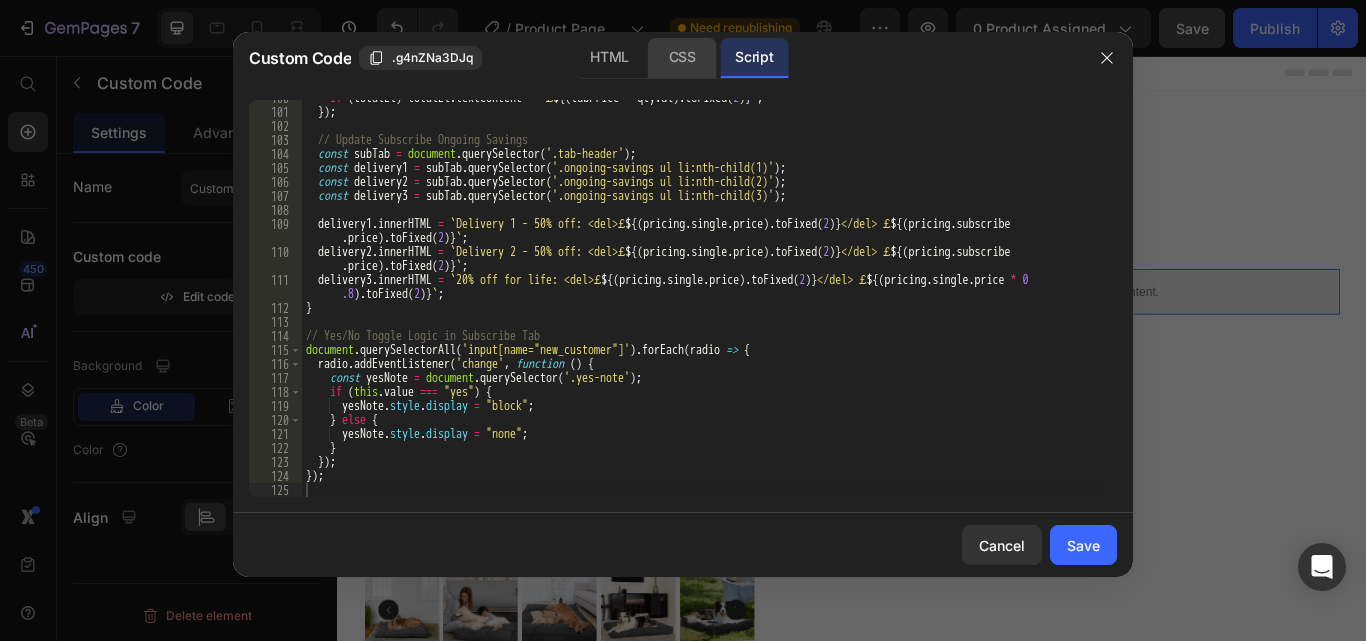 click on "CSS" 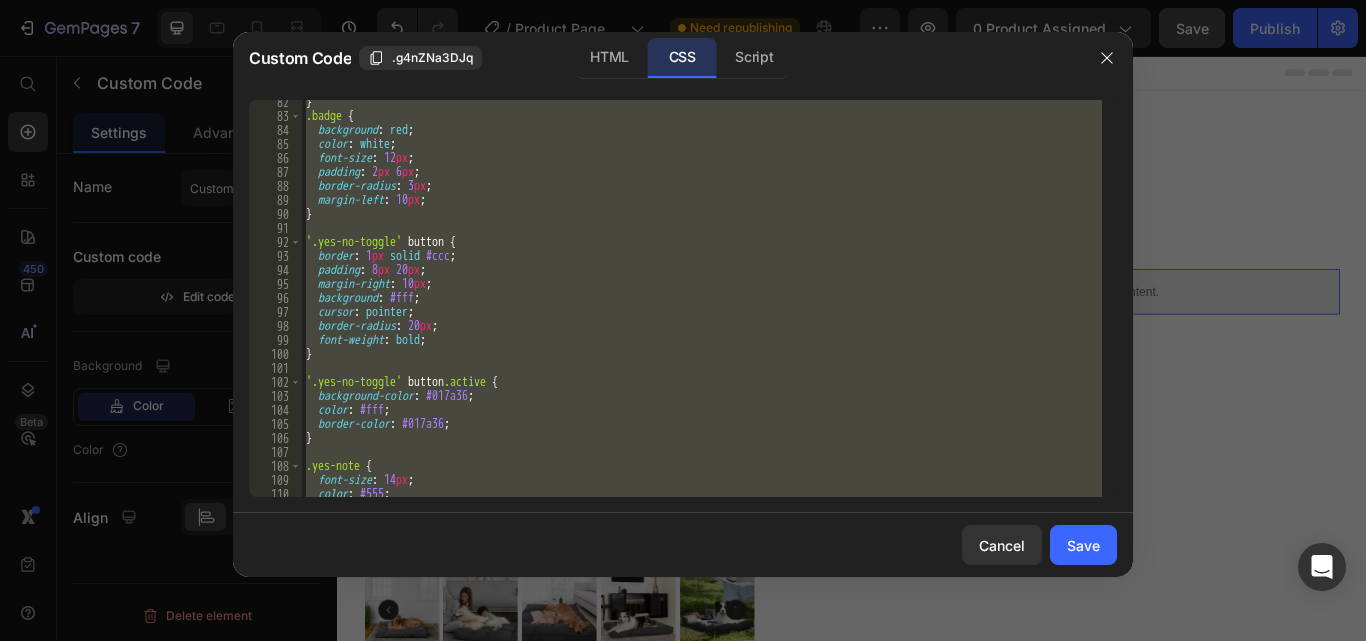scroll, scrollTop: 1139, scrollLeft: 0, axis: vertical 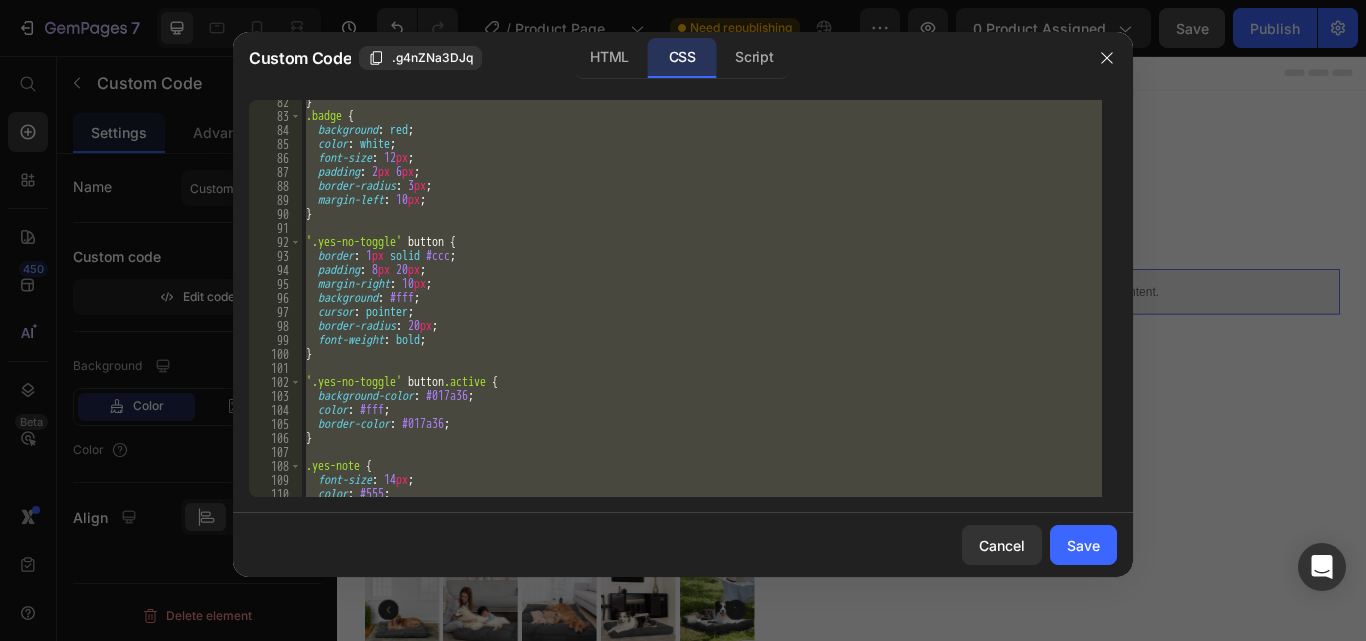 click on "} .badge   {    background :   red ;    color :   white ;    font-size :   12 px ;    padding :   2 px   6 px ;    border-radius :   3 px ;    margin-left :   10 px ; } .yes-no-toggle   button   {    border :   1 px   solid   #ccc ;    padding :   8 px   20 px ;    margin-right :   10 px ;    background :   #fff ;    cursor :   pointer ;    border-radius :   20 px ;    font-weight :   bold ; } .yes-no-toggle   button .active   {    background-color :   #017a36 ;    color :   #fff ;    border-color :   #017a36 ; } .yes-note   {    font-size :   14 px ;    color :   #555 ;    margin-top :   10 px ;" at bounding box center [702, 298] 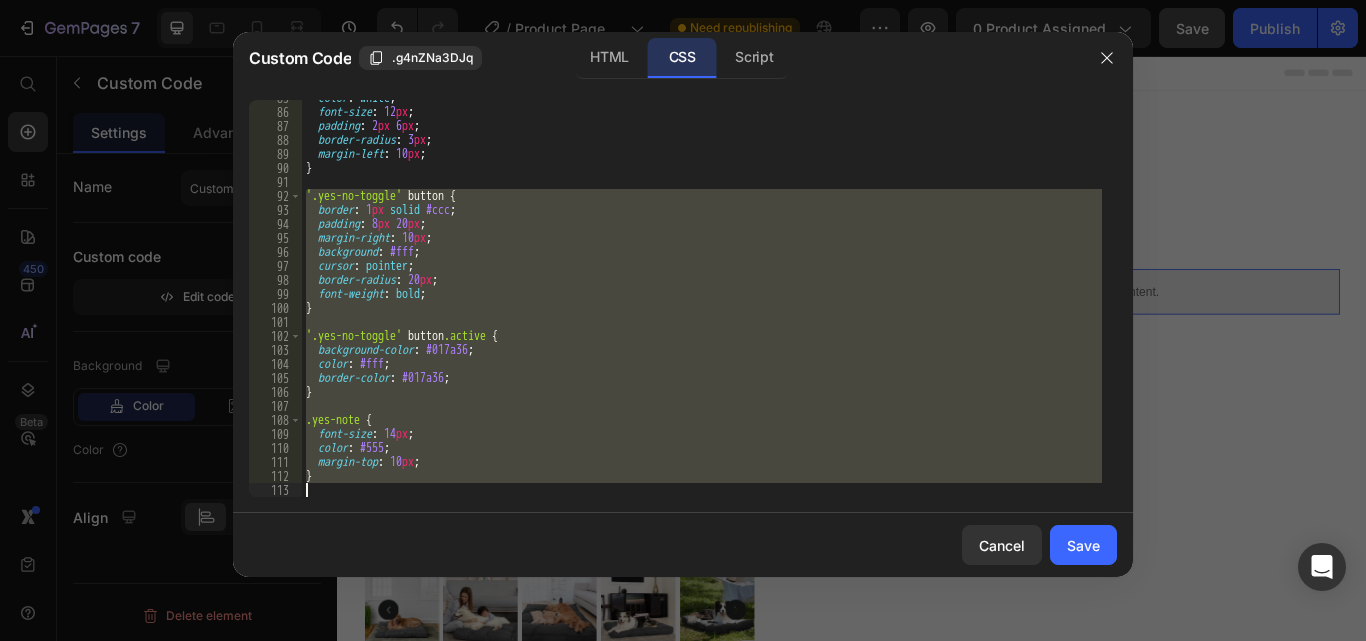 scroll, scrollTop: 1199, scrollLeft: 0, axis: vertical 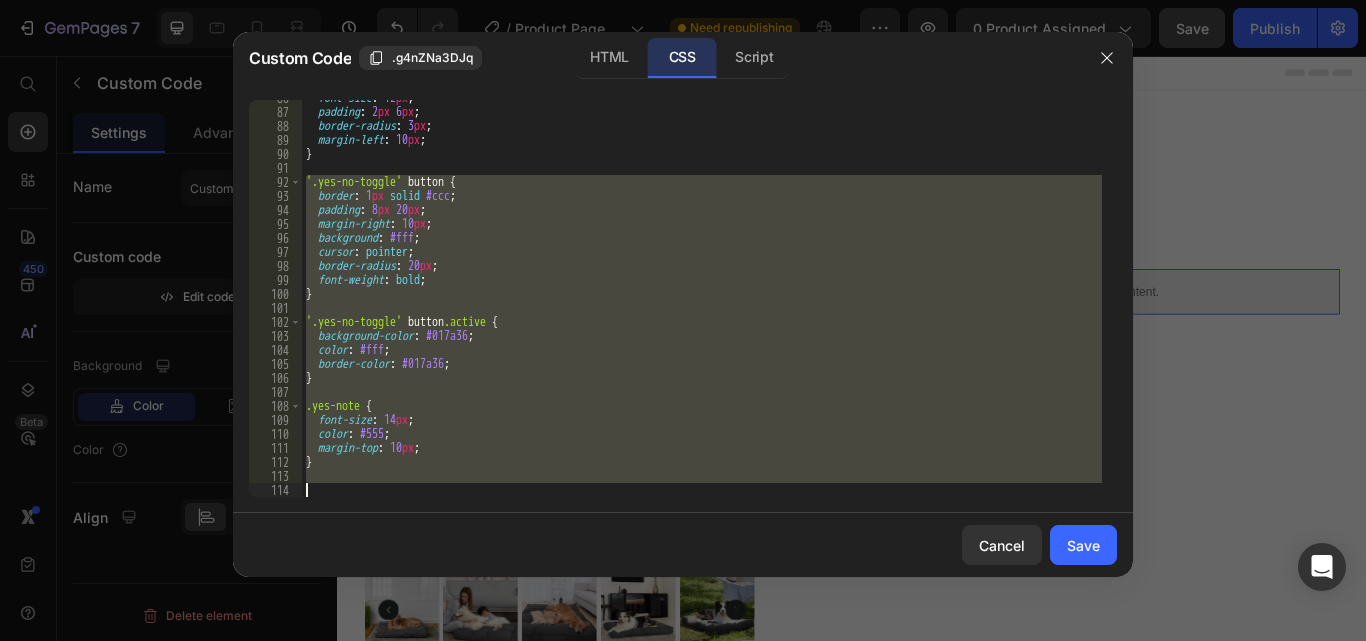 drag, startPoint x: 304, startPoint y: 247, endPoint x: 354, endPoint y: 547, distance: 304.13812 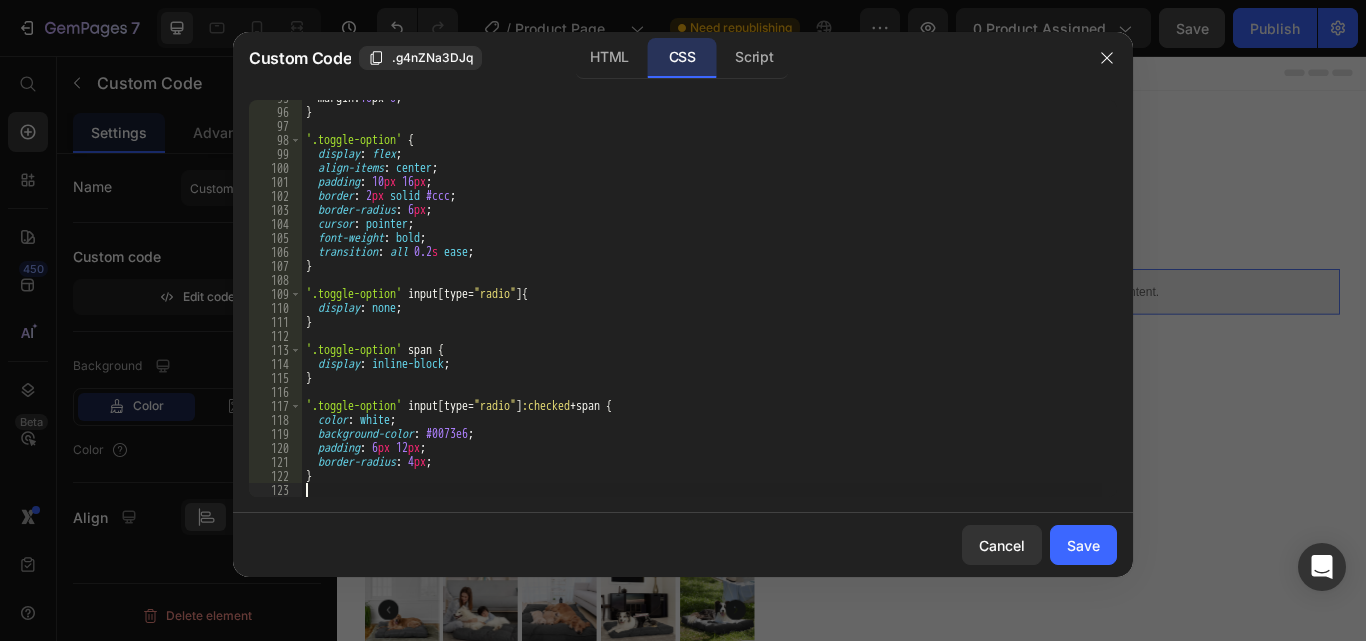 scroll, scrollTop: 1325, scrollLeft: 0, axis: vertical 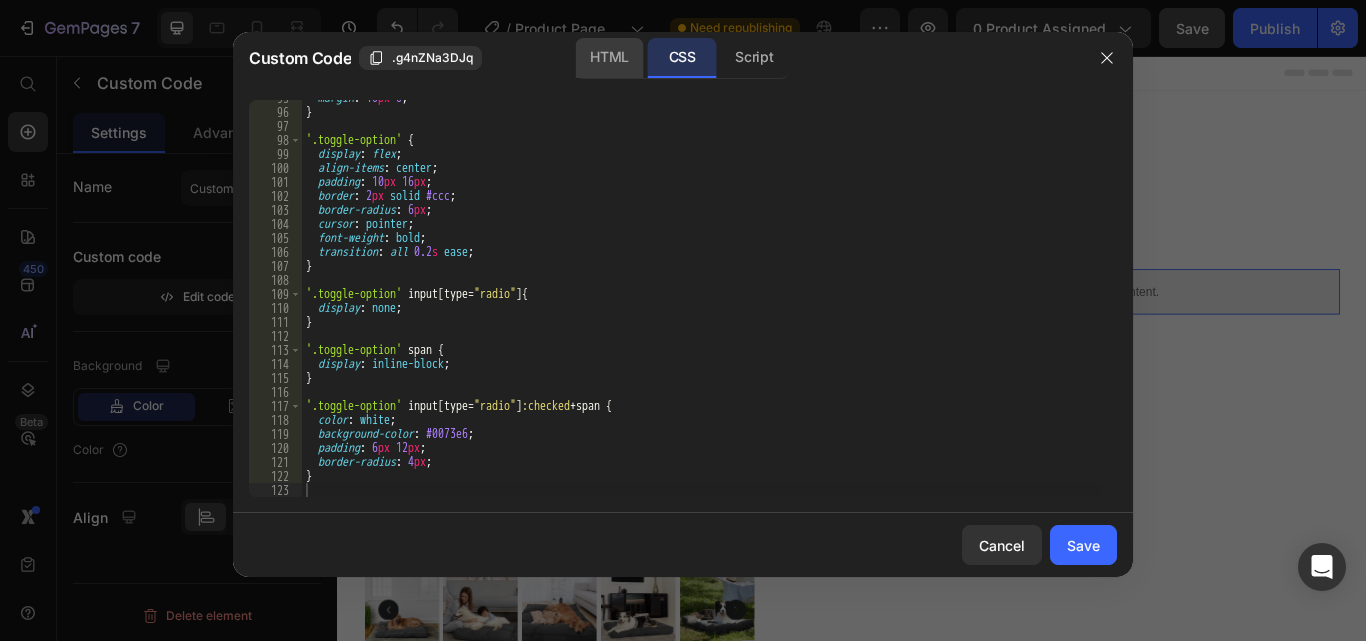 click on "HTML" 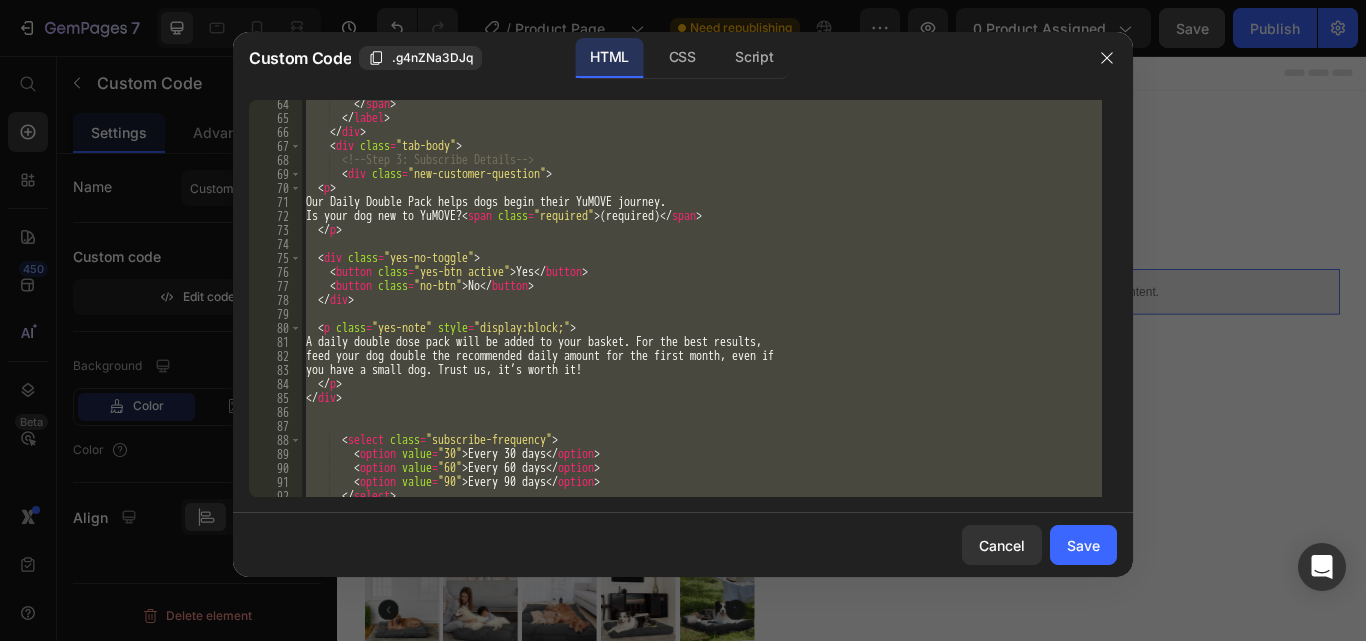 scroll, scrollTop: 885, scrollLeft: 0, axis: vertical 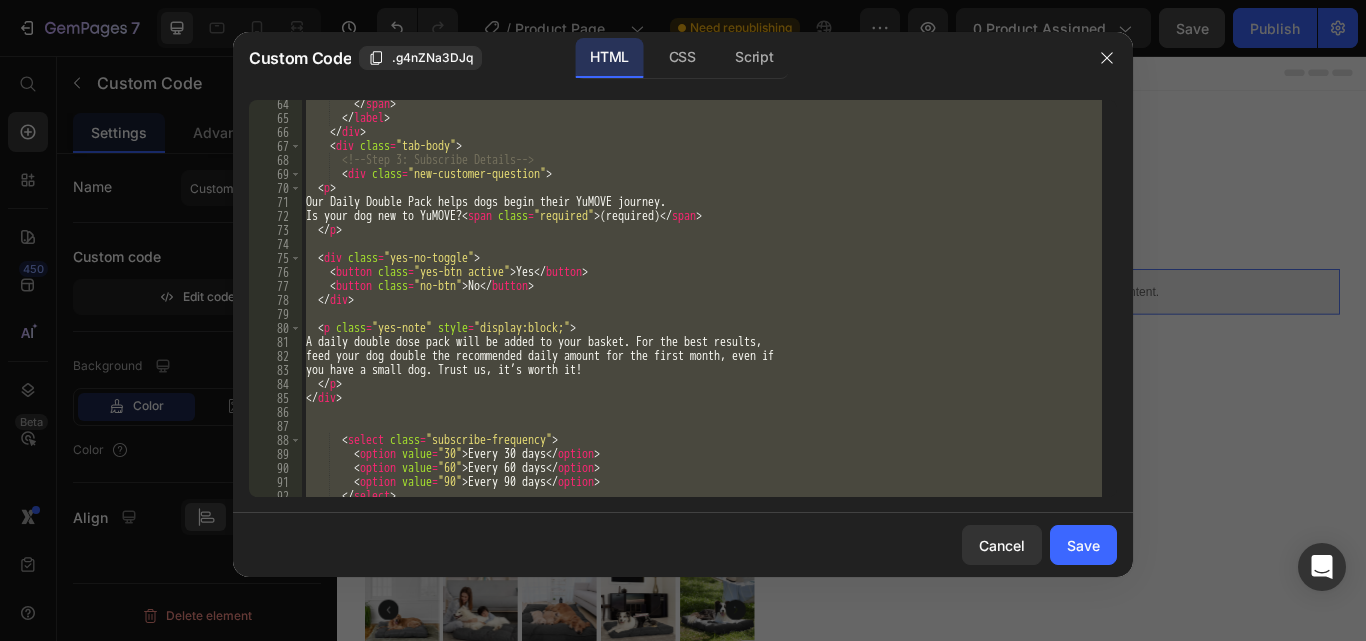 click on "</ span >         </ label >      </ div >      < div   class = "tab-body" >         <!--  Step 3: Subscribe Details  -->         < div   class = "new-customer-question" >    < p >     Our Daily Double Pack helps dogs begin their YuMOVE journey.     Is your dog new to YuMOVE?  < span   class = "required" > (required) </ span >    </ p >    < div   class = "yes-no-toggle" >      < button   class = "yes-btn active" > Yes </ button >      < button   class = "no-btn" > No </ button >    </ div >    < p   class = "yes-note"   style = "display:block;" >     A daily double dose pack will be added to your basket. For the best results,     feed your dog double the recommended daily amount for the first month, even if     you have a small dog. Trust us, it’s worth it!    </ p > </ div >         < select   class = "subscribe-frequency" >           < option   value = "30" > Every 30 days </ option >           < option   value = "60" > Every 60 days </ option >           < option   value = "90" > Every 90 days" at bounding box center [702, 298] 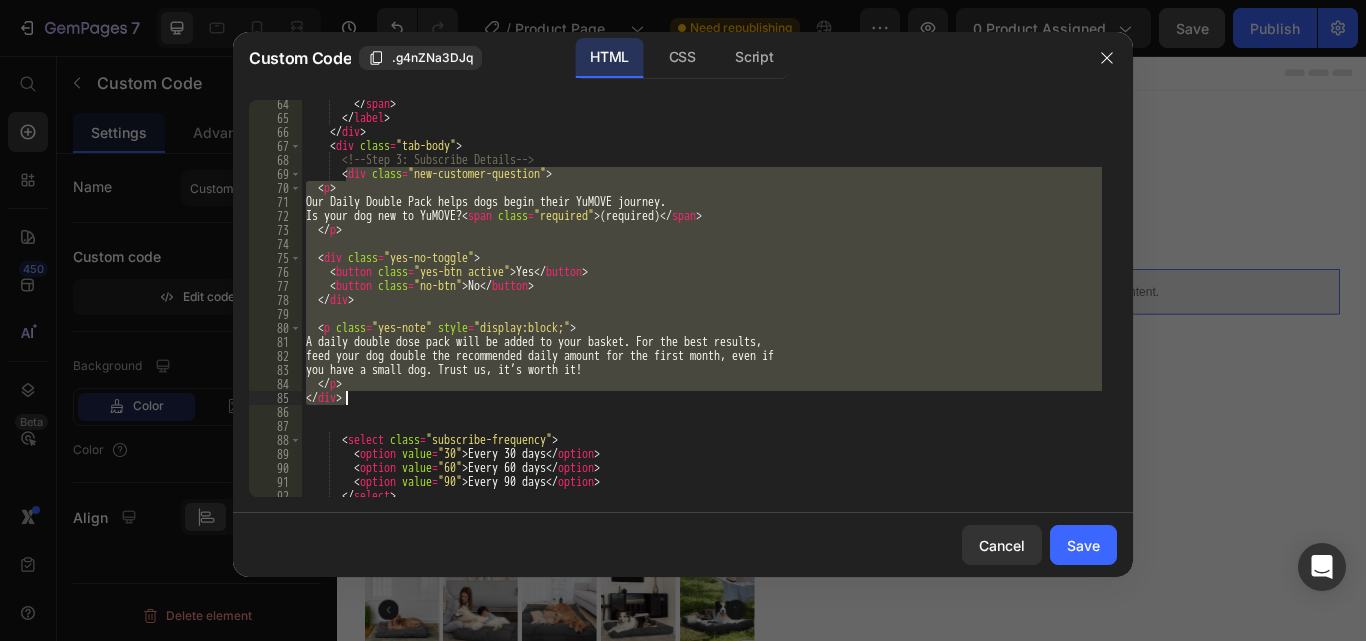 drag, startPoint x: 347, startPoint y: 170, endPoint x: 368, endPoint y: 399, distance: 229.96086 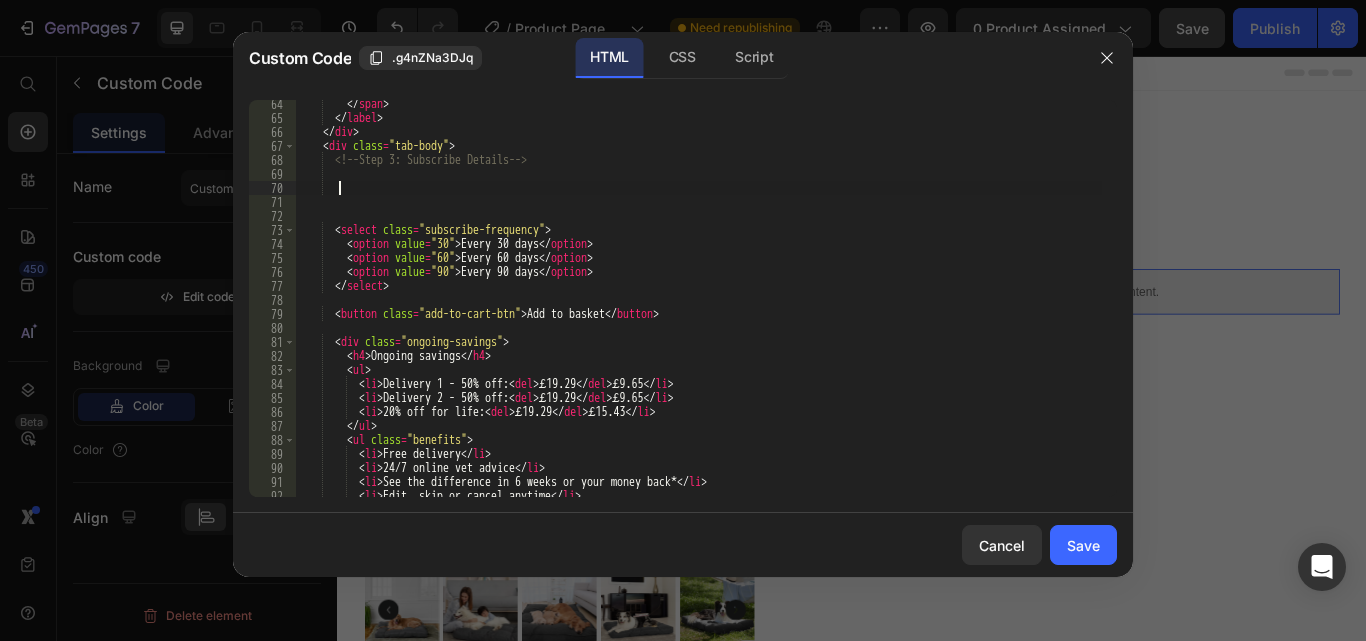scroll, scrollTop: 0, scrollLeft: 2, axis: horizontal 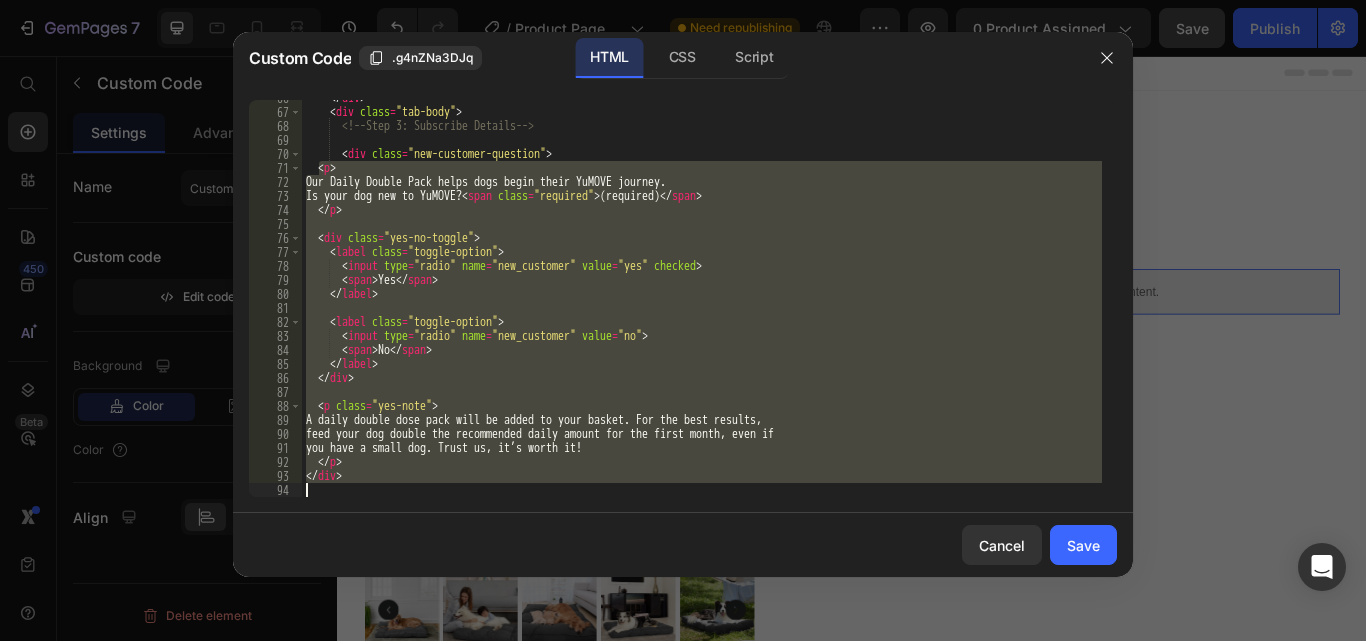drag, startPoint x: 316, startPoint y: 169, endPoint x: 375, endPoint y: 484, distance: 320.47778 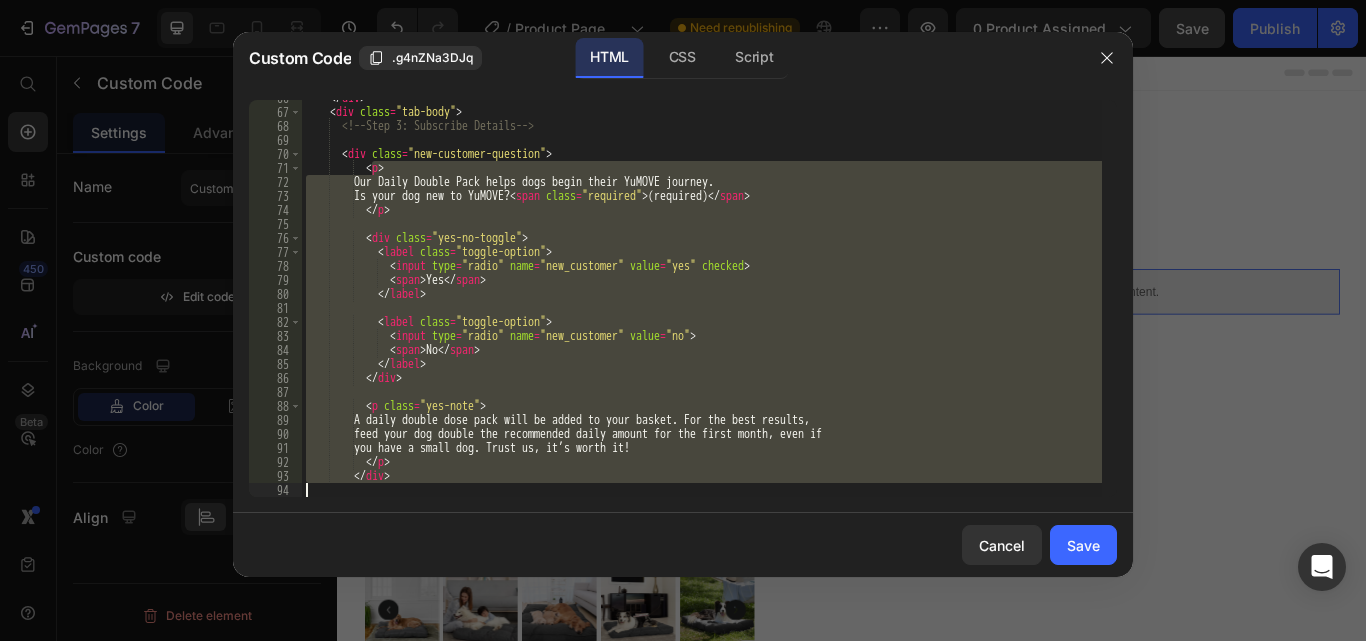 click on "</ div >      < div   class = "tab-body" >         <!--  Step 3: Subscribe Details  -->                 < div   class = "new-customer-question" >              < p >               Our Daily Double Pack helps dogs begin their YuMOVE journey.               Is your dog new to YuMOVE?  < span   class = "required" > (required) </ span >              </ p >                        < div   class = "yes-no-toggle" >                < label   class = "toggle-option" >                   < input   type = "radio"   name = "new_customer"   value = "yes"   checked >                   < span > Yes </ span >                </ label >                          < label   class = "toggle-option" >                   < input   type = "radio"   name = "new_customer"   value = "no" >                   < span > No </ span >                </ label >              </ div >                        < p   class = "yes-note" >               A daily double dose pack will be added to your basket. For the best results," at bounding box center [702, 298] 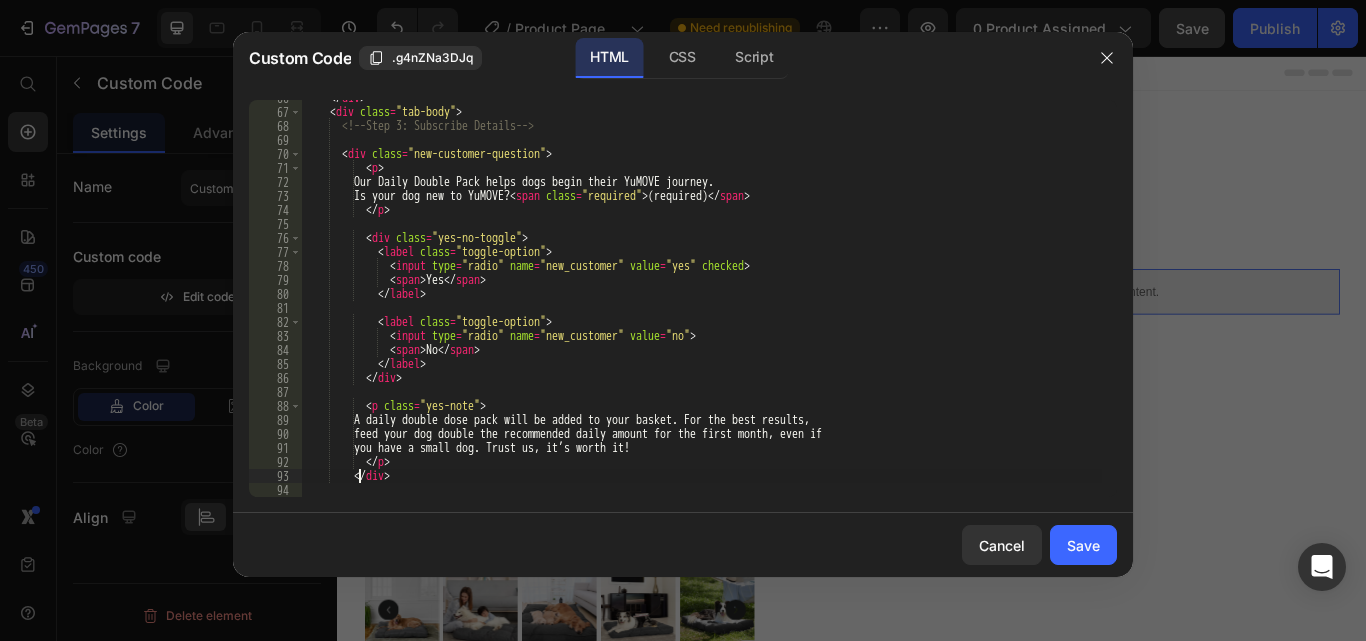 type on "</div>" 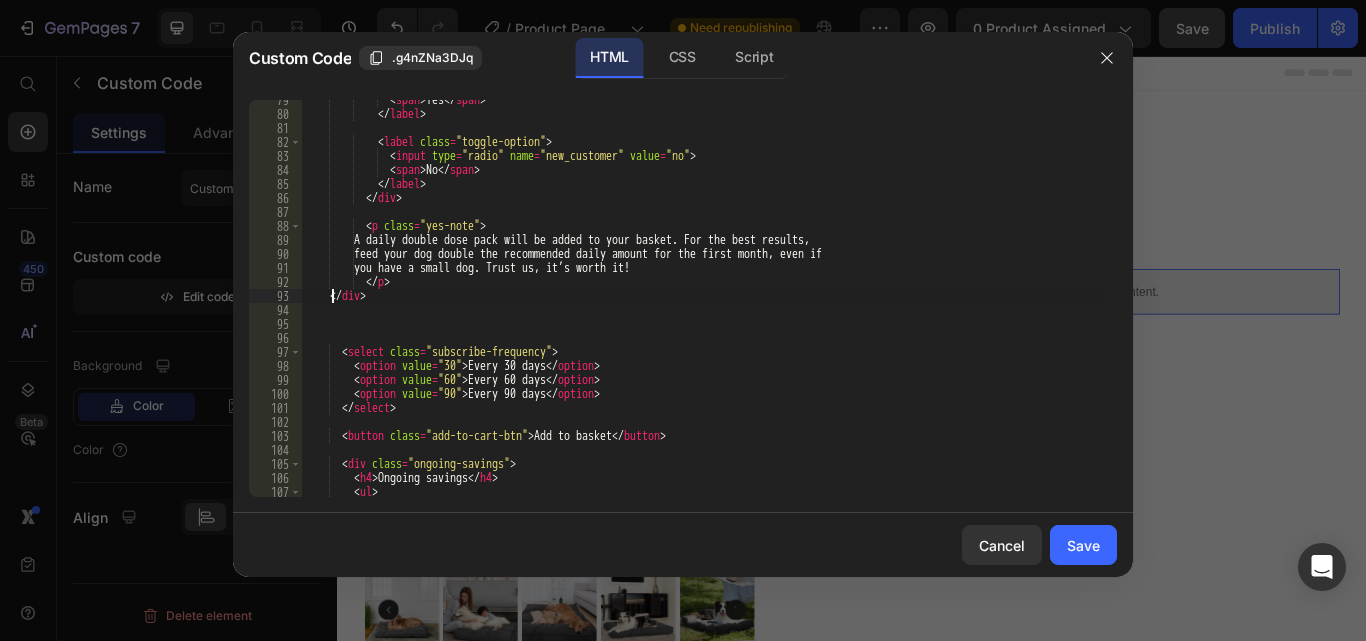 scroll, scrollTop: 1099, scrollLeft: 0, axis: vertical 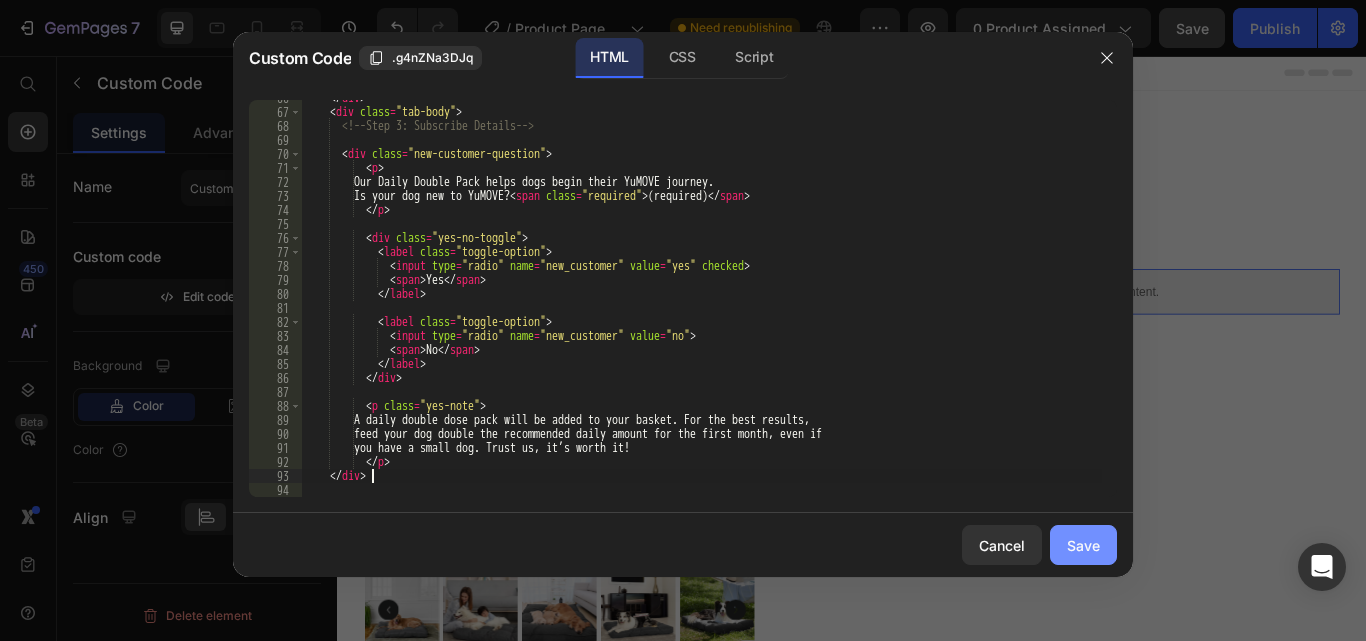 click on "Save" at bounding box center [1083, 545] 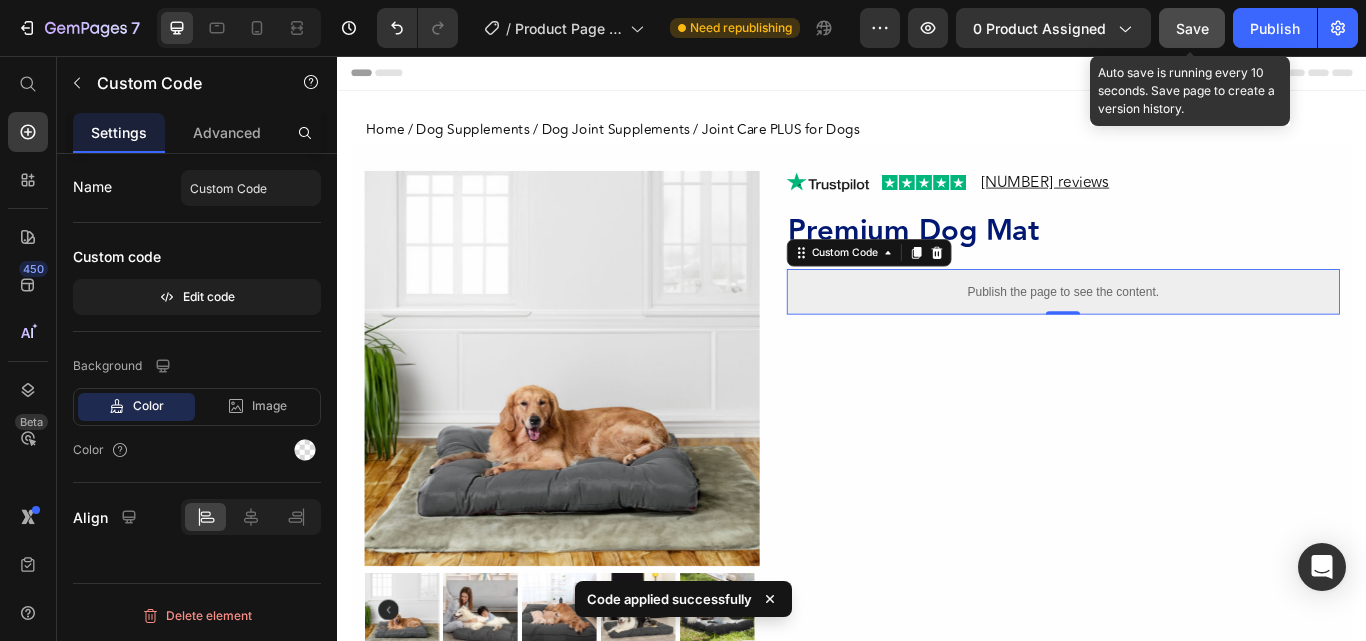 click on "Save" at bounding box center (1192, 28) 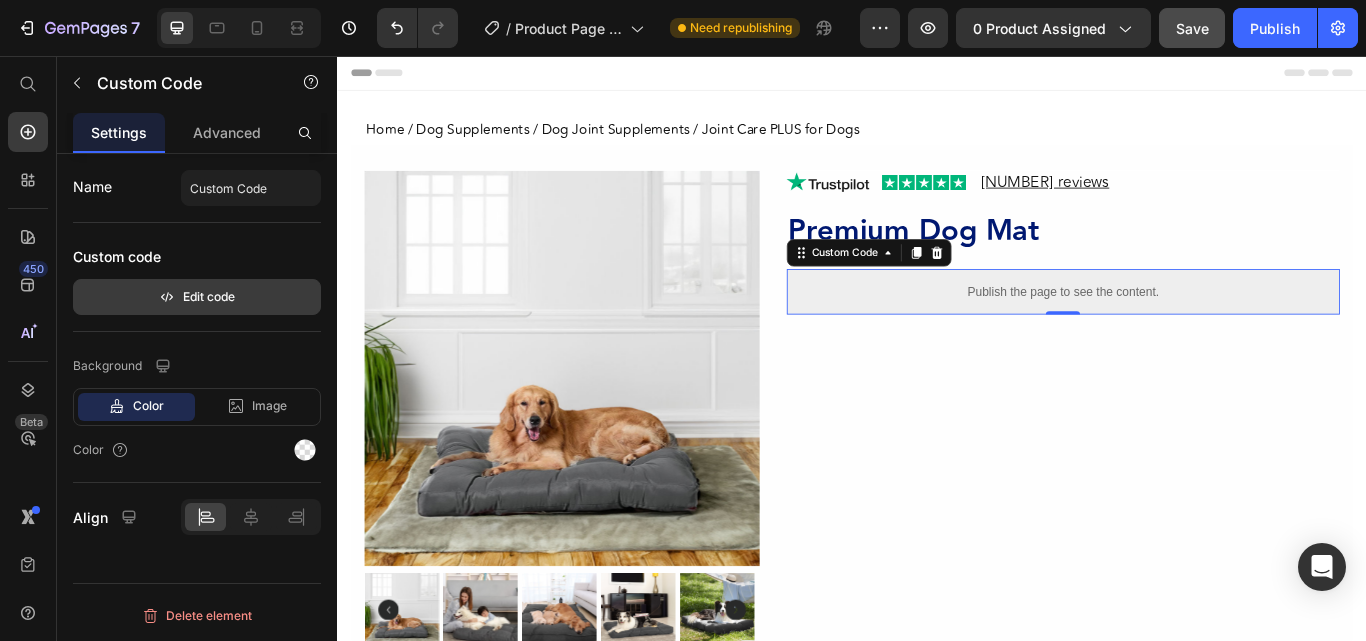click on "Edit code" at bounding box center (197, 297) 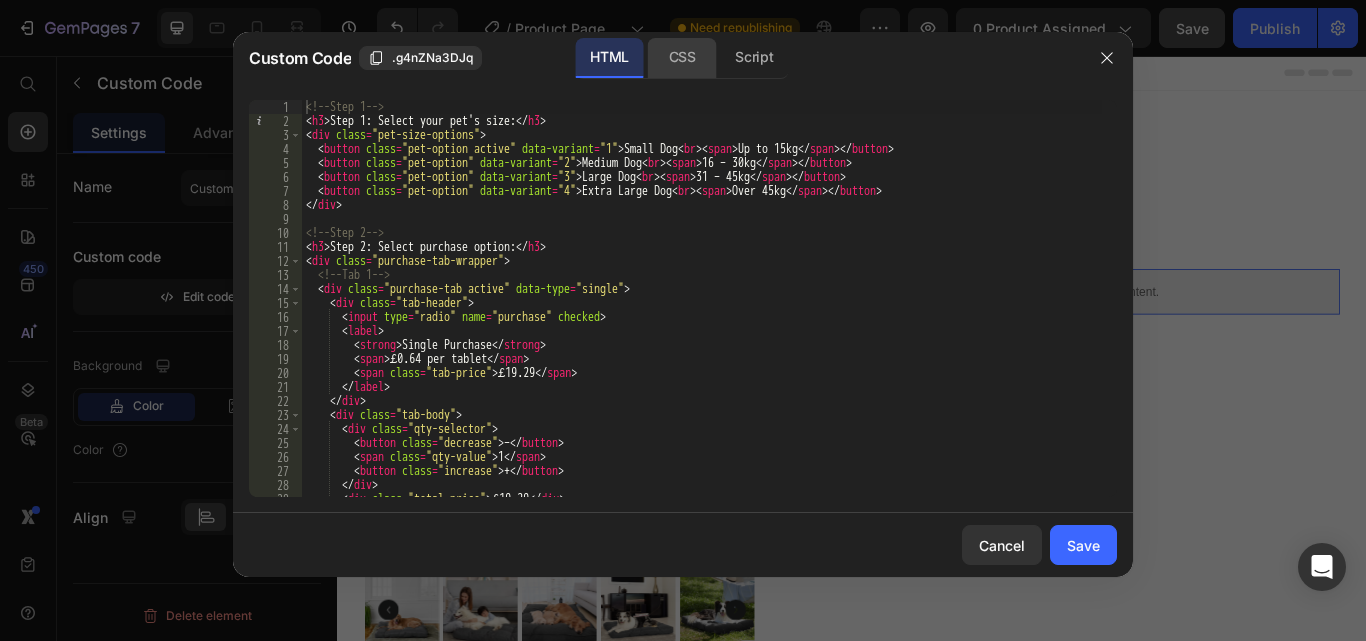 click on "CSS" 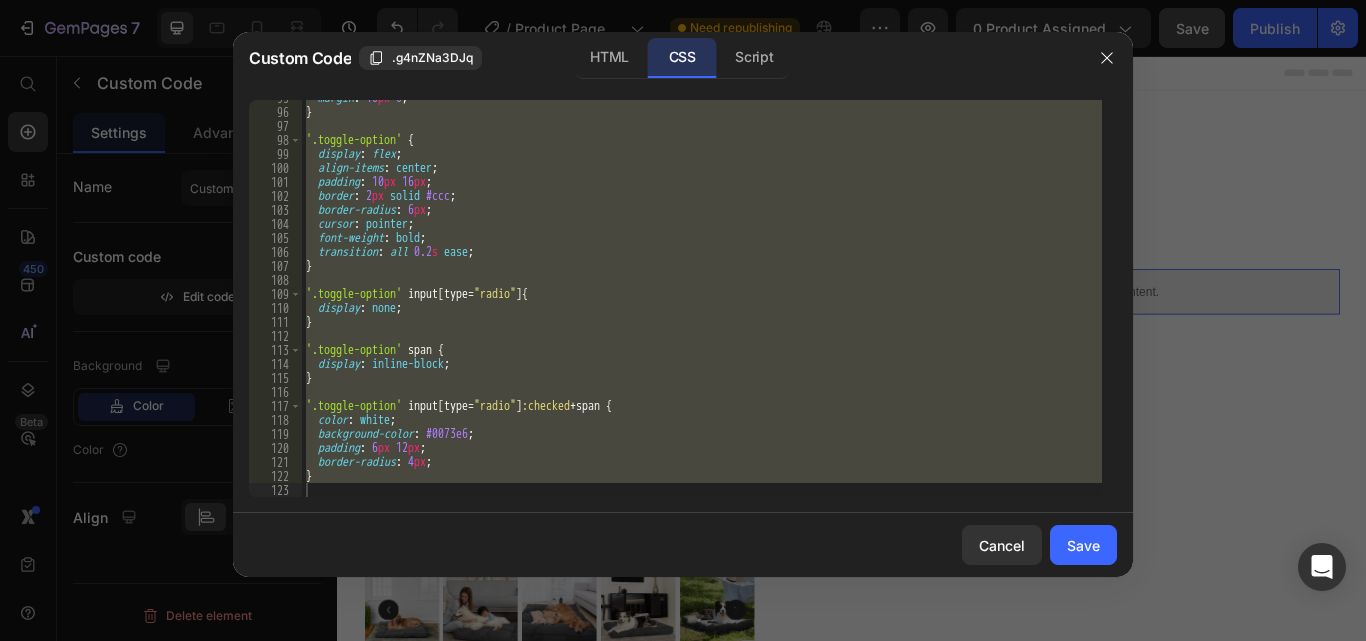 scroll, scrollTop: 1325, scrollLeft: 0, axis: vertical 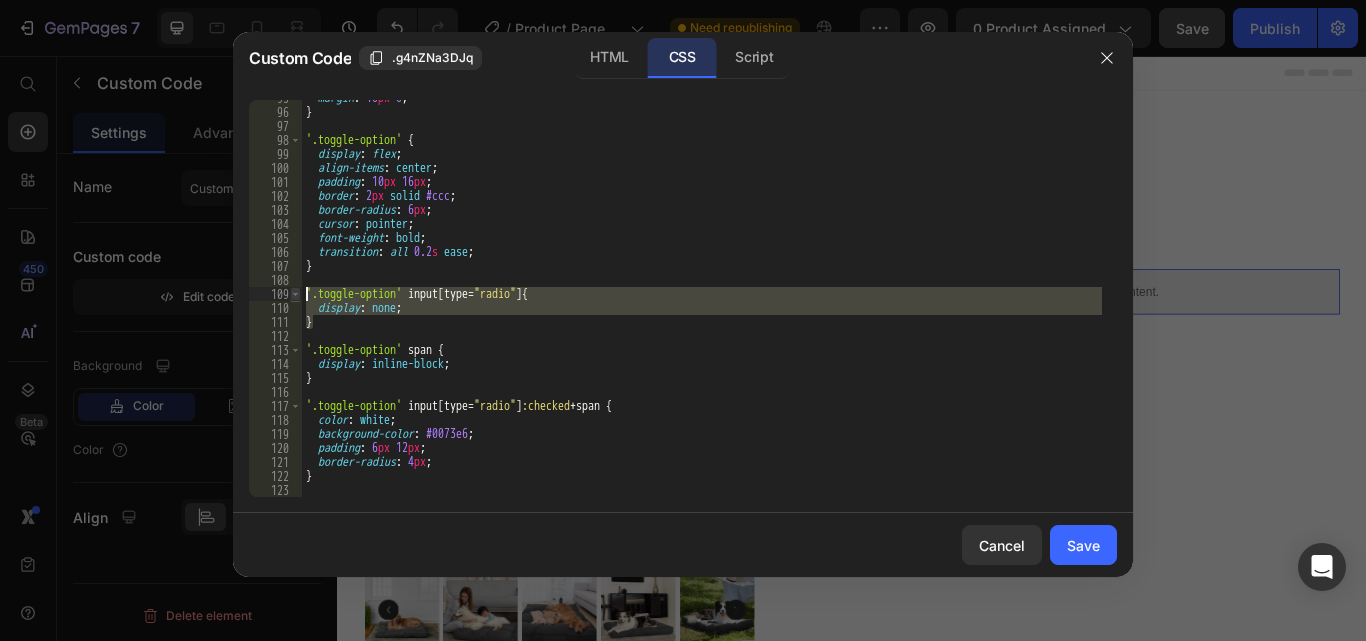 drag, startPoint x: 310, startPoint y: 321, endPoint x: 294, endPoint y: 291, distance: 34 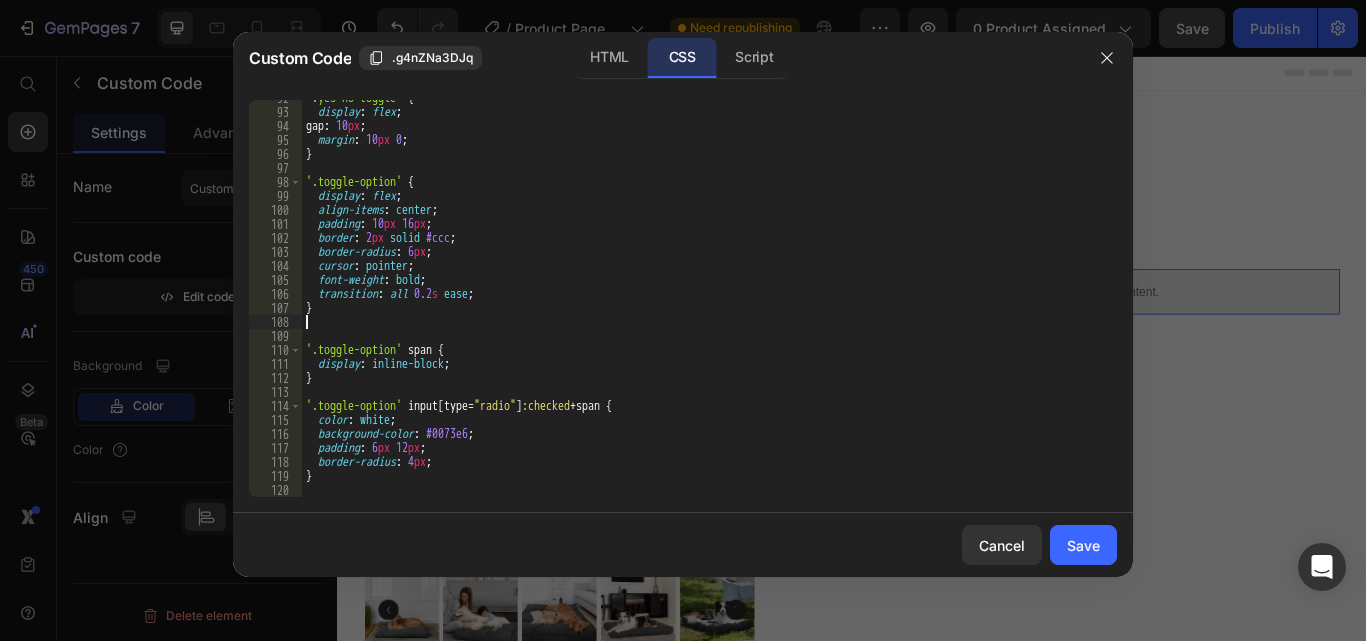 scroll, scrollTop: 1283, scrollLeft: 0, axis: vertical 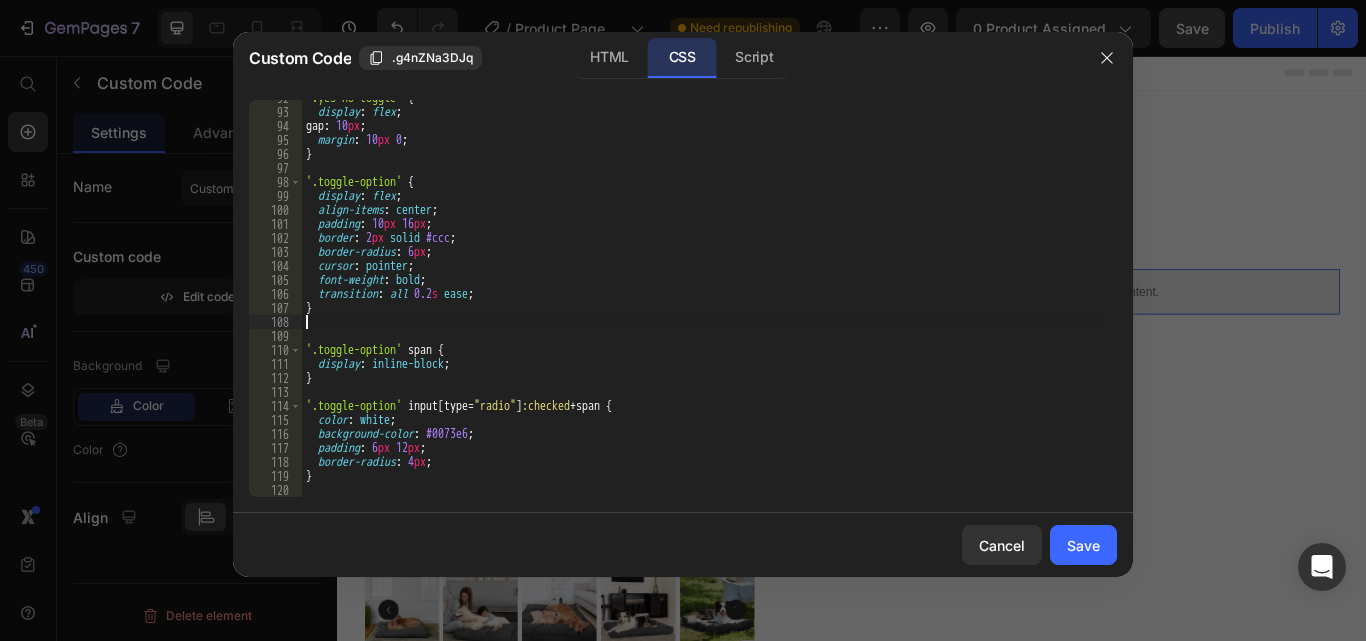 type on "}" 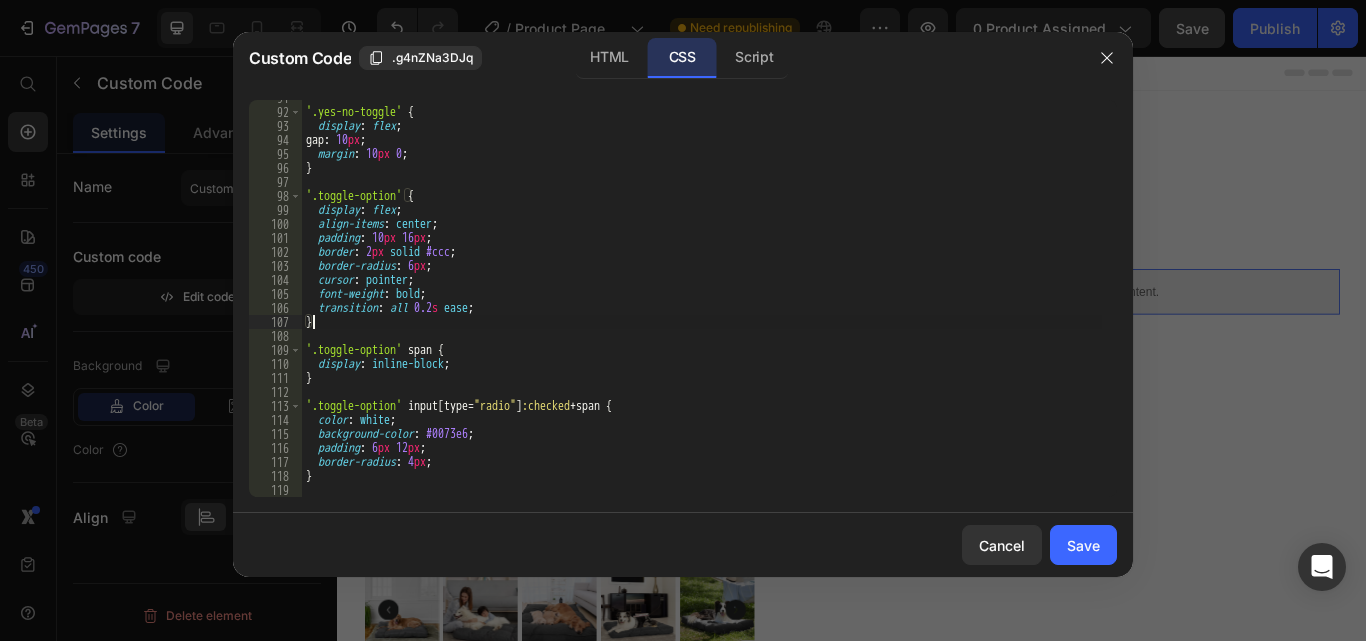 scroll, scrollTop: 1269, scrollLeft: 0, axis: vertical 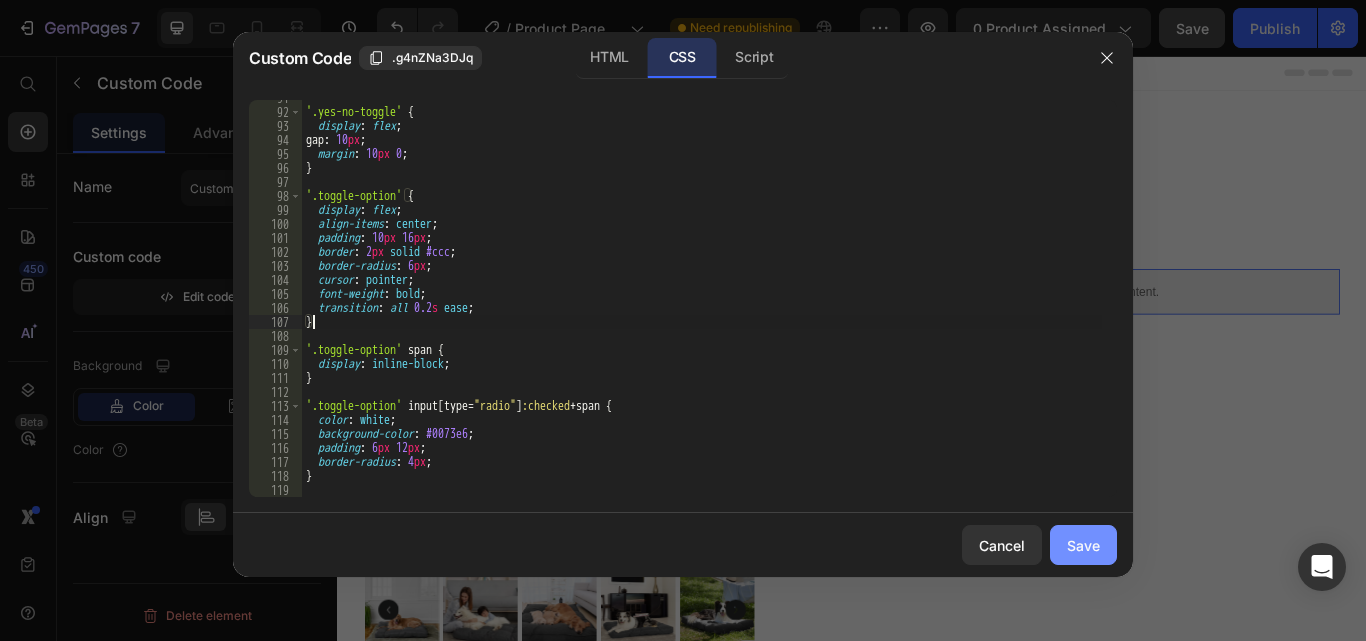 click on "Save" 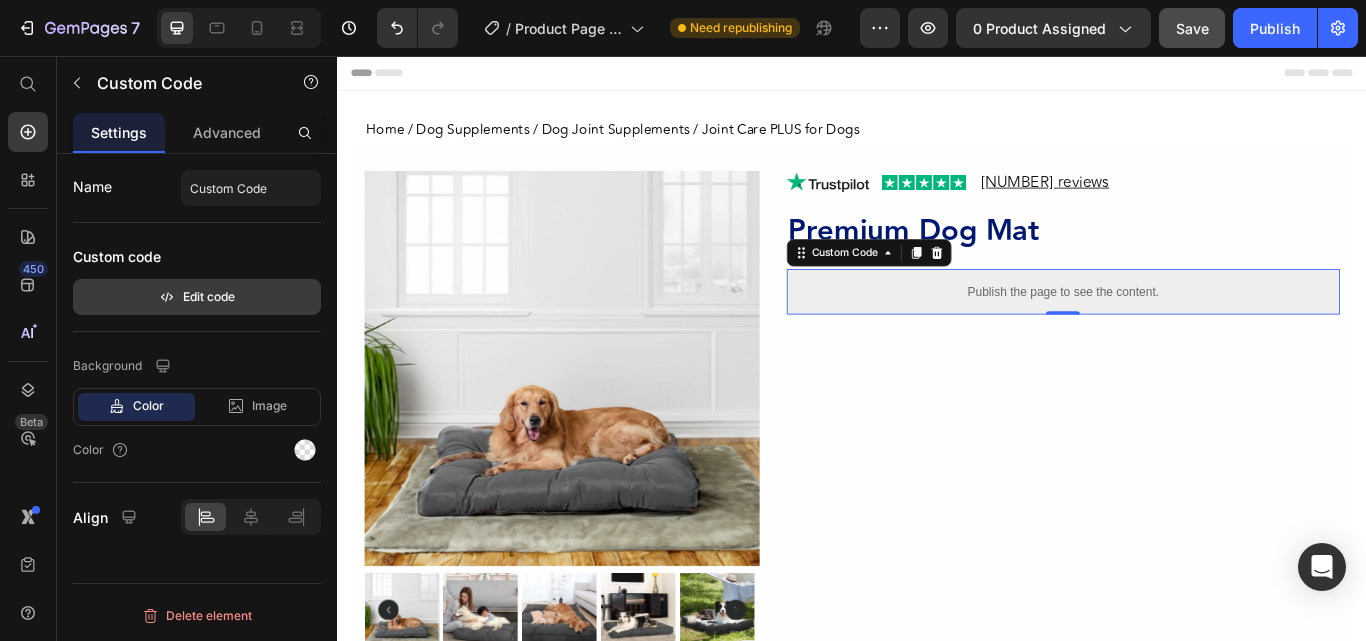 click on "Edit code" at bounding box center (197, 297) 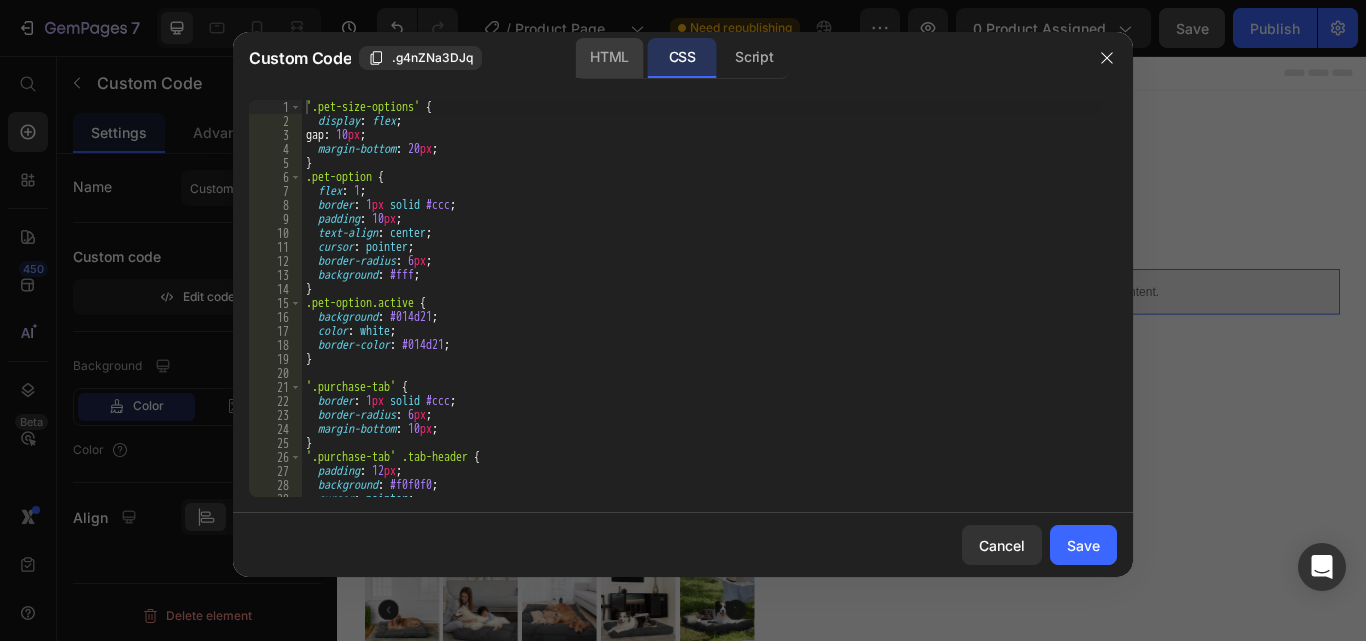 click on "HTML" 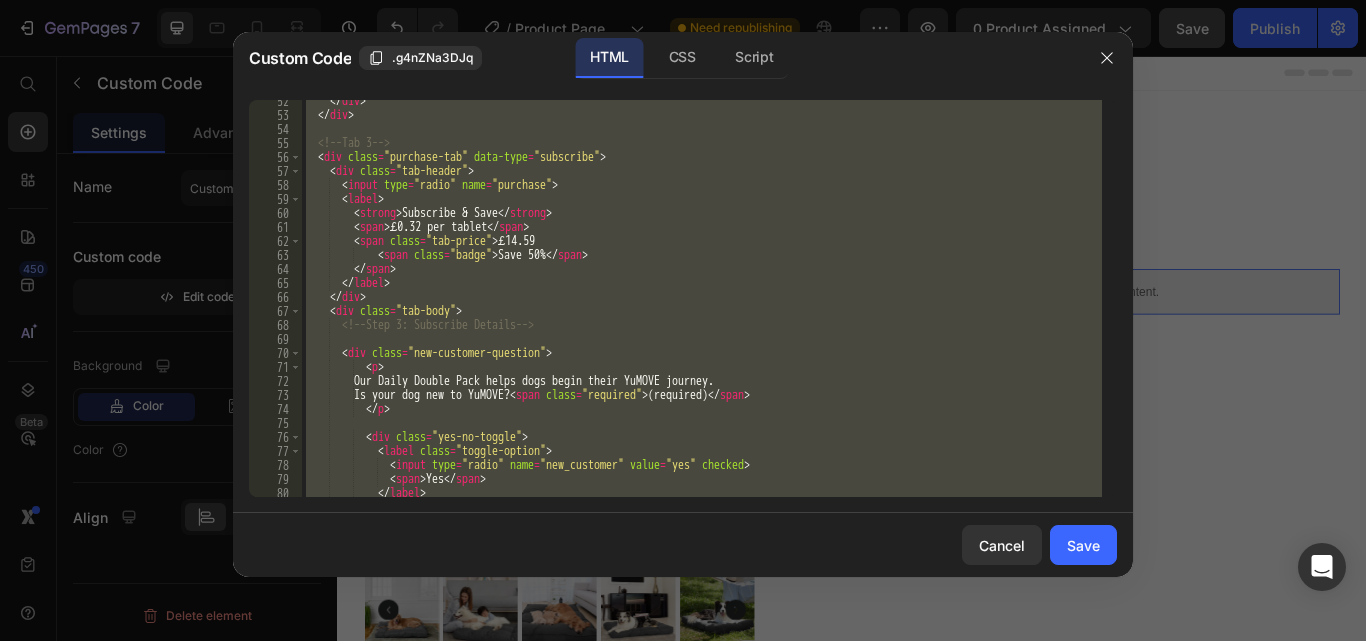 scroll, scrollTop: 720, scrollLeft: 0, axis: vertical 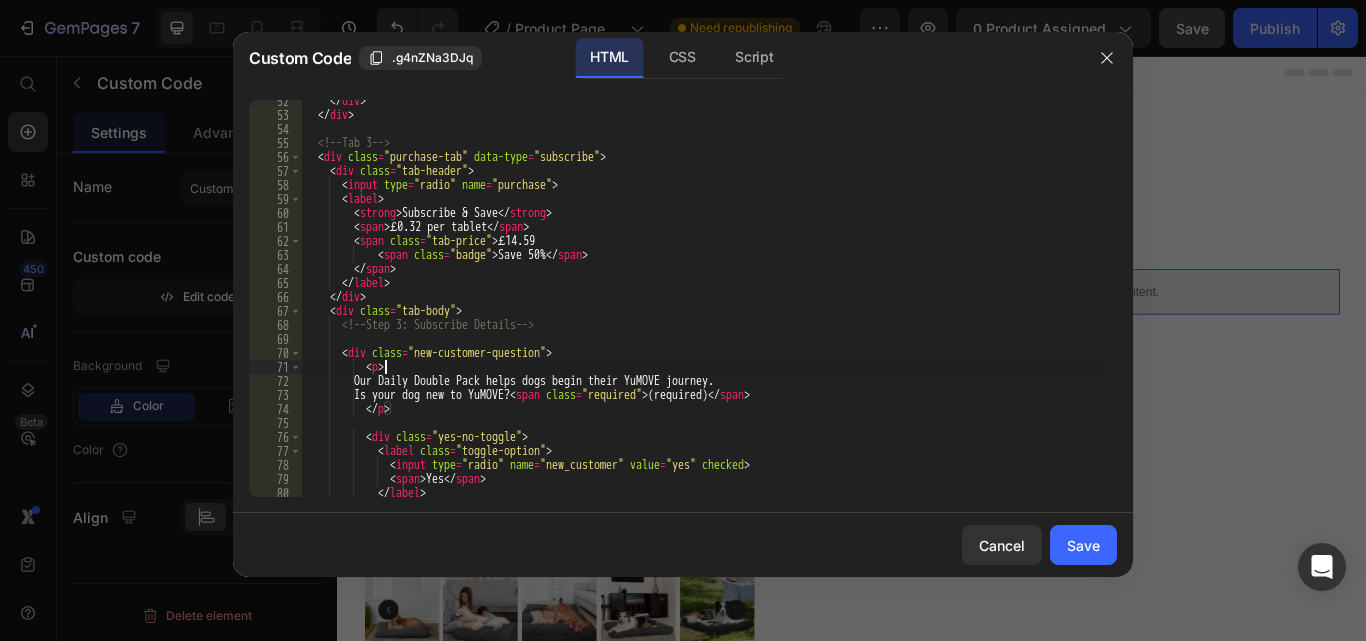 click on "<div class="tab-body"> <!-- Step 3: Subscribe Details --> <div class="new-customer-question"> <p> Our Daily Double Pack helps dogs begin their YuMOVE journey. Is your dog new to YuMOVE? <span class="required">(required)</span> </p> <div class="yes-no-toggle"> <label class="toggle-option"> <input type="radio" name="new_customer" value="yes" checked>" at bounding box center (702, 306) 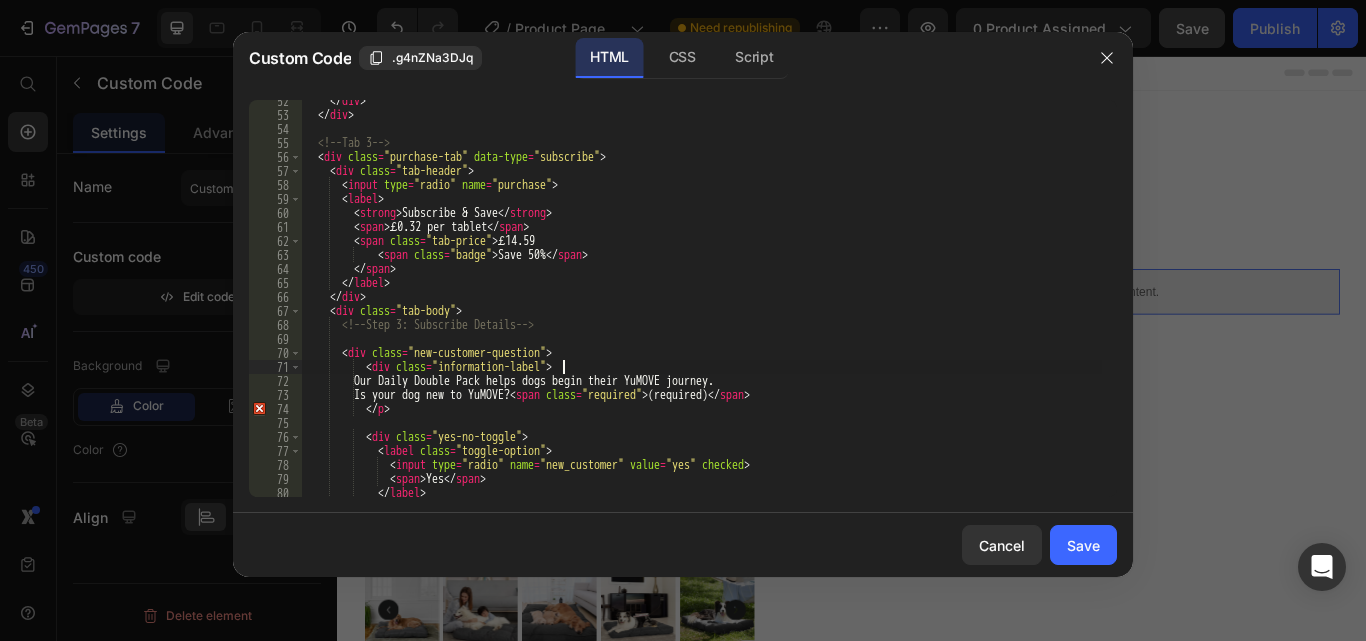 scroll, scrollTop: 0, scrollLeft: 21, axis: horizontal 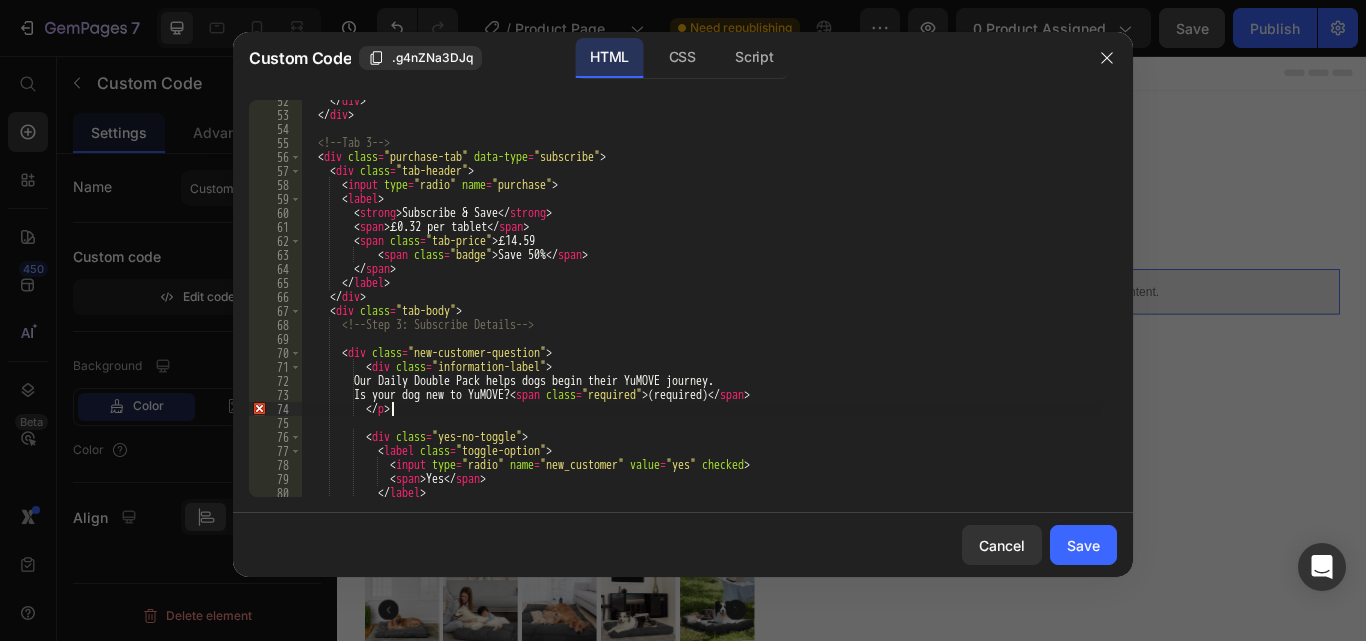click on "</ div >    </ div >    <!--  Tab 3  -->    < div   class = "purchase-tab"   data-type = "subscribe" >      < div   class = "tab-header" >         < input   type = "radio"   name = "purchase" >         < label >           < strong > Subscribe & Save </ strong >           < span > £0.32 per tablet </ span >           < span   class = "tab-price" > £14.59                 < span   class = "badge" > Save 50% </ span >           </ span >         </ label >      </ div >      < div   class = "tab-body" >         <!--  Step 3: Subscribe Details  -->                 < div   class = "new-customer-question" >              < div   class = "information-label" >               Our Daily Double Pack helps dogs begin their YuMOVE journey.               Is your dog new to YuMOVE?  < span   class = "required" > (required) </ span >              </ p >                        < div   class = "yes-no-toggle" >                < label   class = "toggle-option" >                   < input   type = "radio"   name =   value =" at bounding box center (702, 306) 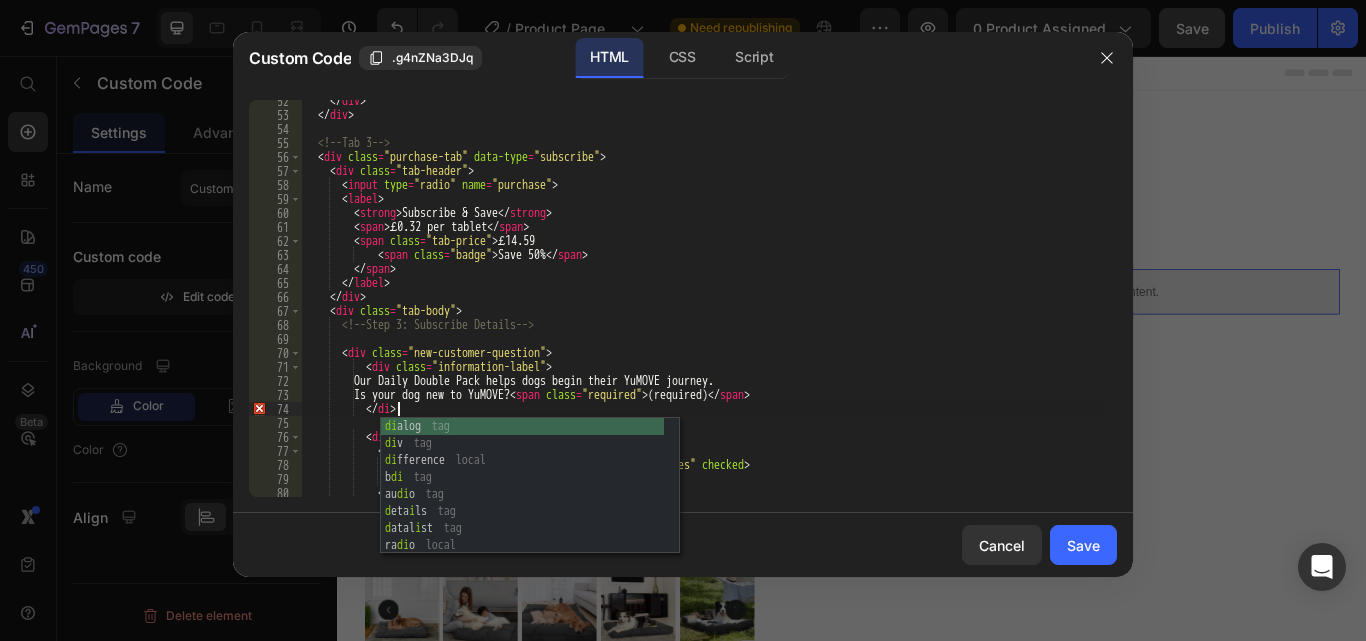 scroll, scrollTop: 0, scrollLeft: 7, axis: horizontal 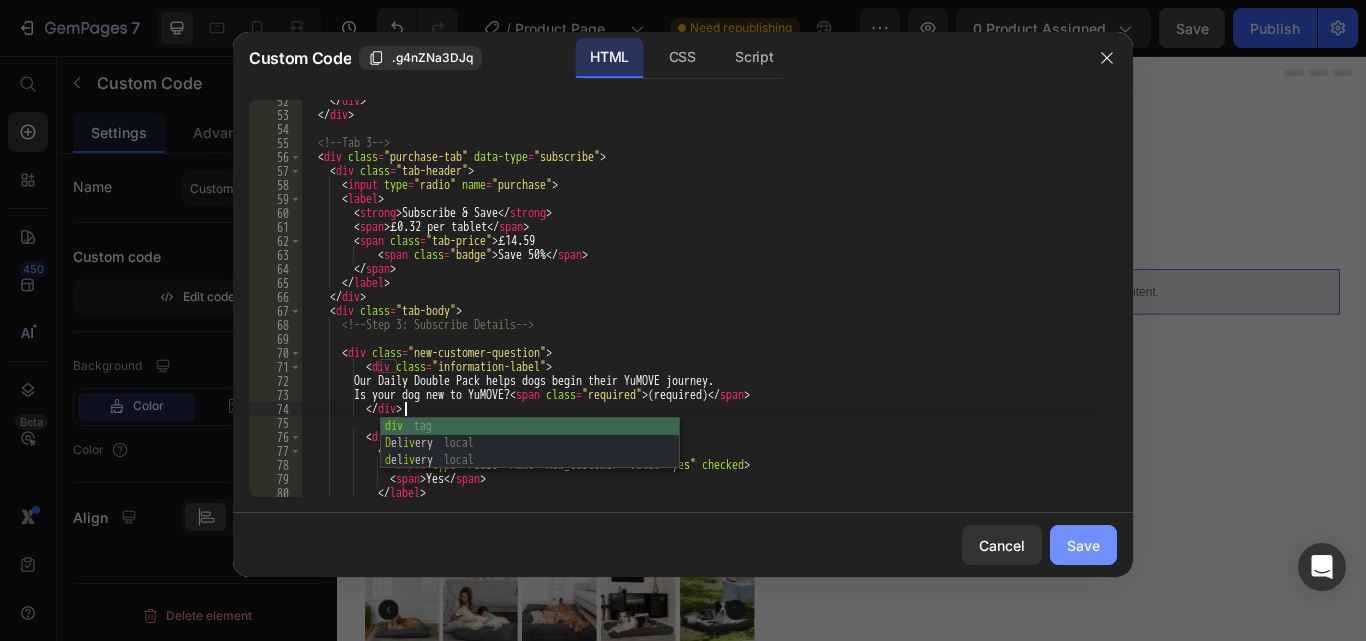 type on "</div>" 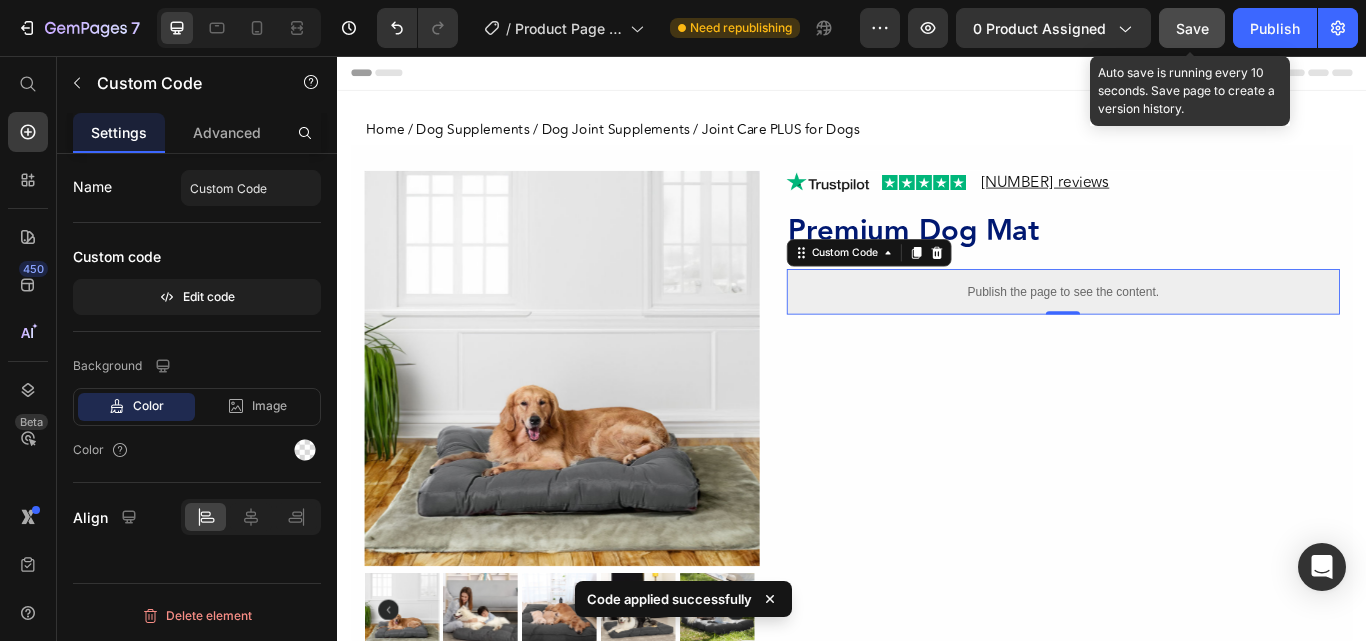 drag, startPoint x: 523, startPoint y: 142, endPoint x: 1184, endPoint y: 25, distance: 671.2749 